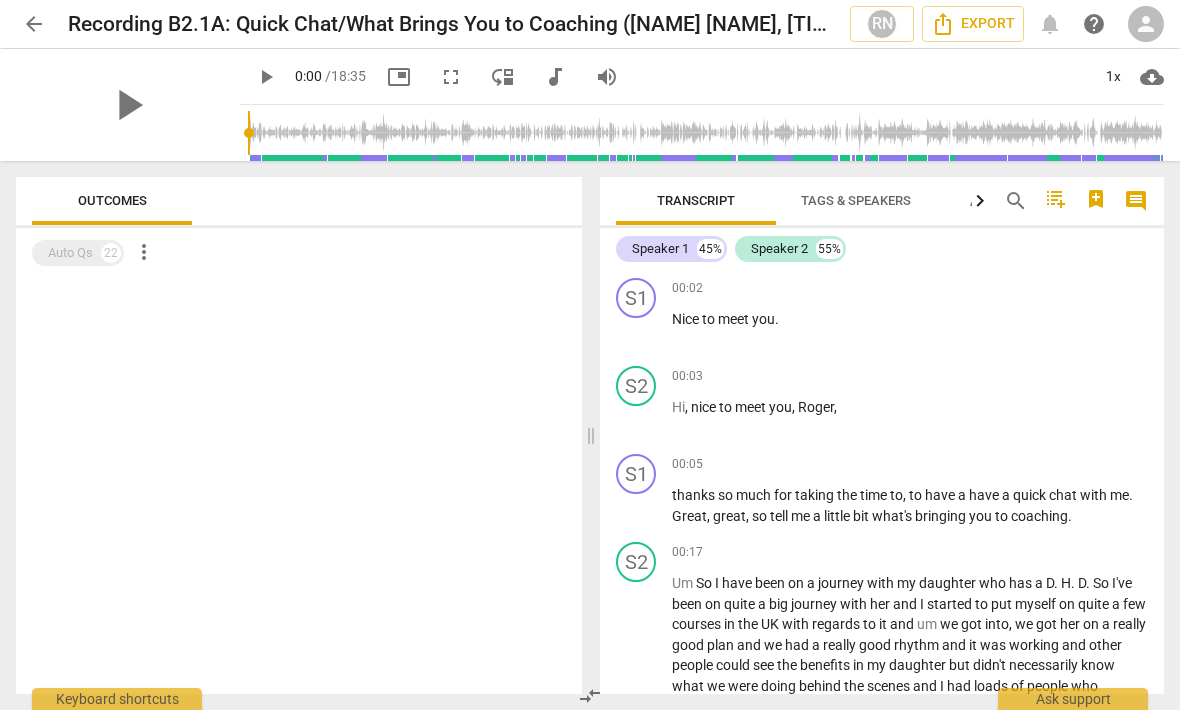 scroll, scrollTop: 0, scrollLeft: 0, axis: both 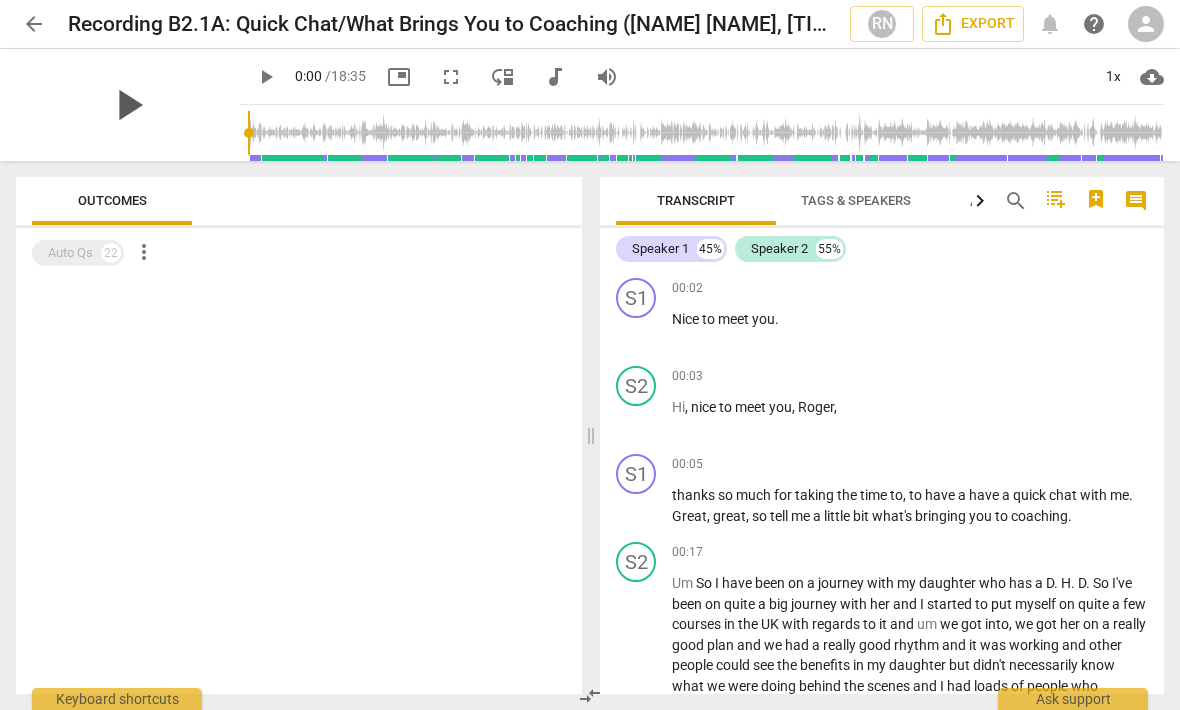 click on "play_arrow" at bounding box center (128, 105) 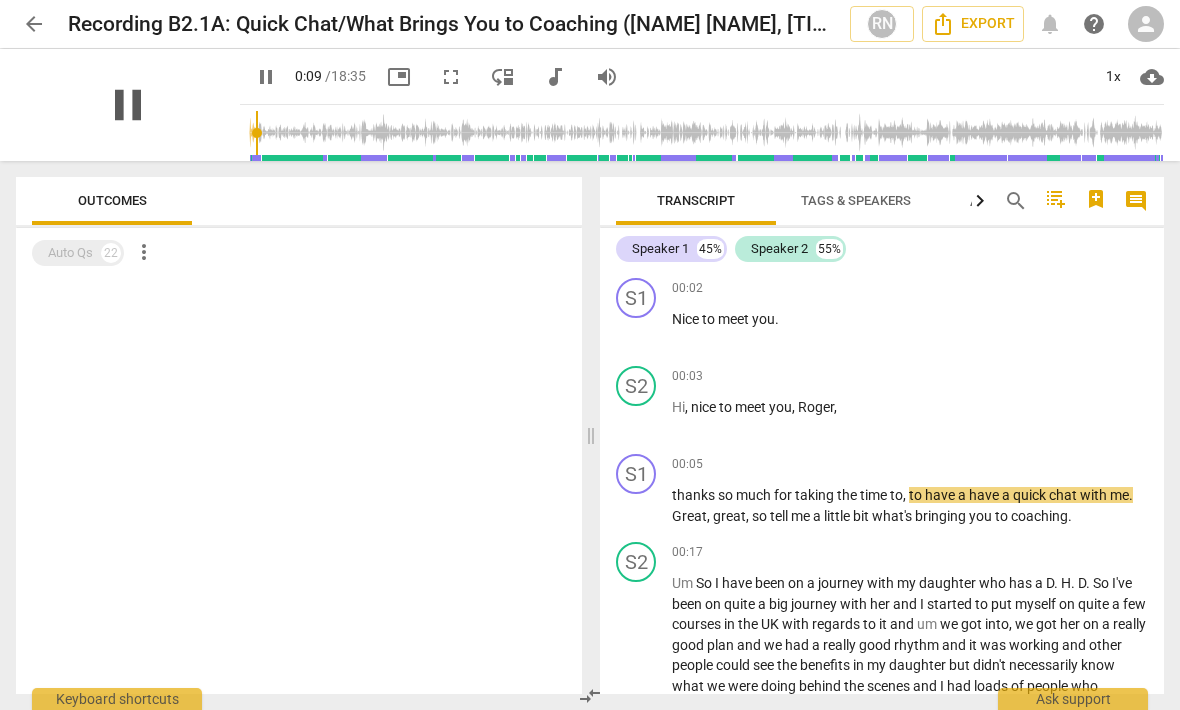 click on "pause" at bounding box center [128, 105] 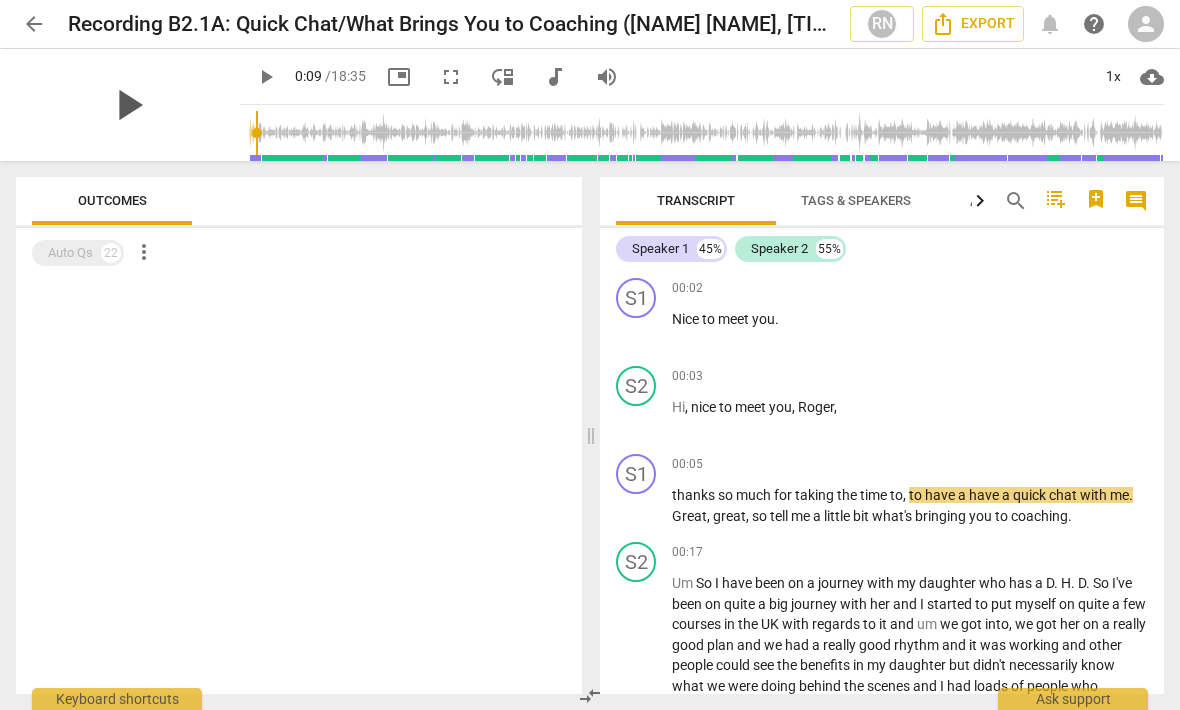 type on "10" 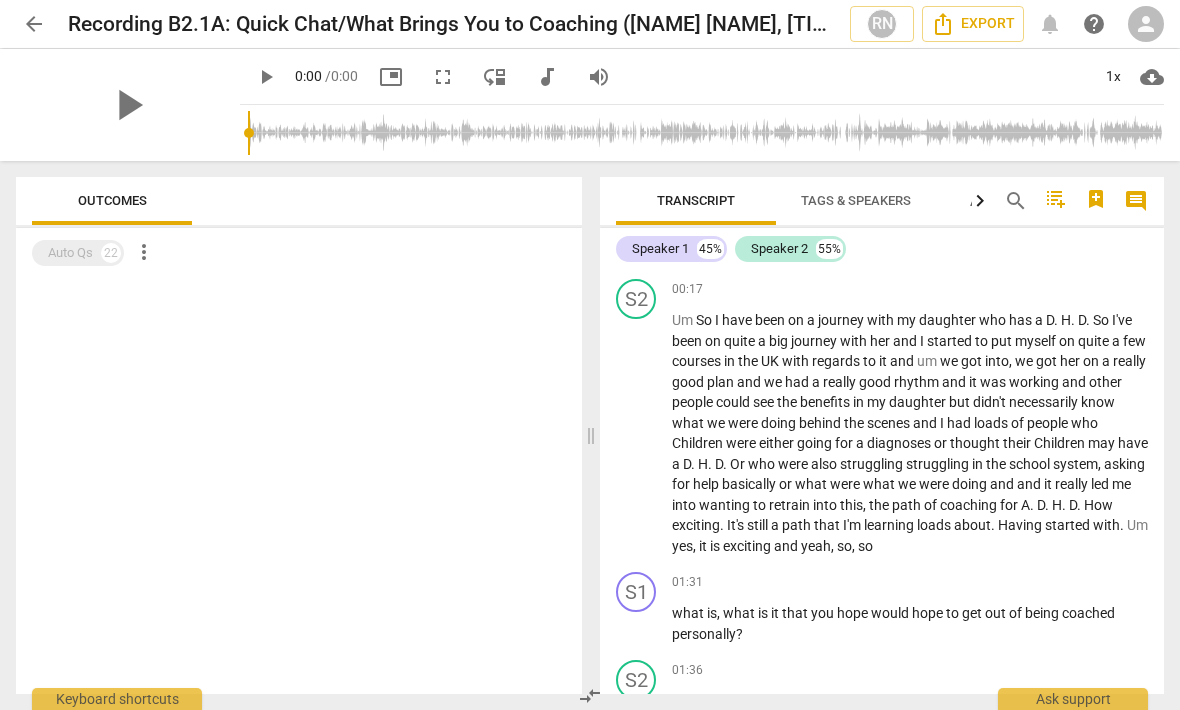 scroll, scrollTop: 264, scrollLeft: 0, axis: vertical 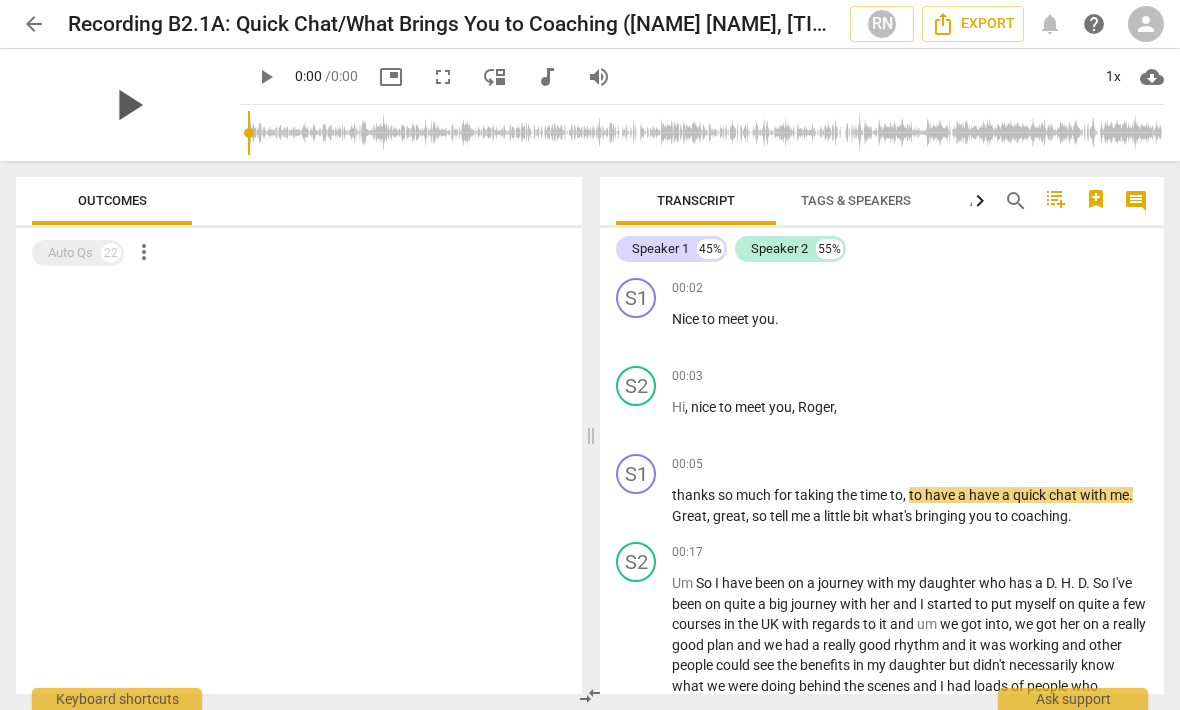 click on "play_arrow" at bounding box center (128, 105) 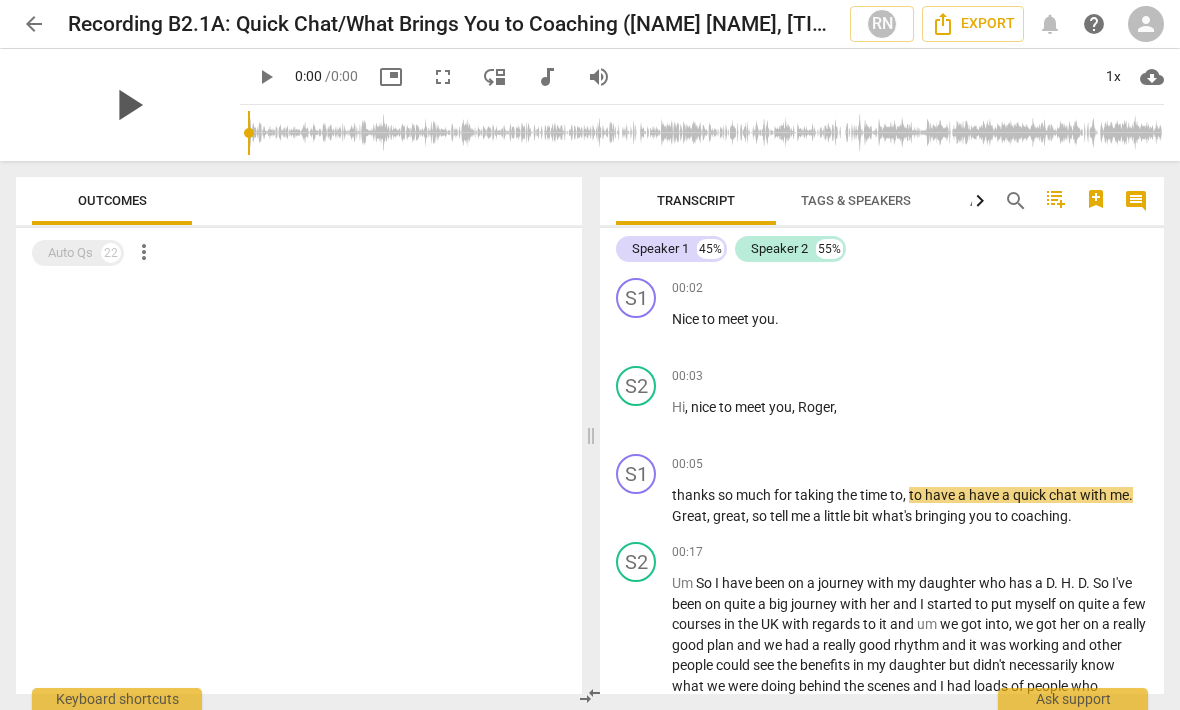 click on "play_arrow" at bounding box center (128, 105) 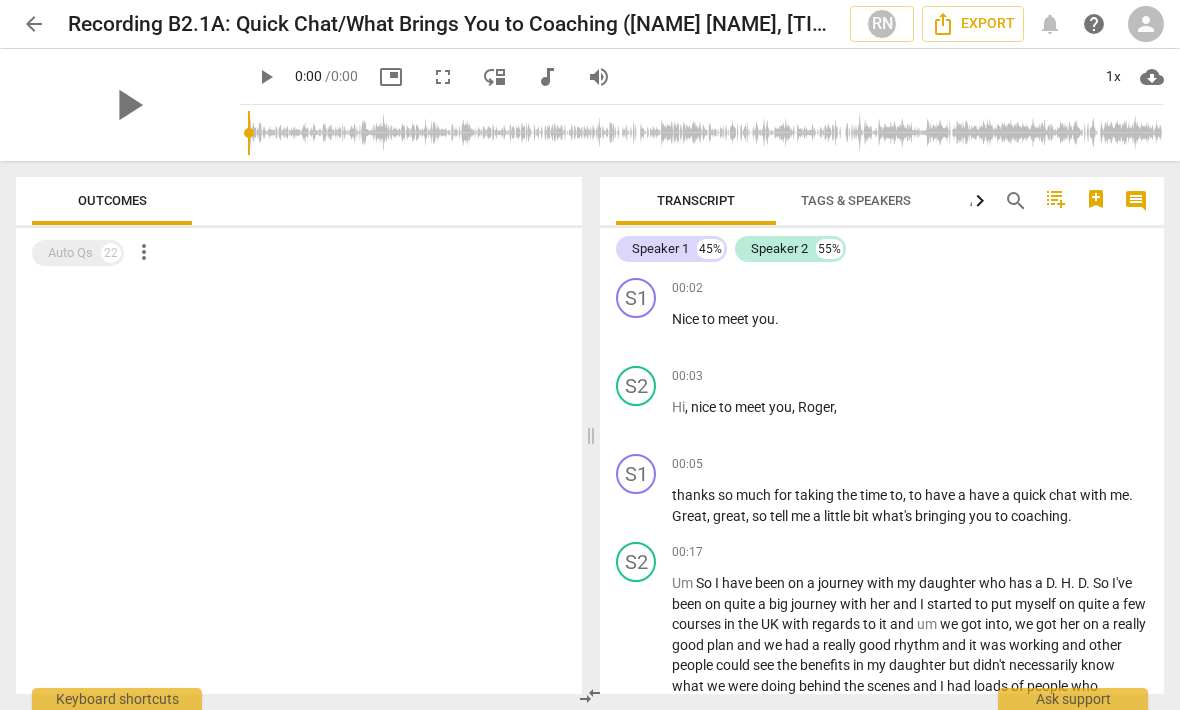 scroll, scrollTop: 0, scrollLeft: 0, axis: both 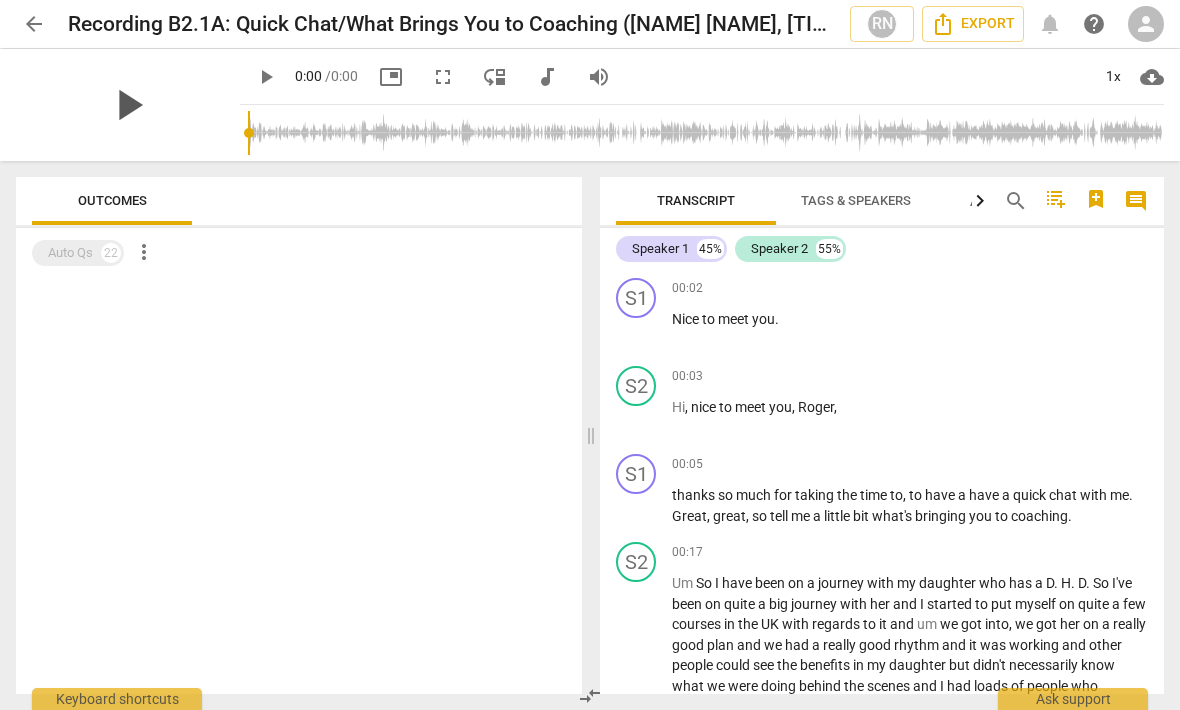 click on "play_arrow" at bounding box center (128, 105) 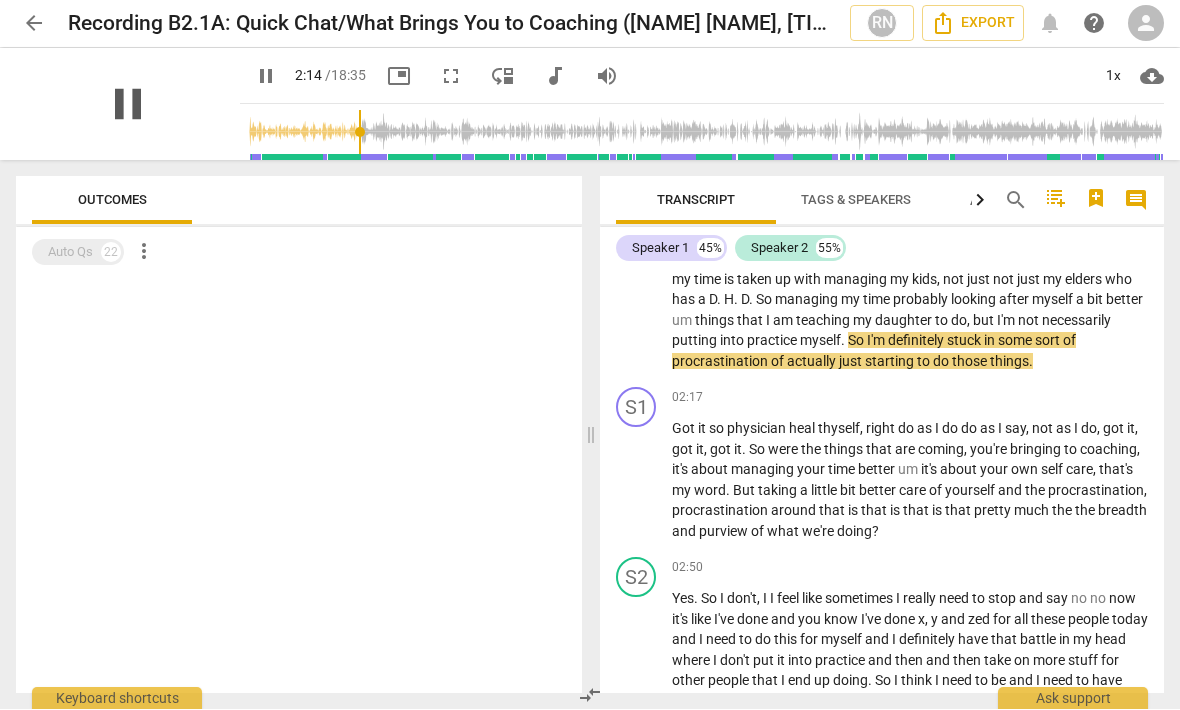 scroll, scrollTop: 715, scrollLeft: 0, axis: vertical 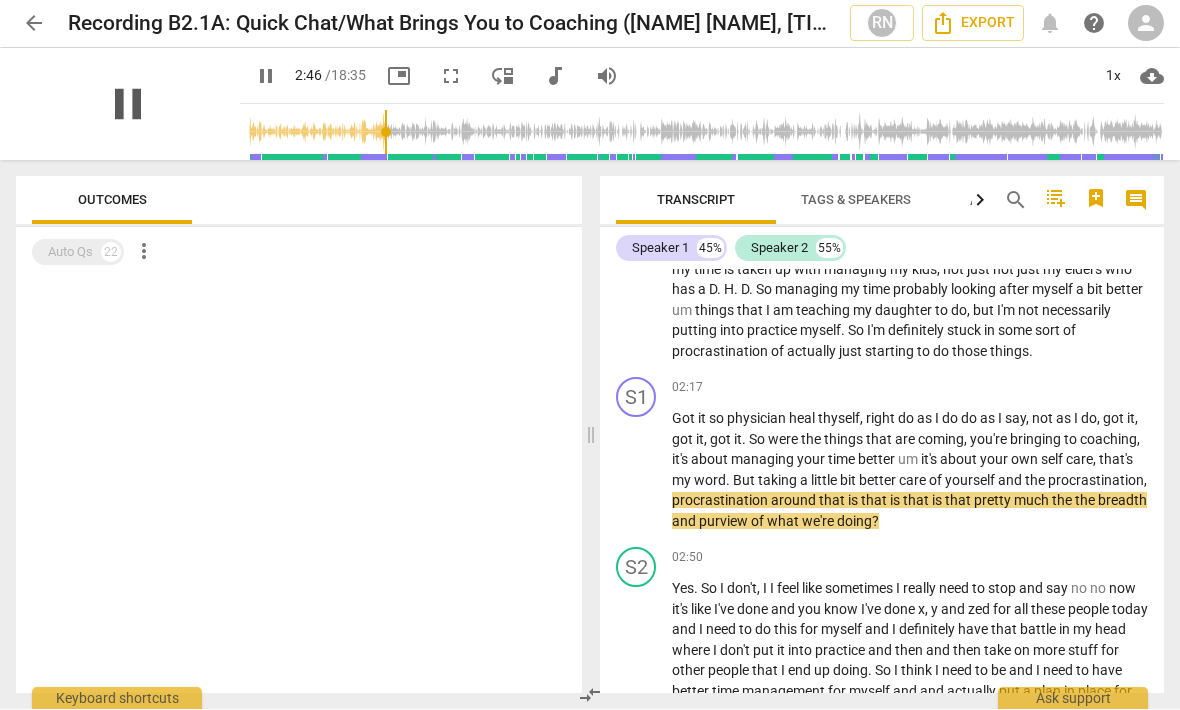 click on "pause" at bounding box center [128, 105] 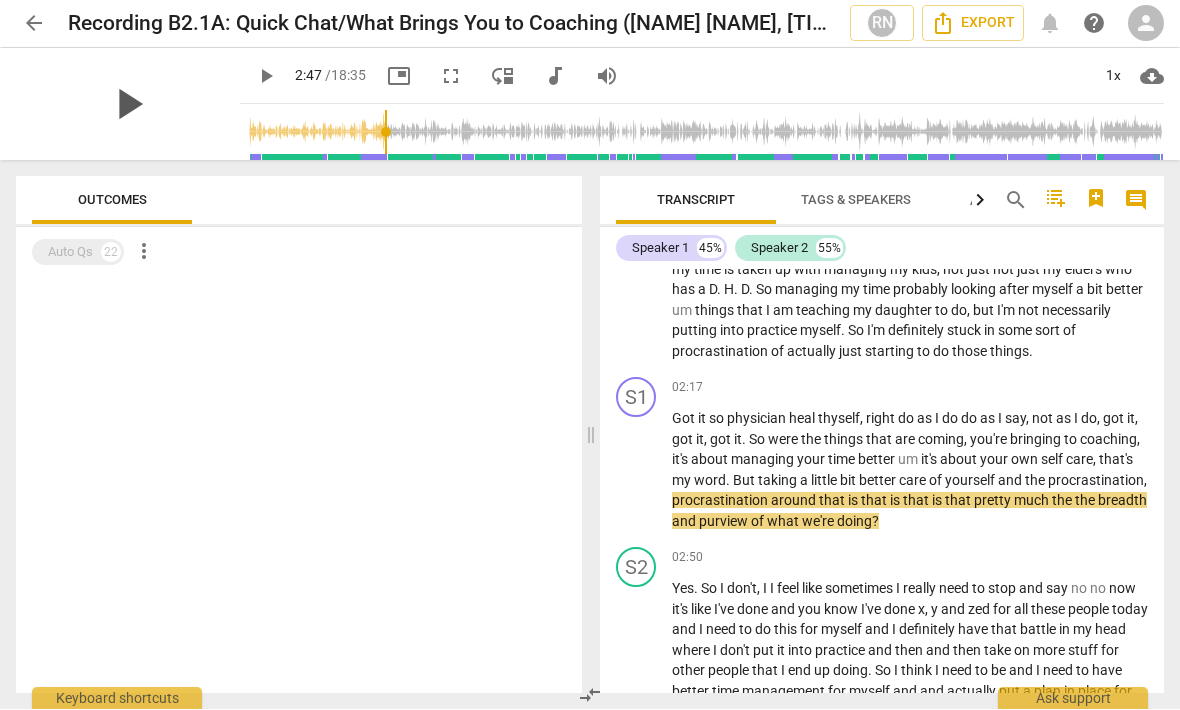 type on "167" 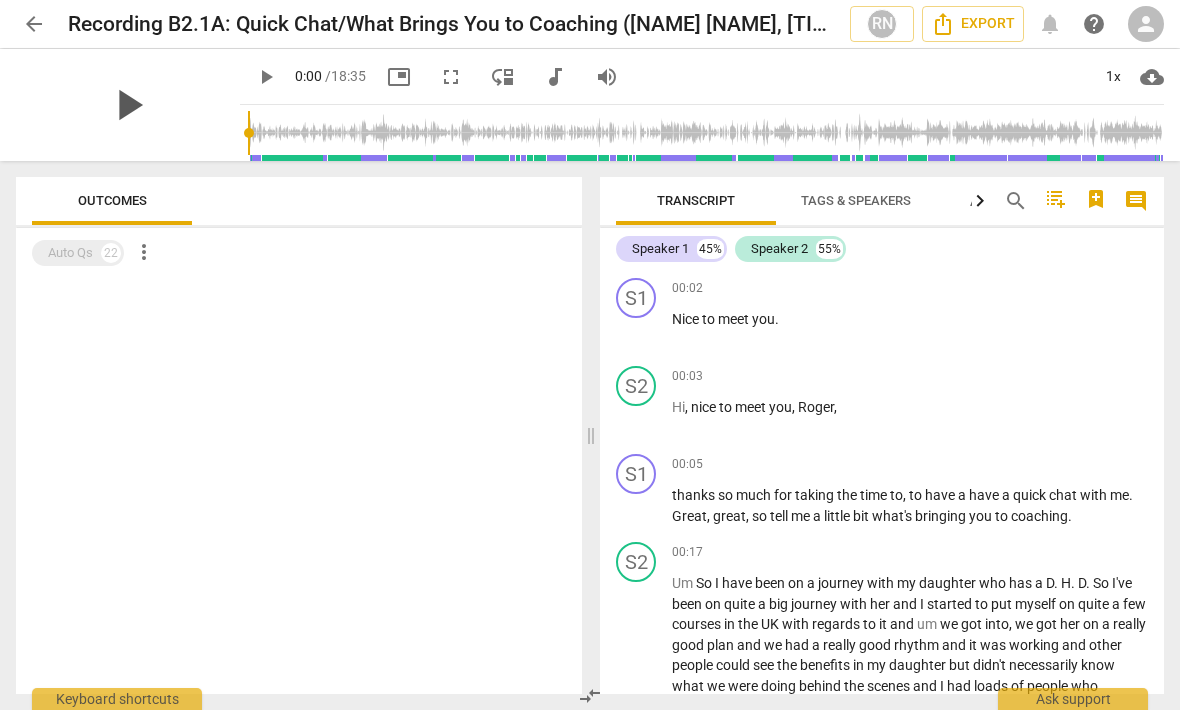 click on "play_arrow" at bounding box center (128, 105) 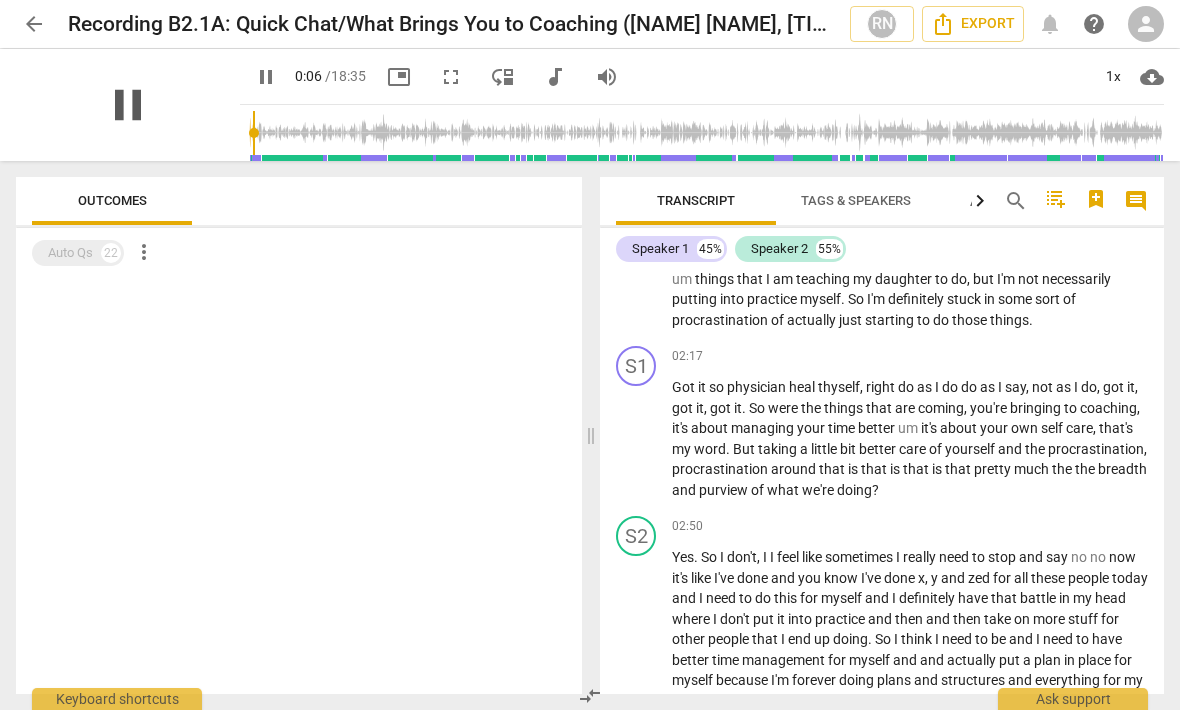 scroll, scrollTop: 748, scrollLeft: 0, axis: vertical 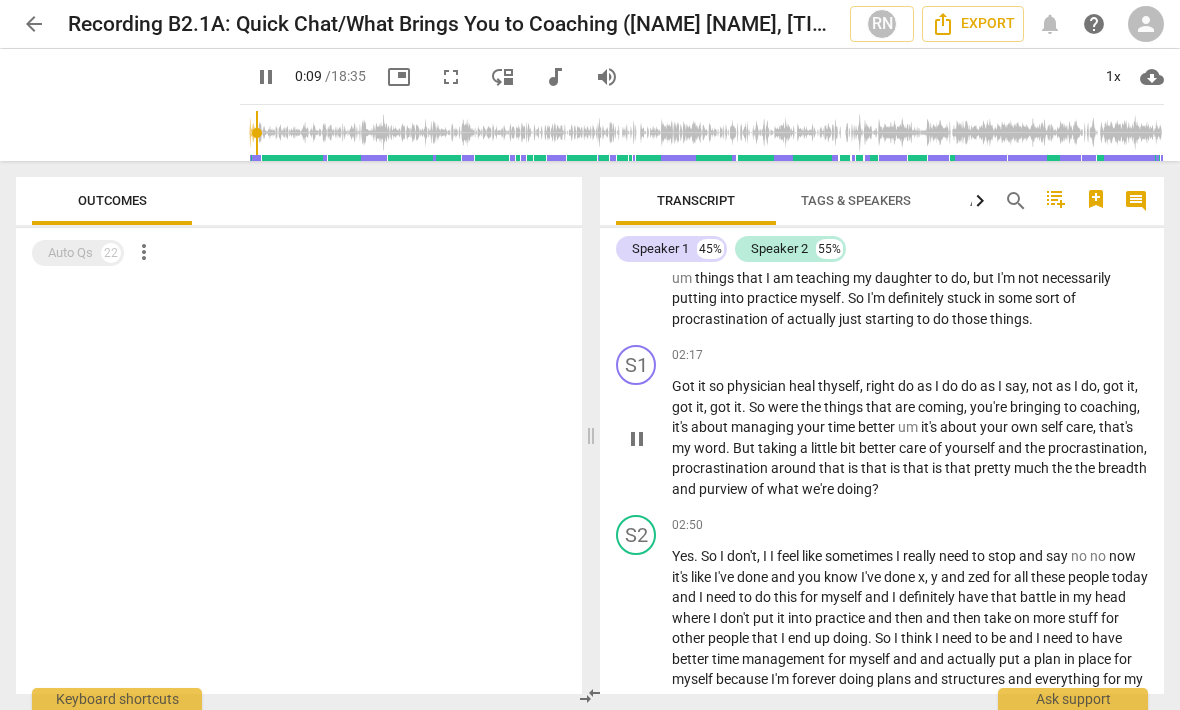 click on "S1 play_arrow pause 02:17 keyboard_arrow_right Got   it   so   physician   heal   thyself ,   right   do   as   I   do   do   as   I   say ,   not   as   I   do ,   got   it ,   got   it ,   got   it .   So   were   the   things   that   are   coming ,   you're   bringing   to   coaching ,   it's   about   managing   your   time   better   um   it's   about   your   own   self   care ,   that's   my   word .   But   taking   a   little   bit   better   care   of   yourself   and   the   procrastination ,   procrastination   around   that   is   that   is   that   is   that   pretty   much   the   the   breadth   and   purview   of   what   we're   doing ?" at bounding box center [882, 422] 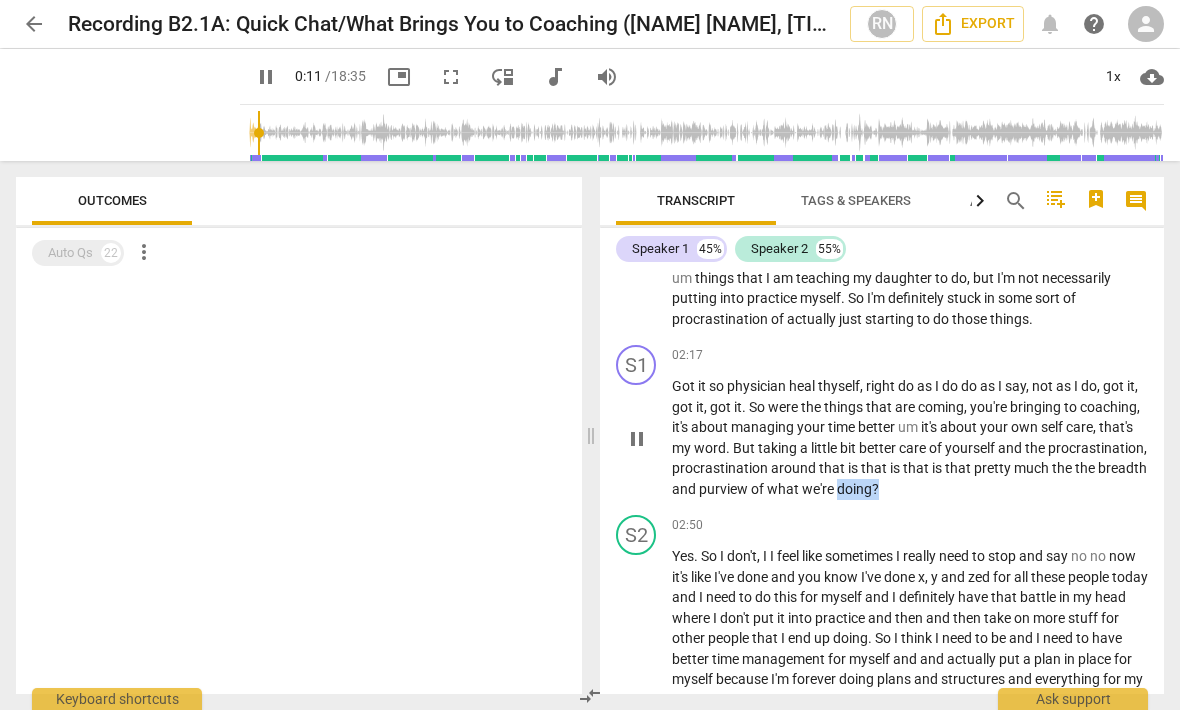 click on "of" at bounding box center (759, 489) 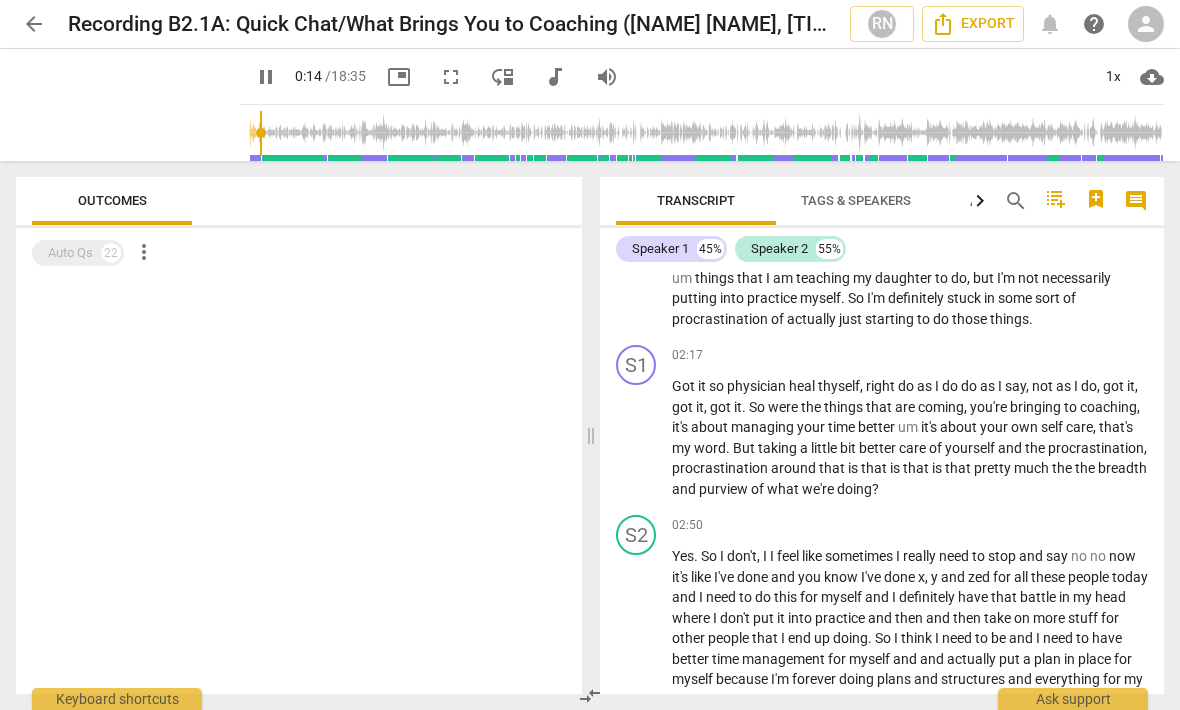 click at bounding box center [706, 133] 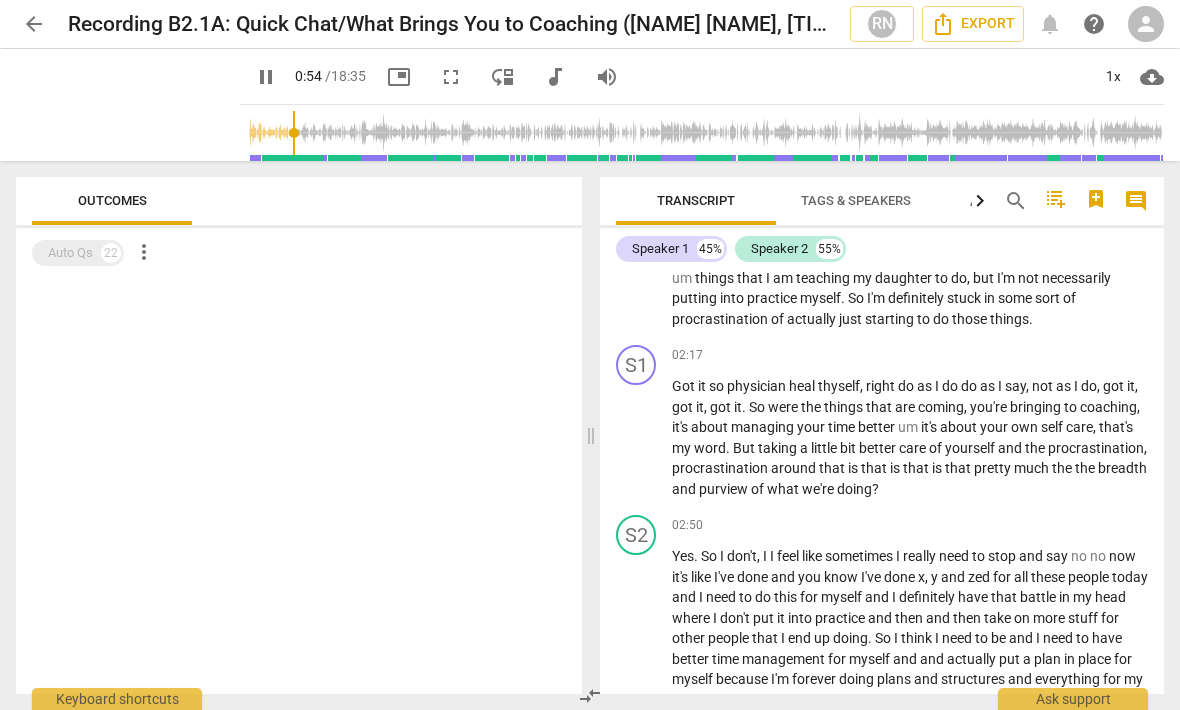 click at bounding box center (706, 133) 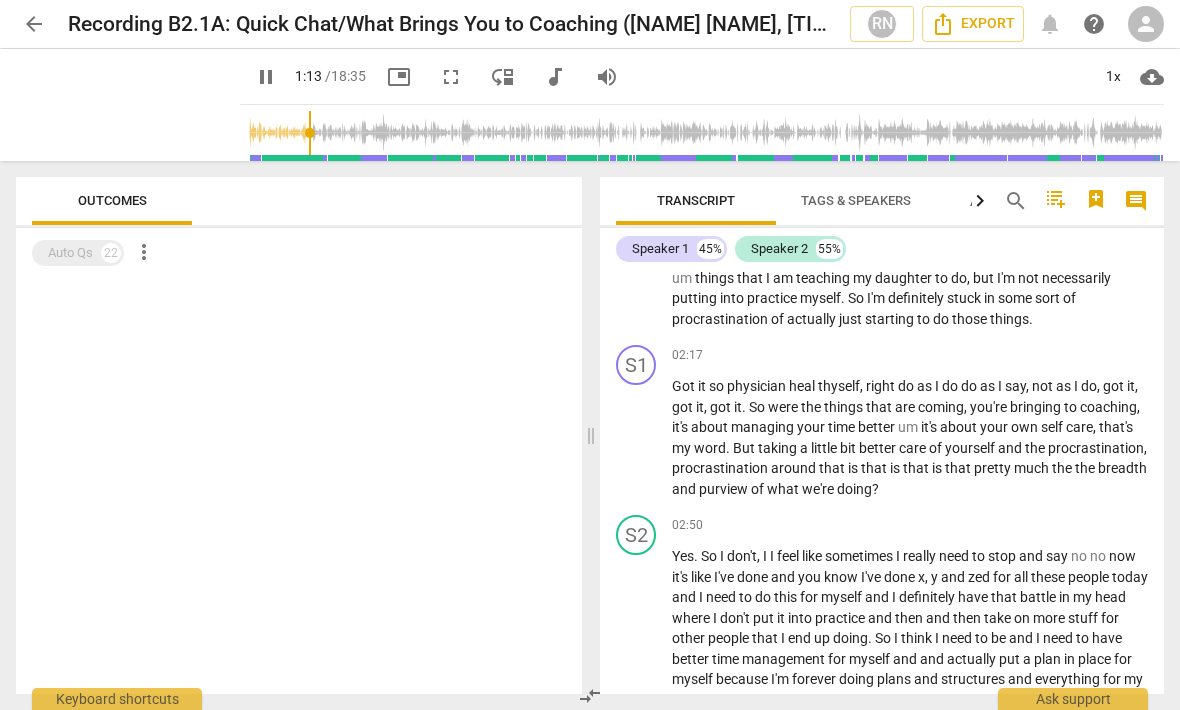 click at bounding box center [706, 133] 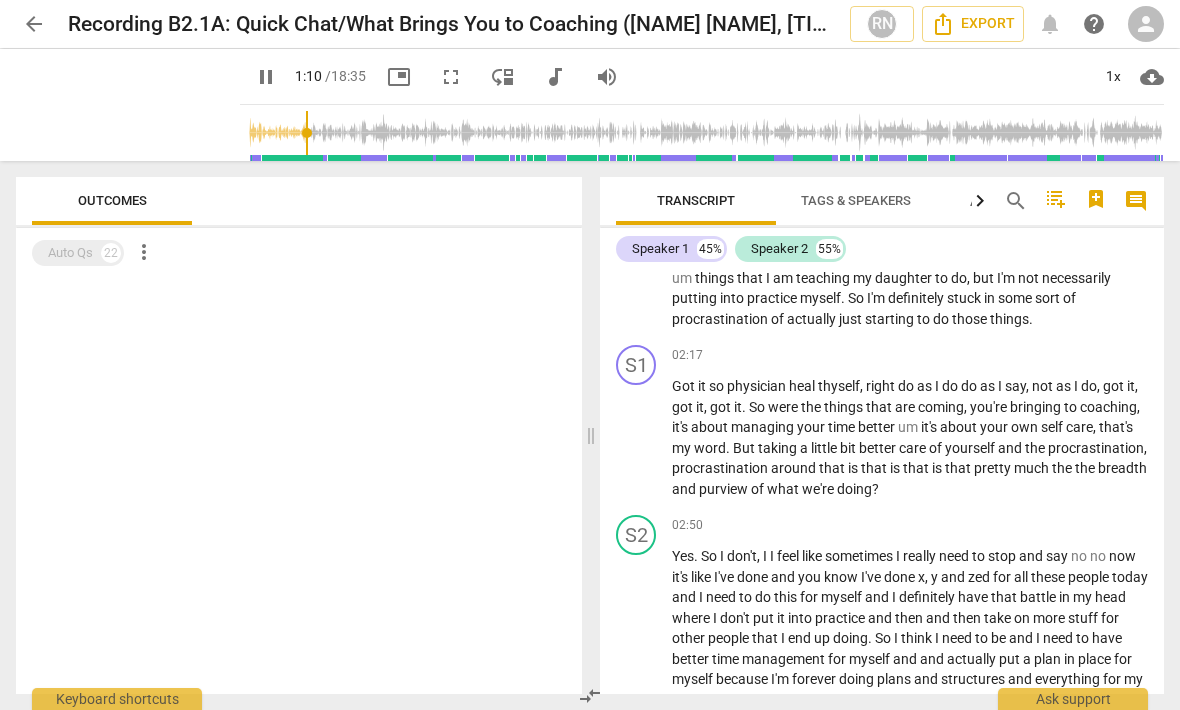 click at bounding box center (706, 133) 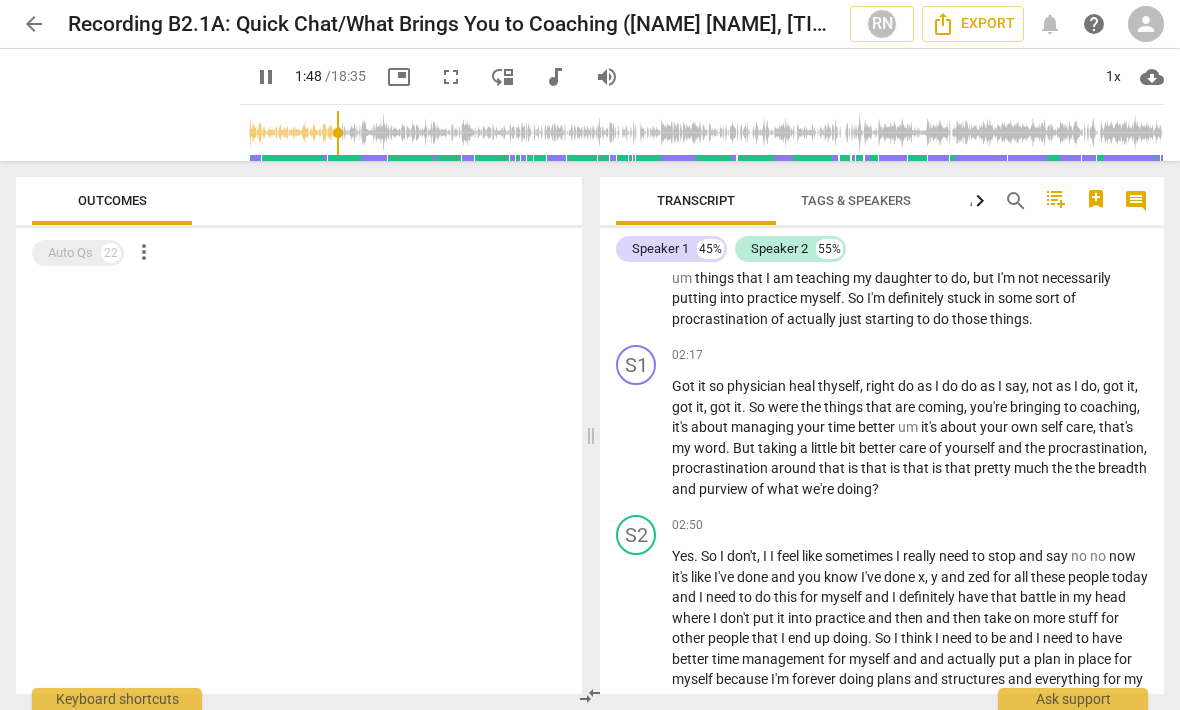 click at bounding box center (706, 133) 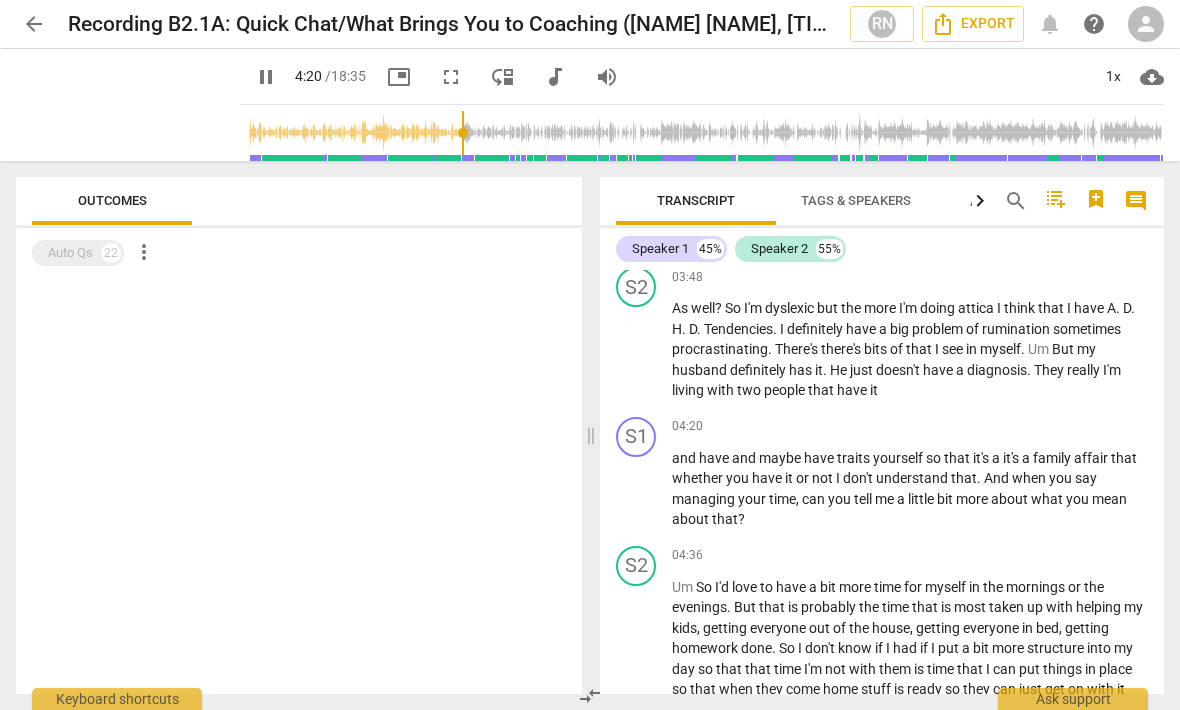 scroll, scrollTop: 1378, scrollLeft: 0, axis: vertical 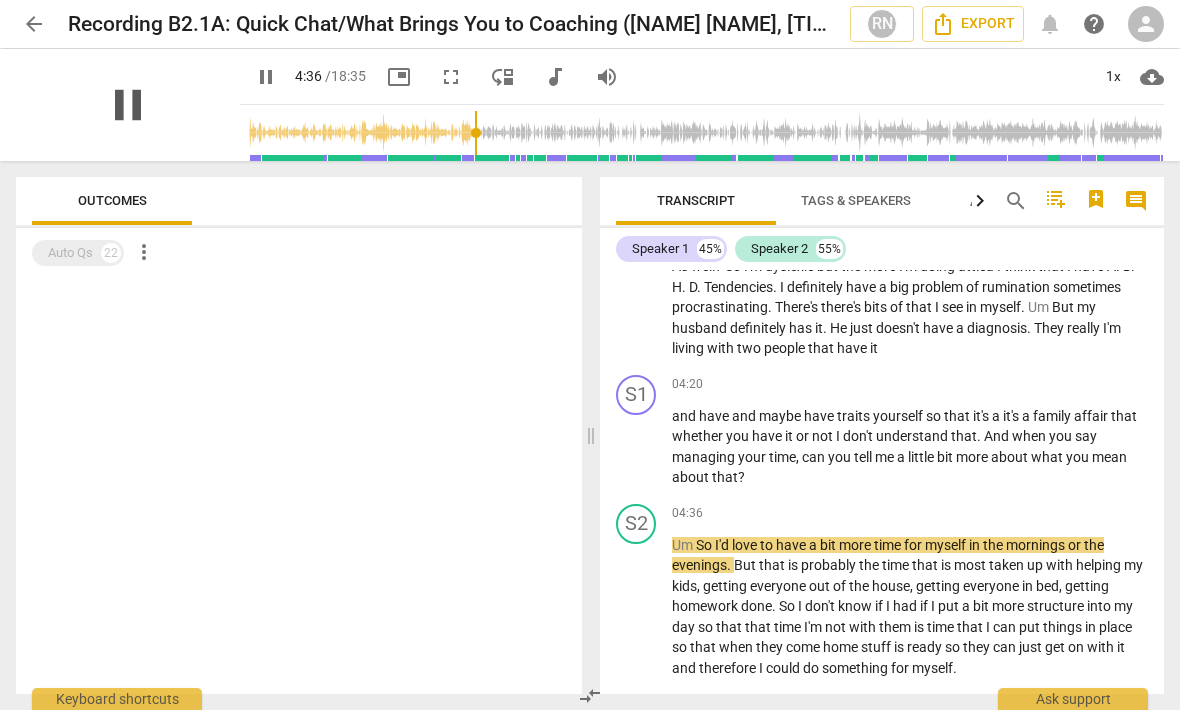 click on "pause" at bounding box center (128, 105) 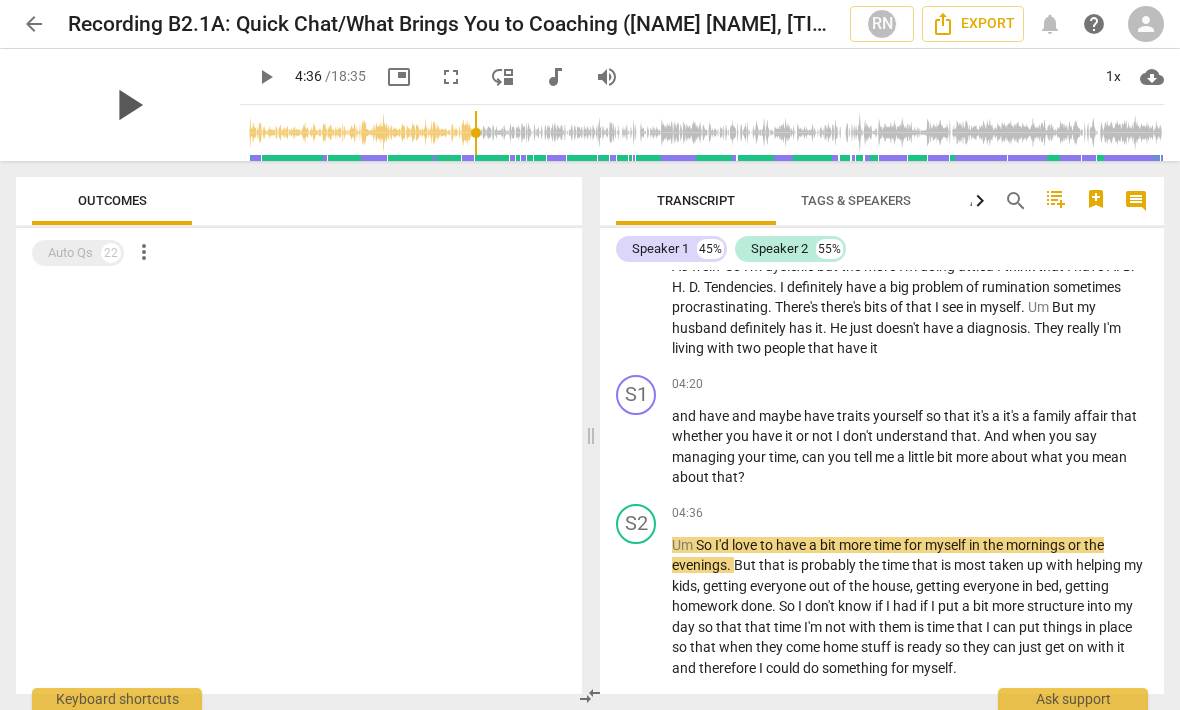 type on "277" 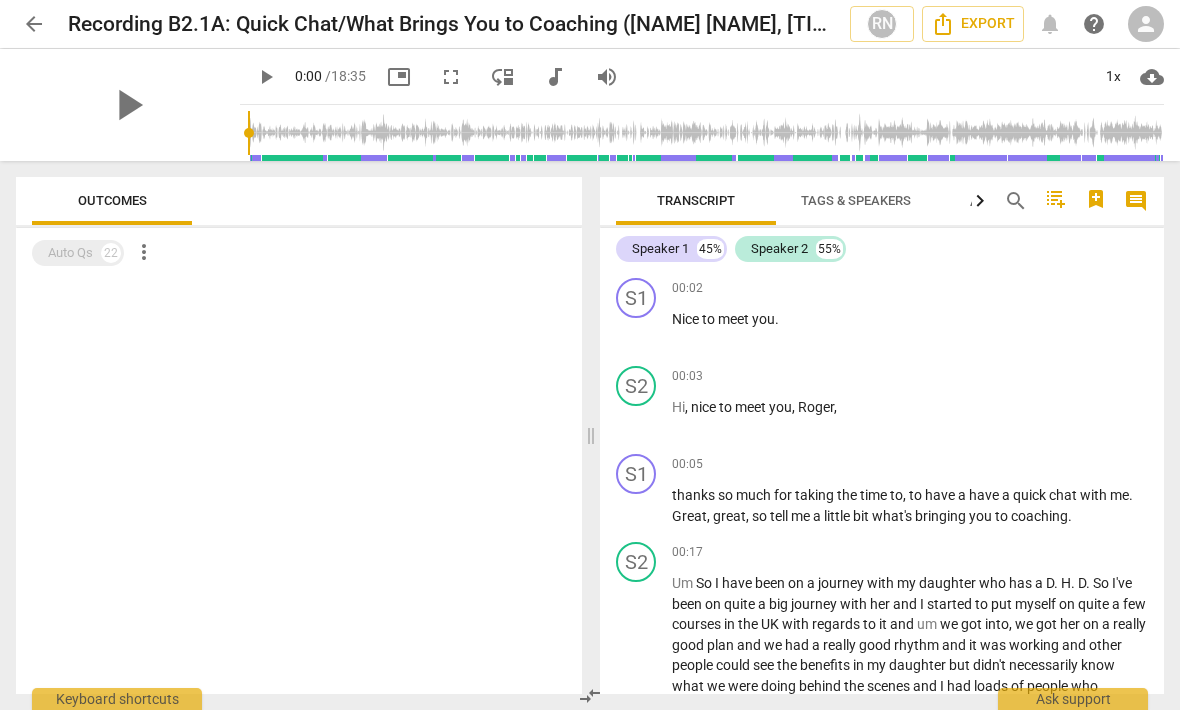 click at bounding box center (706, 133) 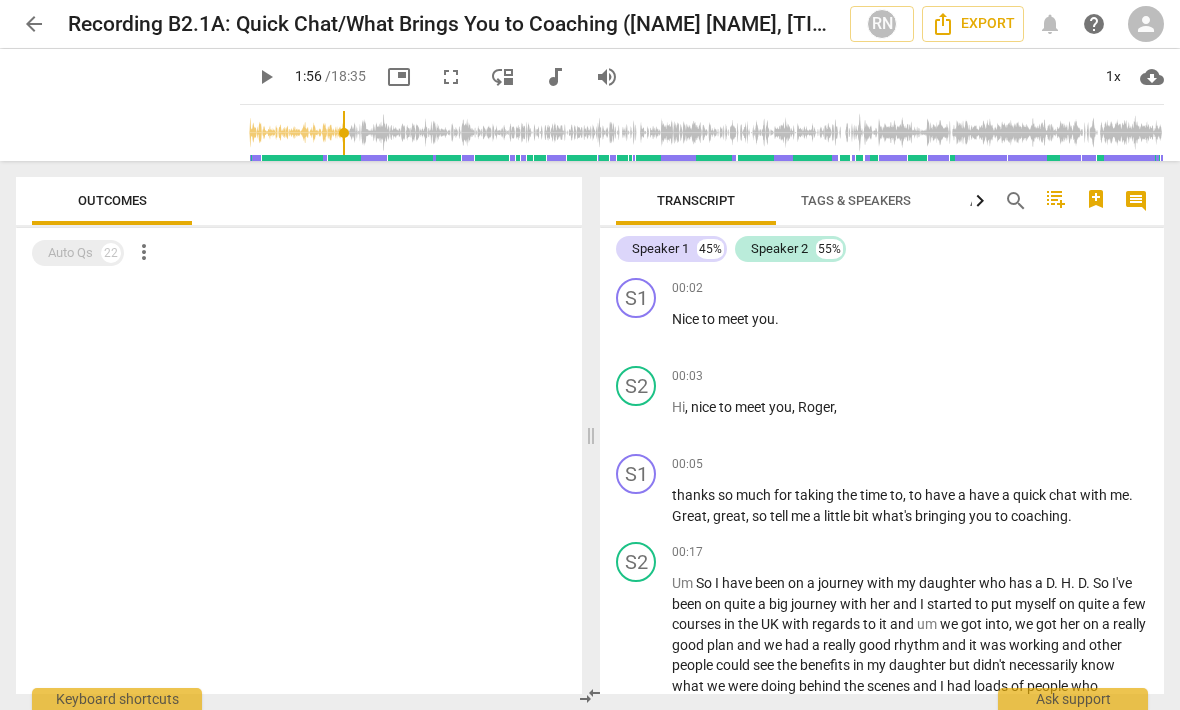 click at bounding box center [706, 133] 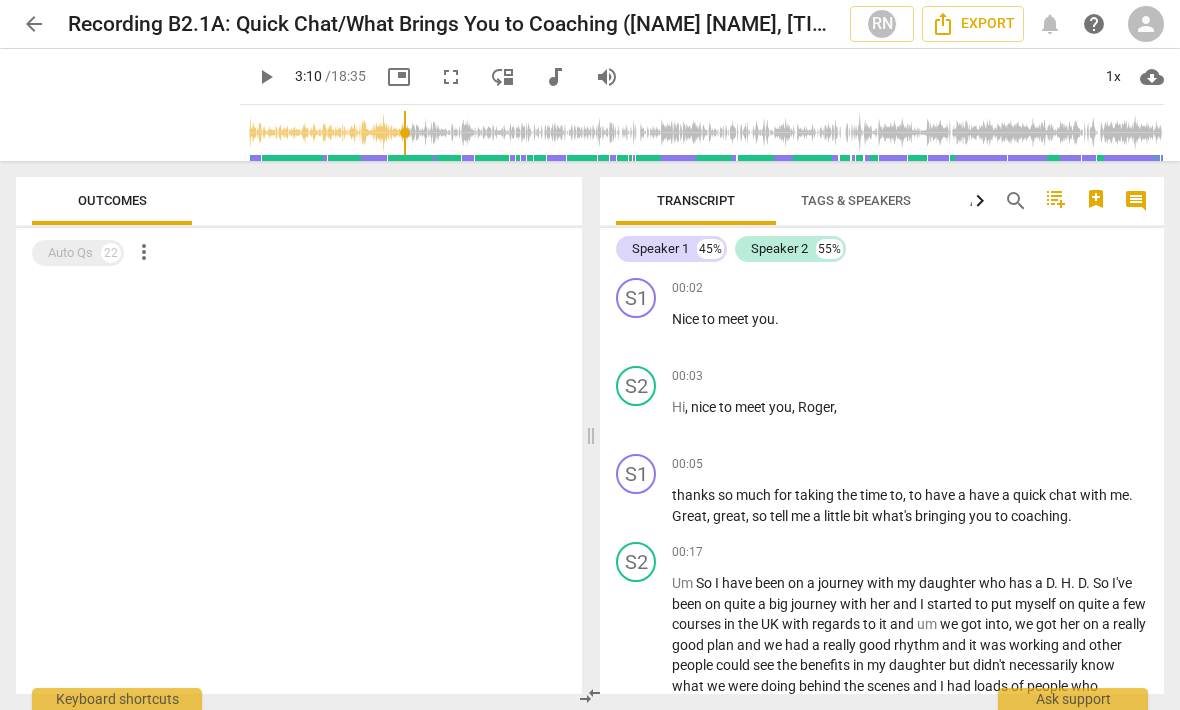 click at bounding box center [706, 133] 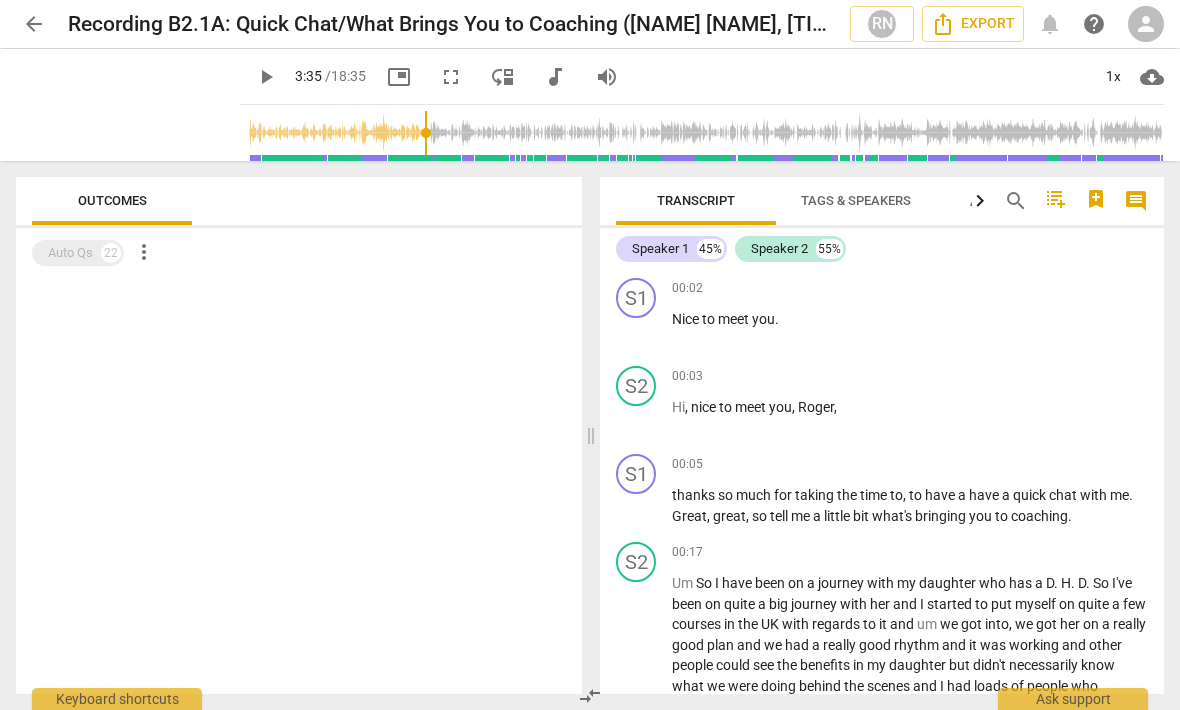 click at bounding box center [706, 133] 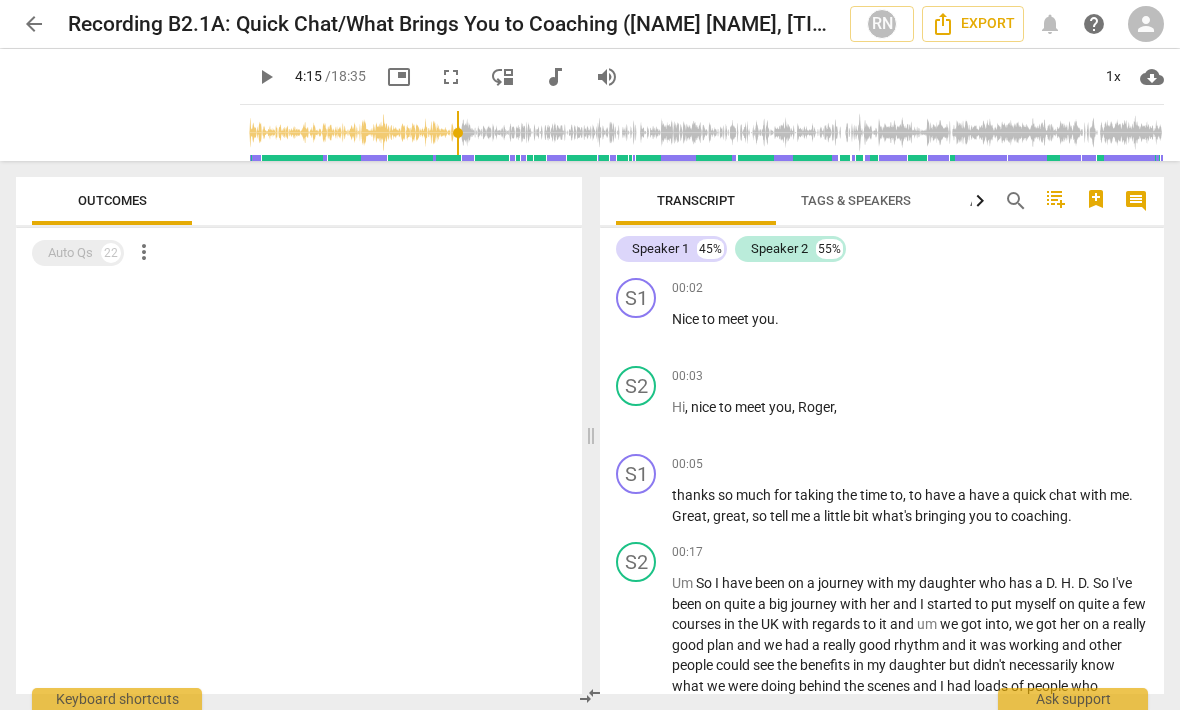 click on "play_arrow" at bounding box center [266, 77] 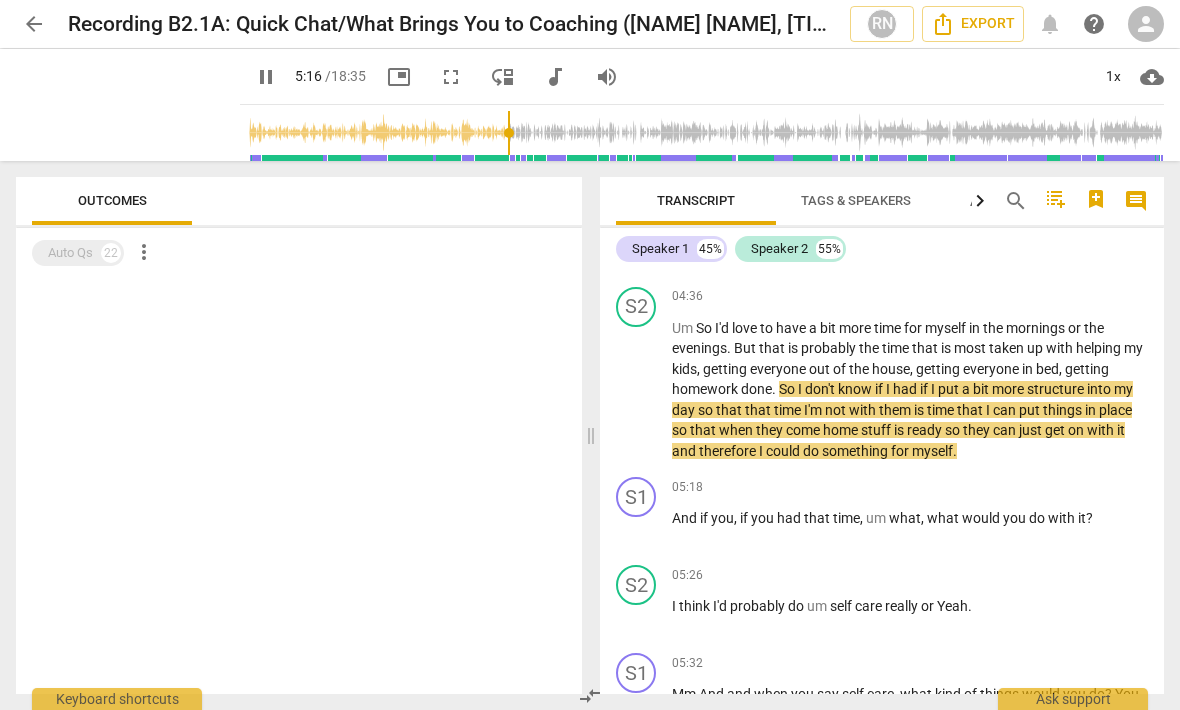 scroll, scrollTop: 1596, scrollLeft: 0, axis: vertical 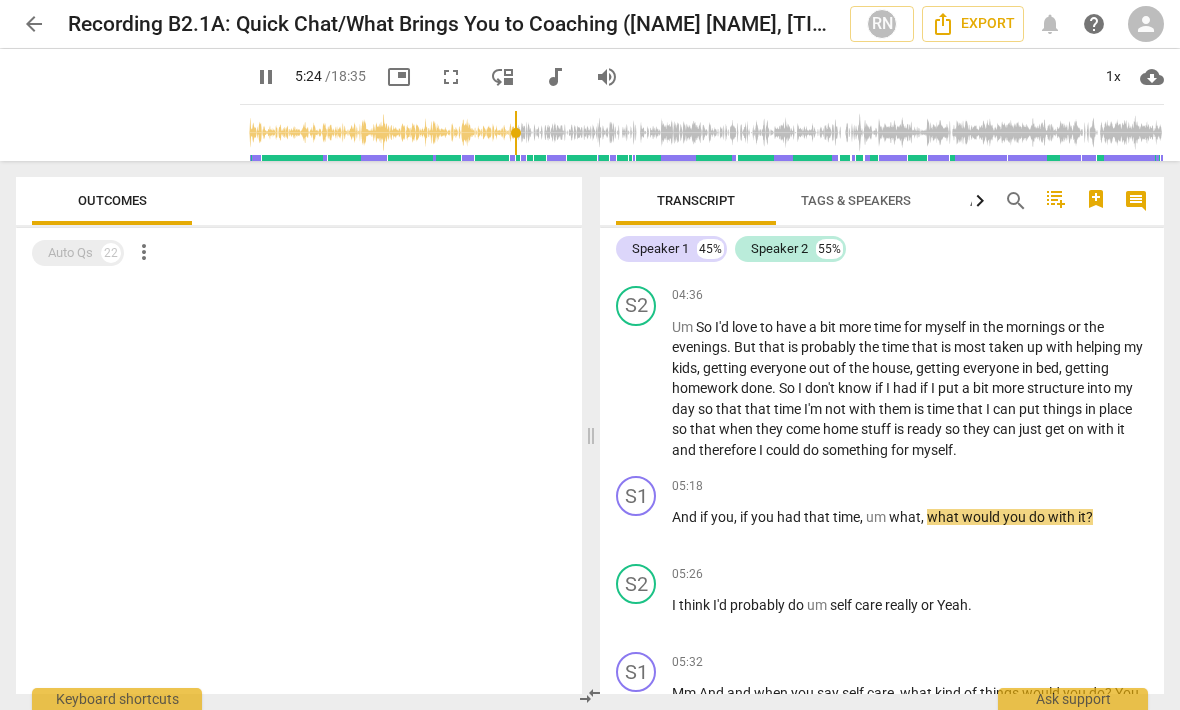 click on "pause" at bounding box center [266, 77] 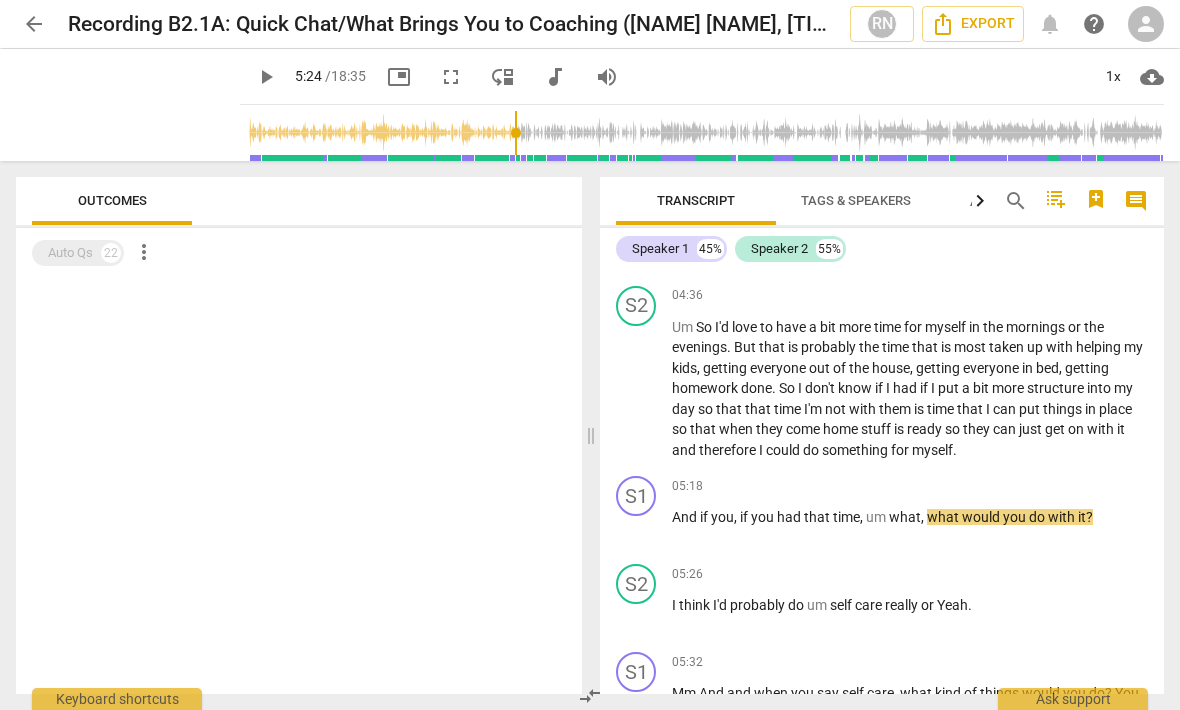 type on "325" 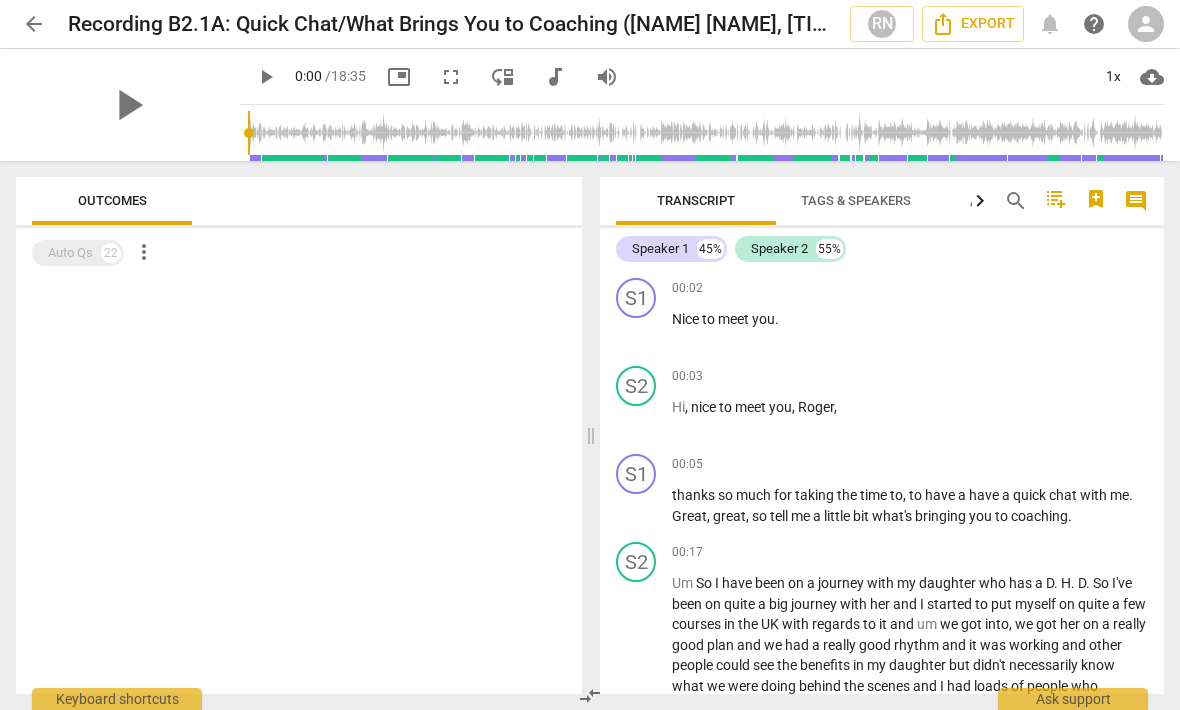 click at bounding box center [706, 133] 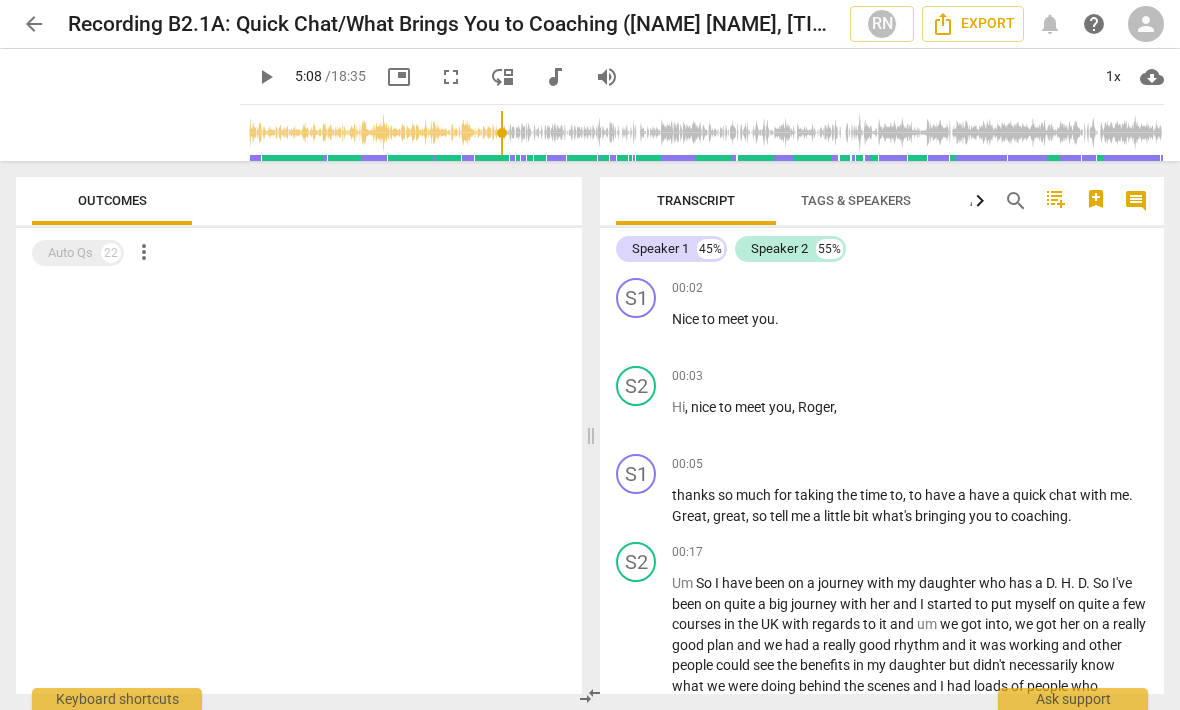 click on "play_arrow" at bounding box center (266, 77) 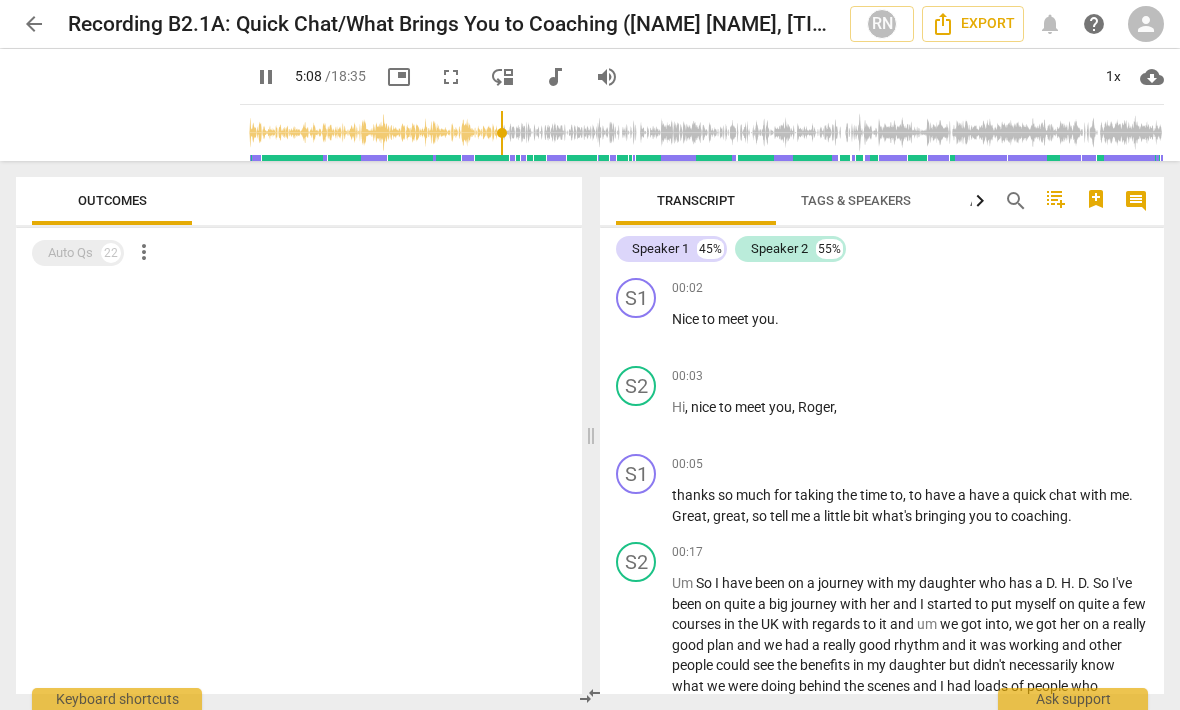 click at bounding box center (706, 133) 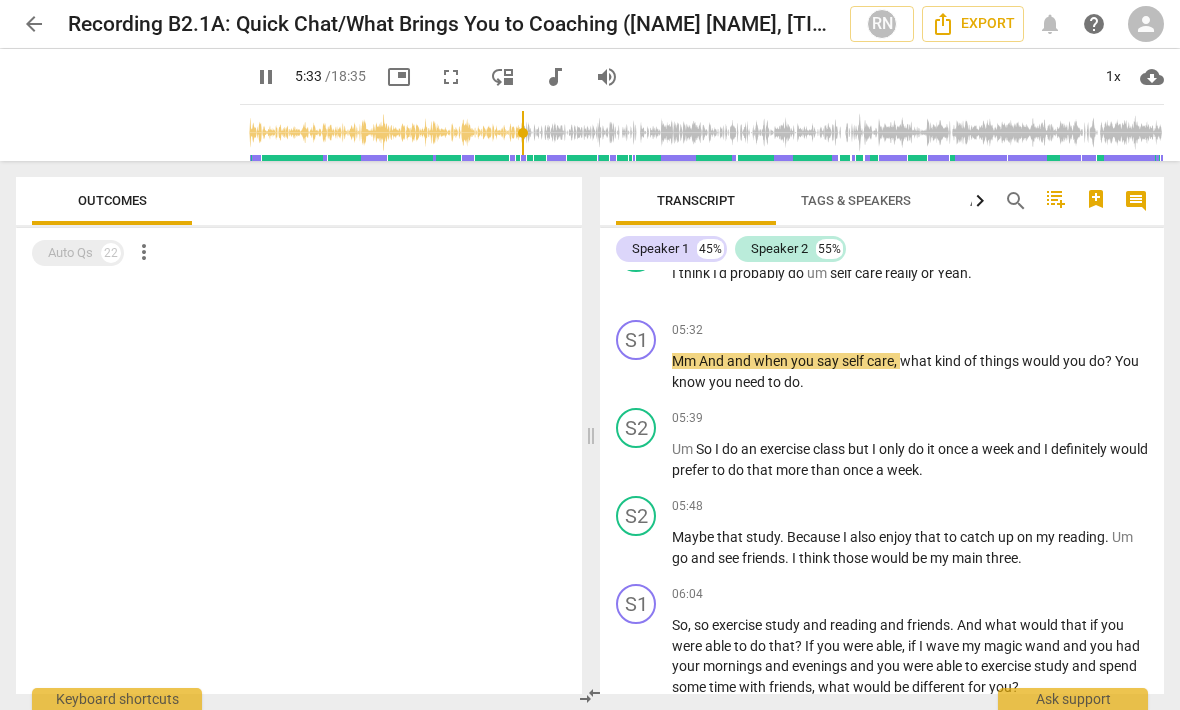 scroll, scrollTop: 1929, scrollLeft: 0, axis: vertical 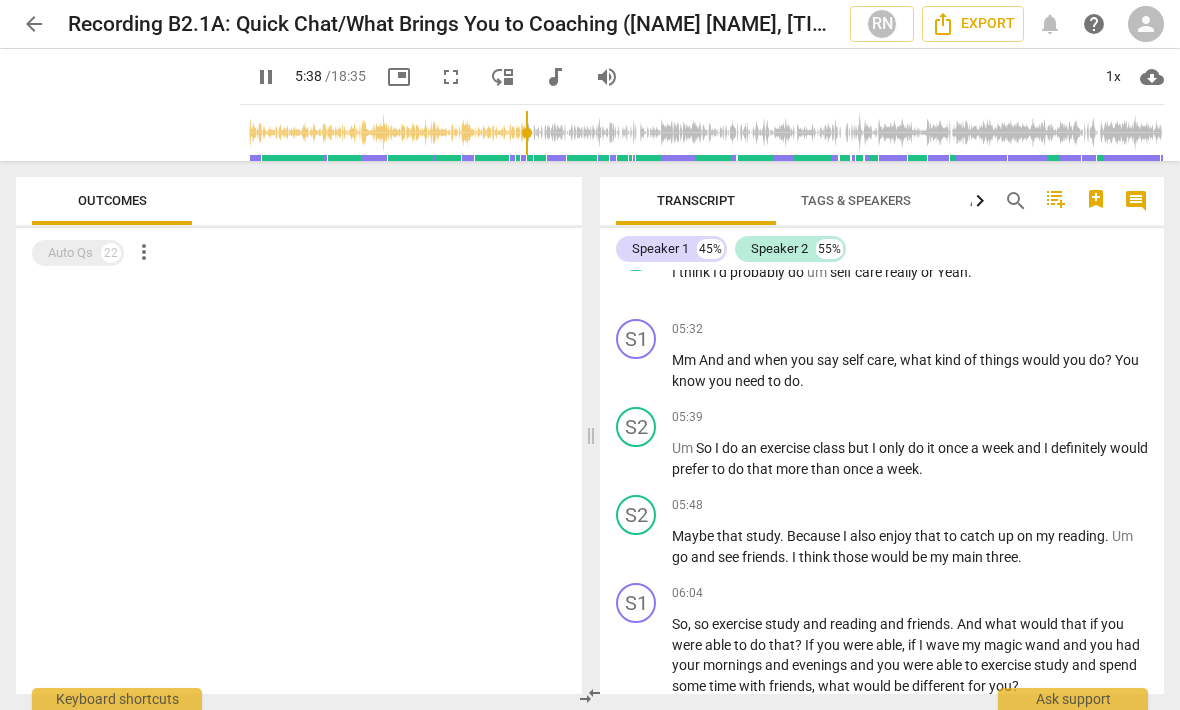 click on "pause" at bounding box center [266, 77] 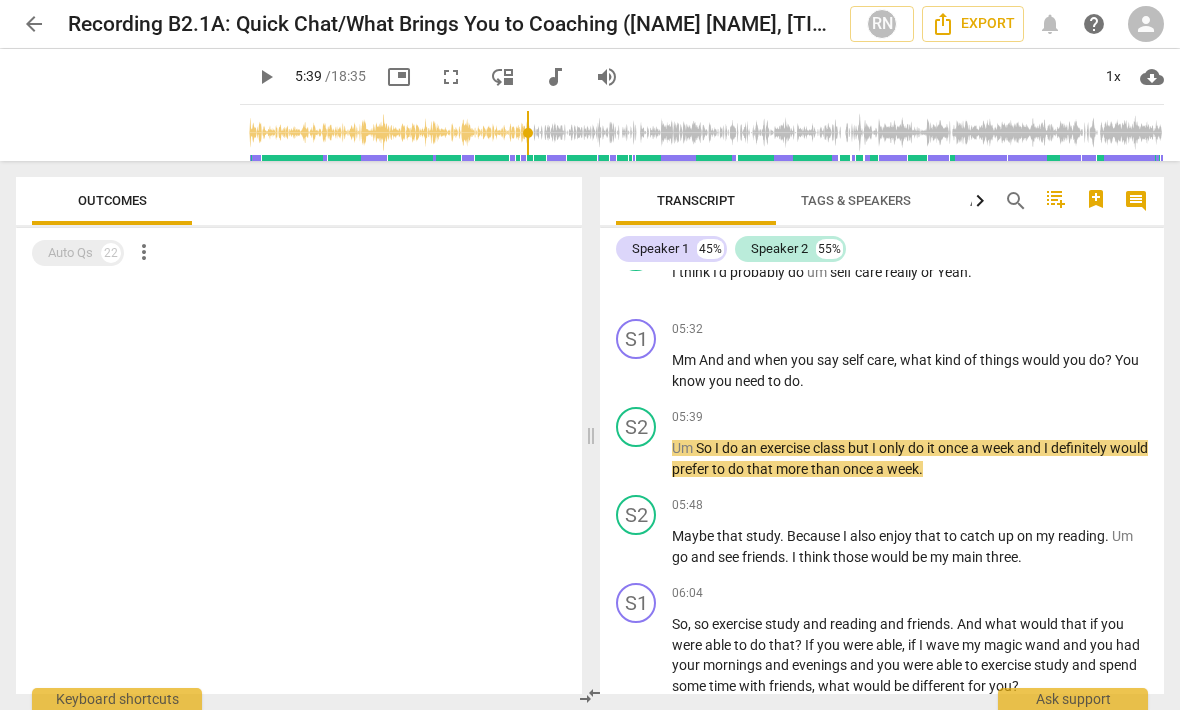 type on "339" 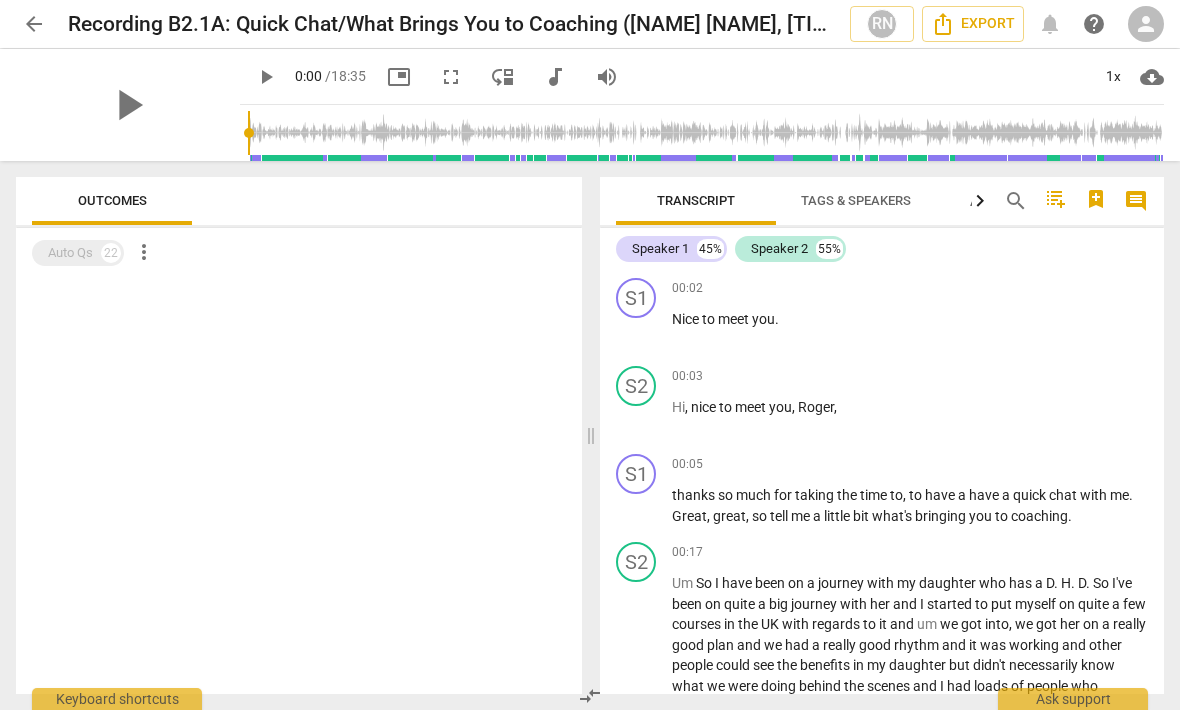 click at bounding box center (706, 133) 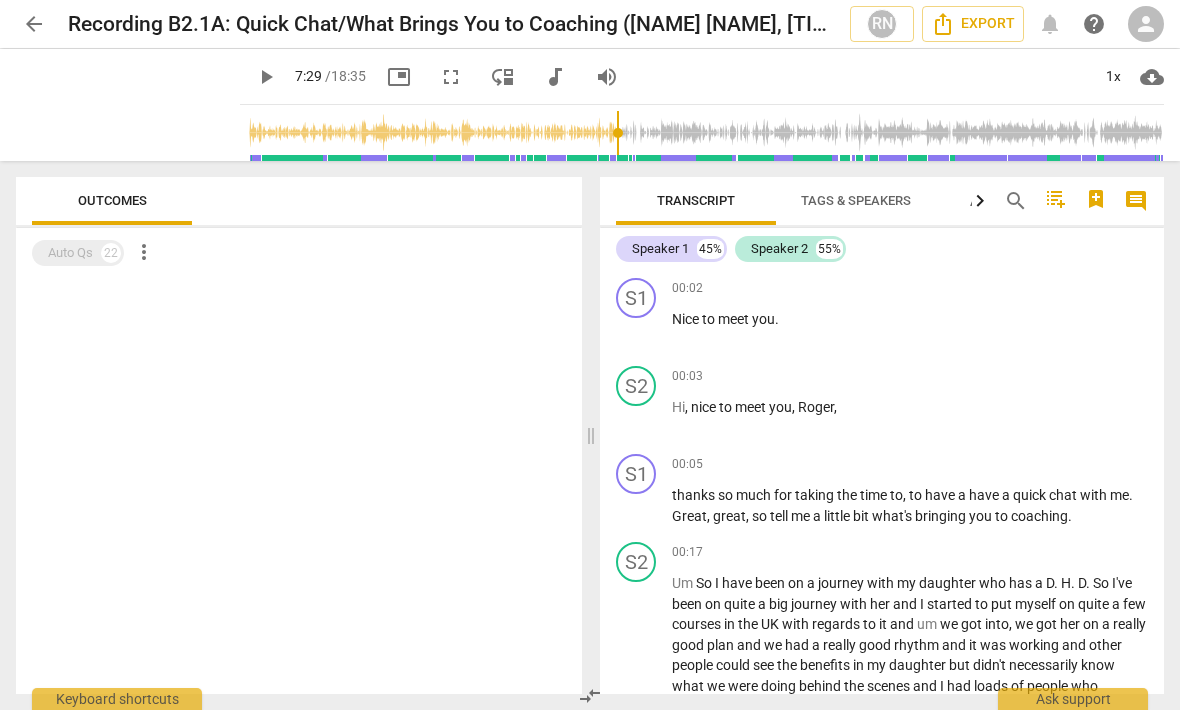 click at bounding box center [706, 133] 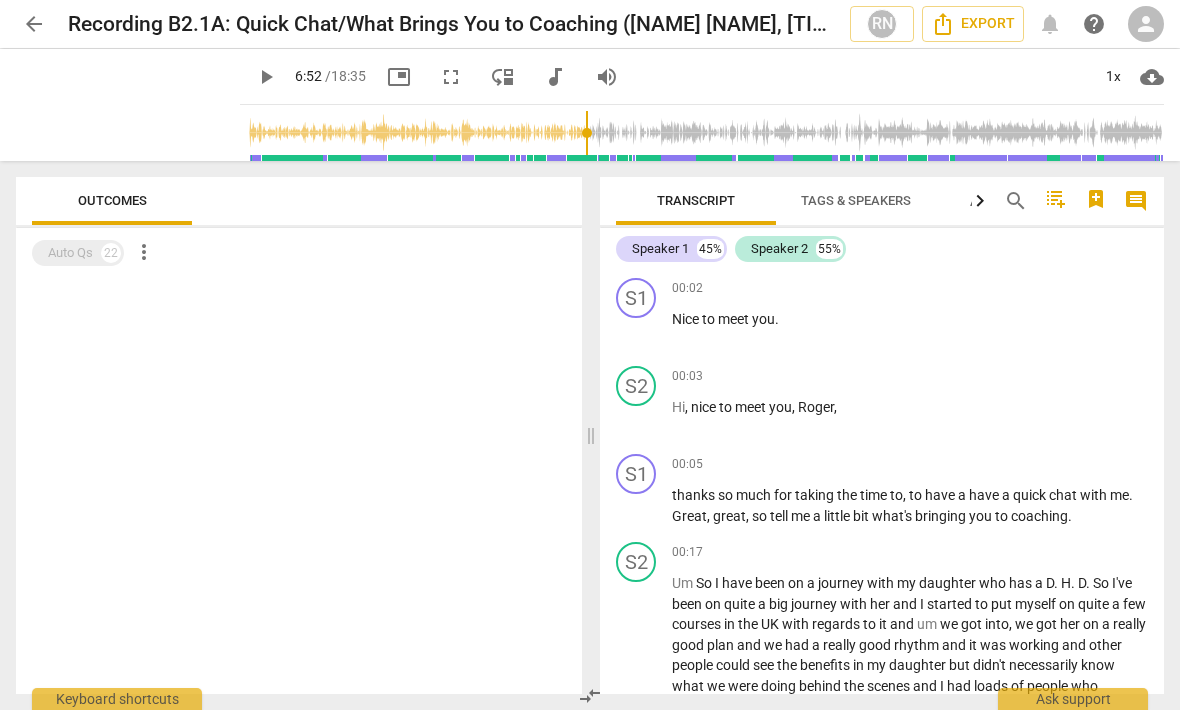 click at bounding box center (706, 133) 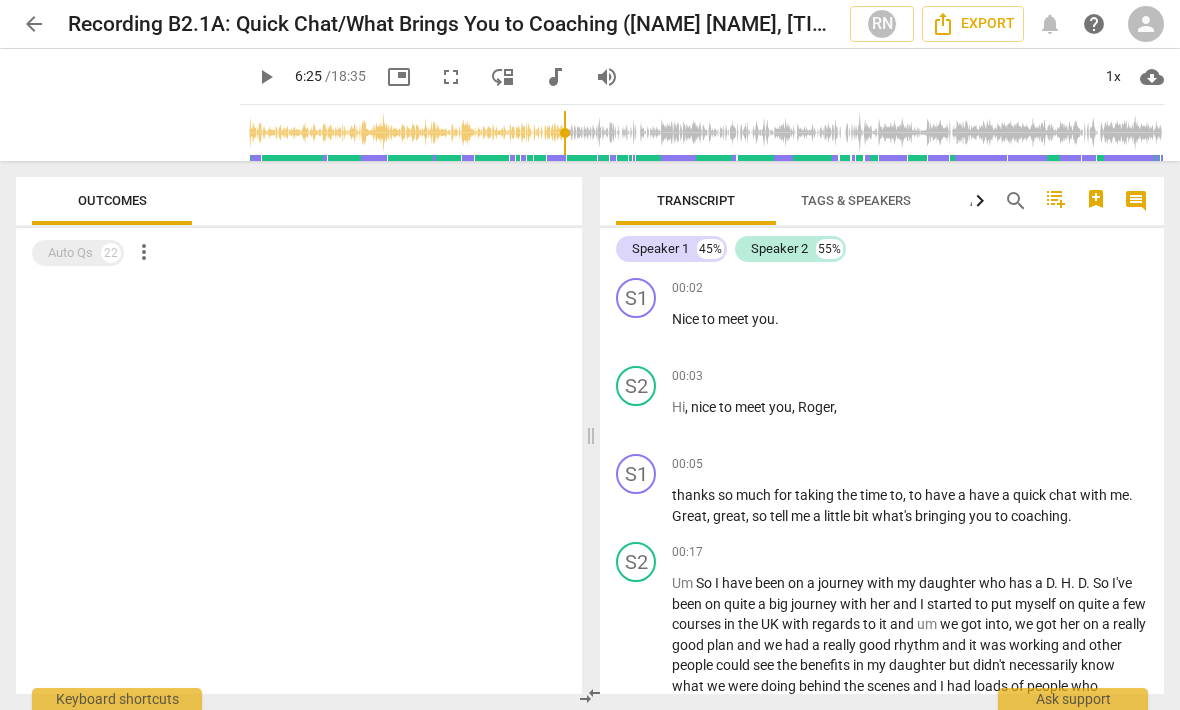 click at bounding box center [706, 133] 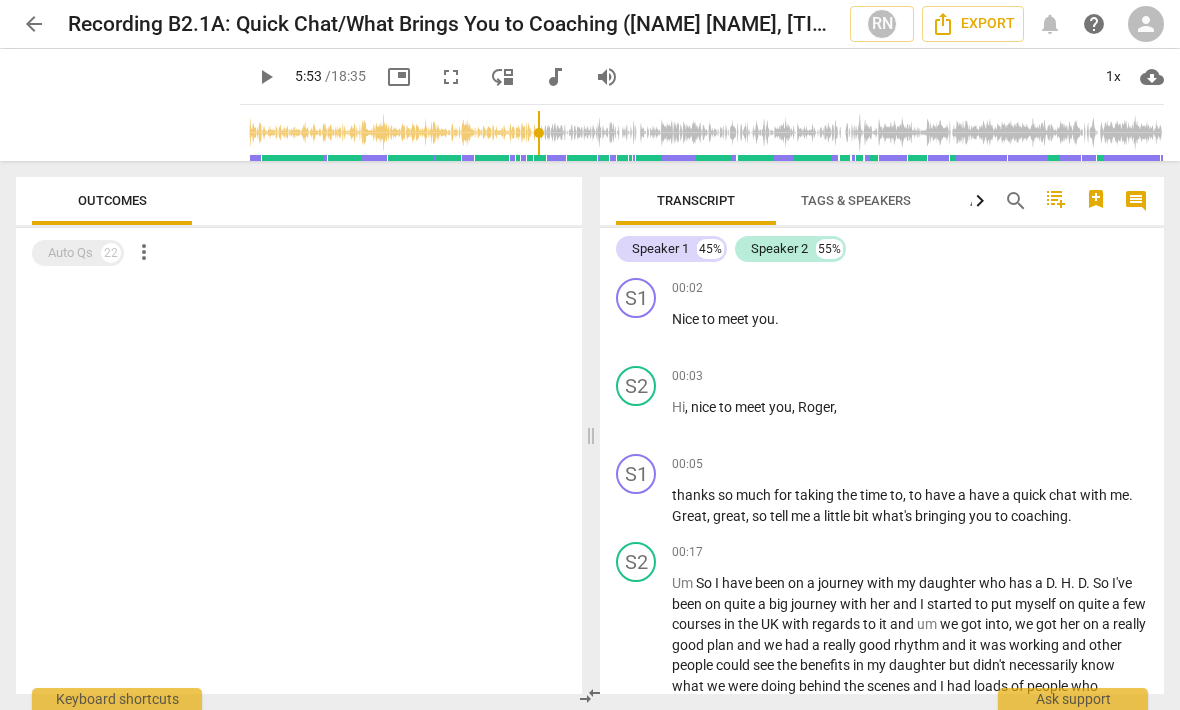 click at bounding box center (706, 133) 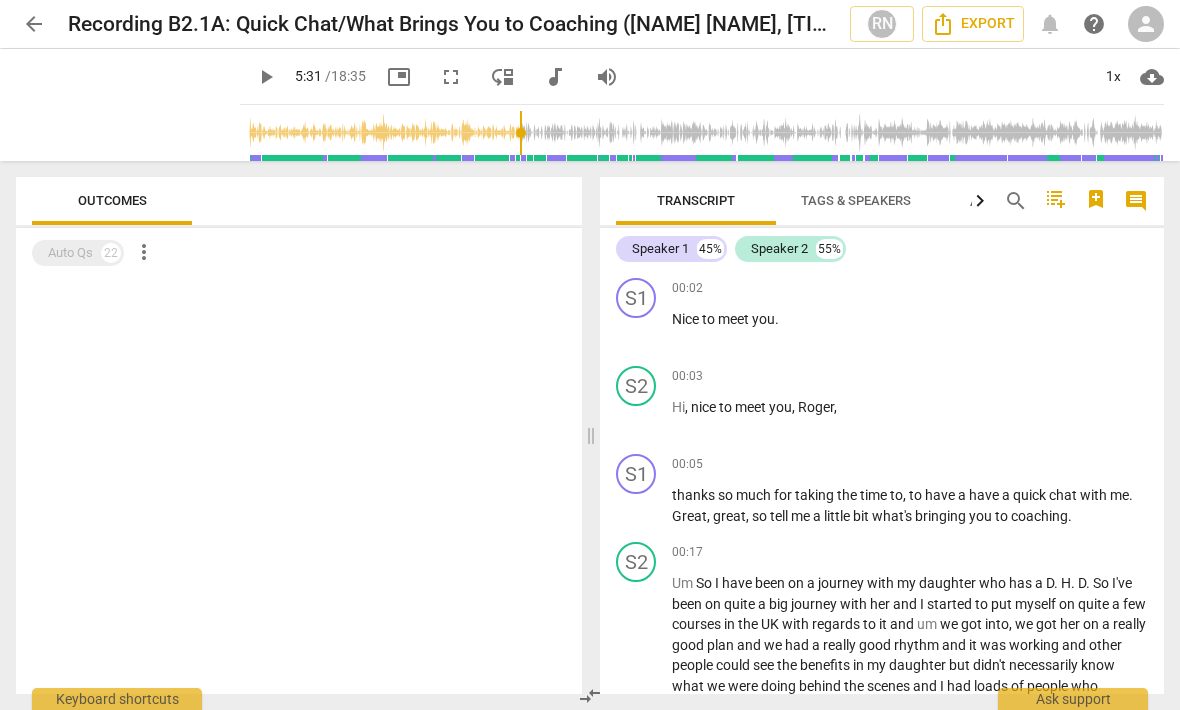 click on "play_arrow" at bounding box center (266, 77) 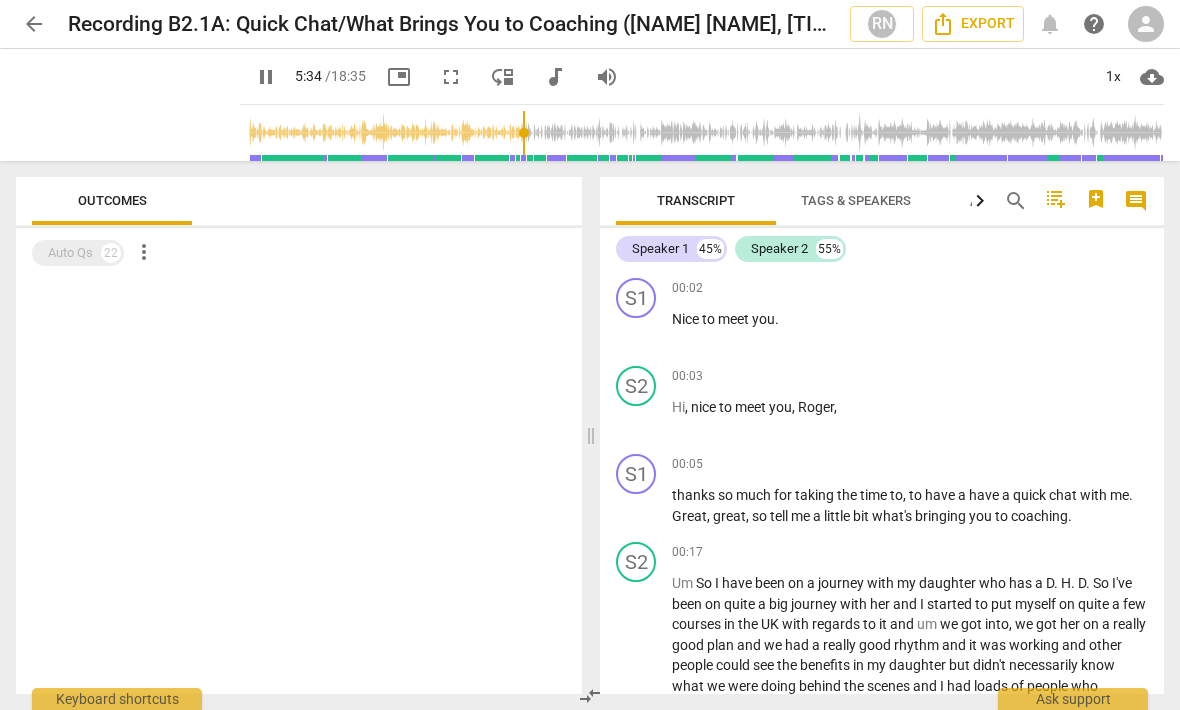 click on "pause" at bounding box center (266, 77) 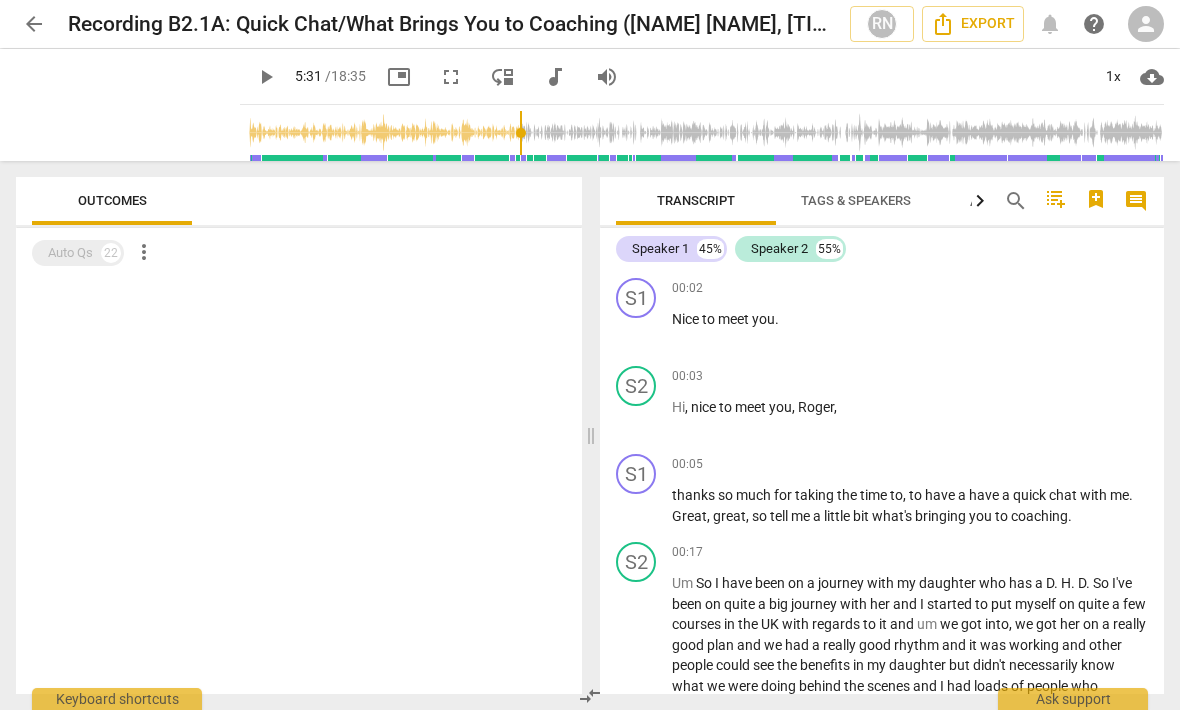 click on "play_arrow" at bounding box center [266, 77] 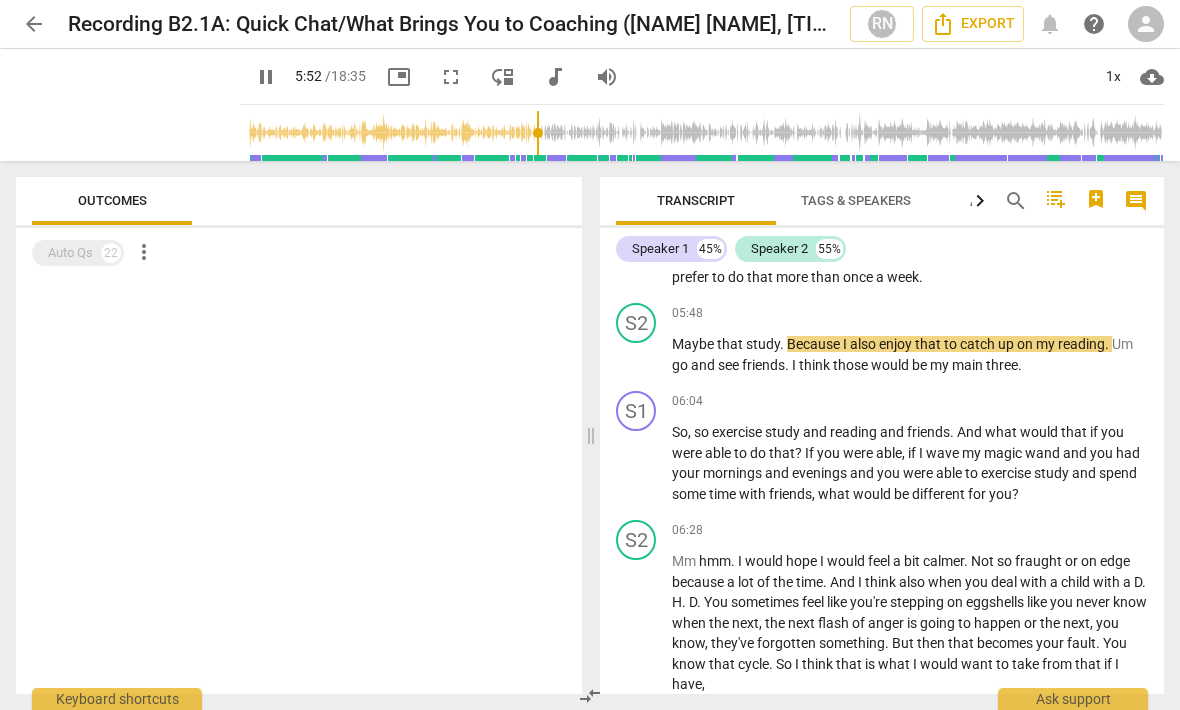 scroll, scrollTop: 2125, scrollLeft: 0, axis: vertical 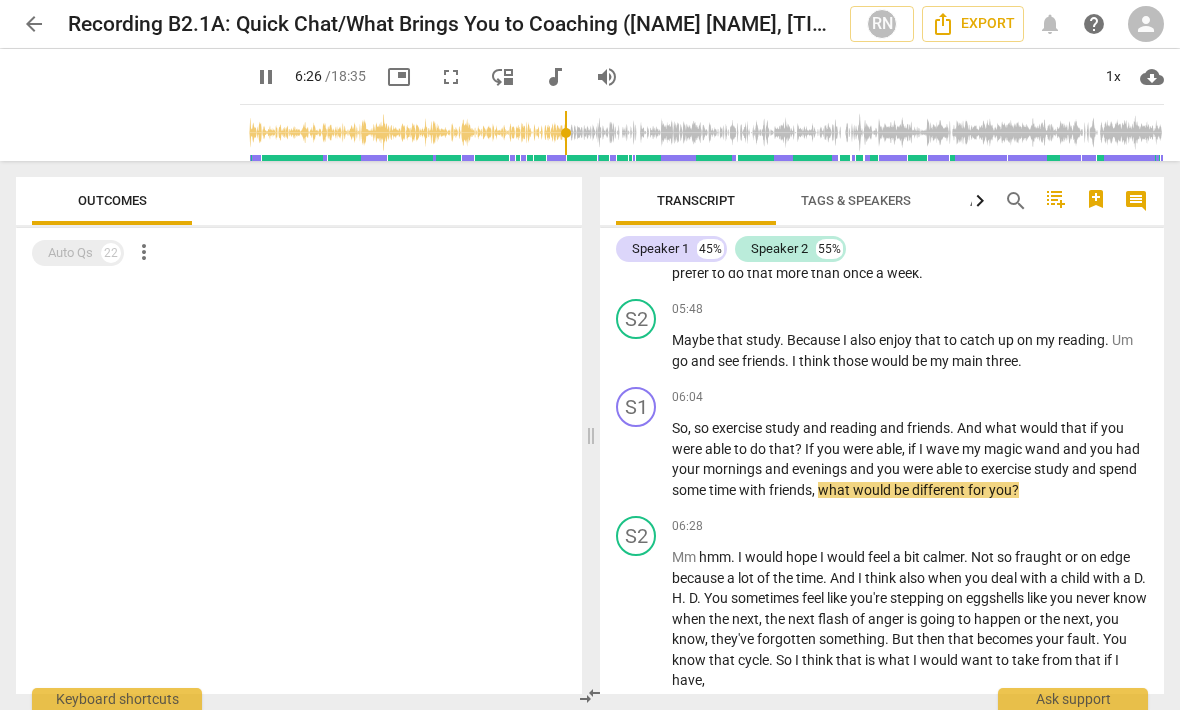 click on "pause" at bounding box center [266, 77] 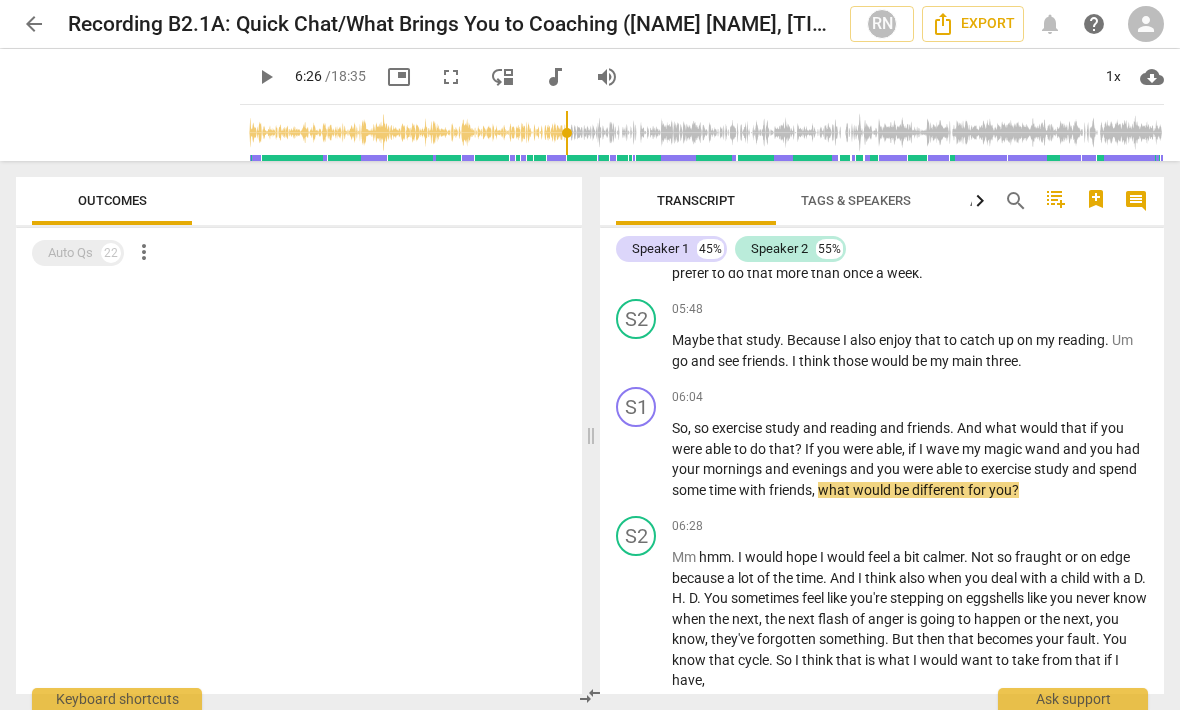 type on "387" 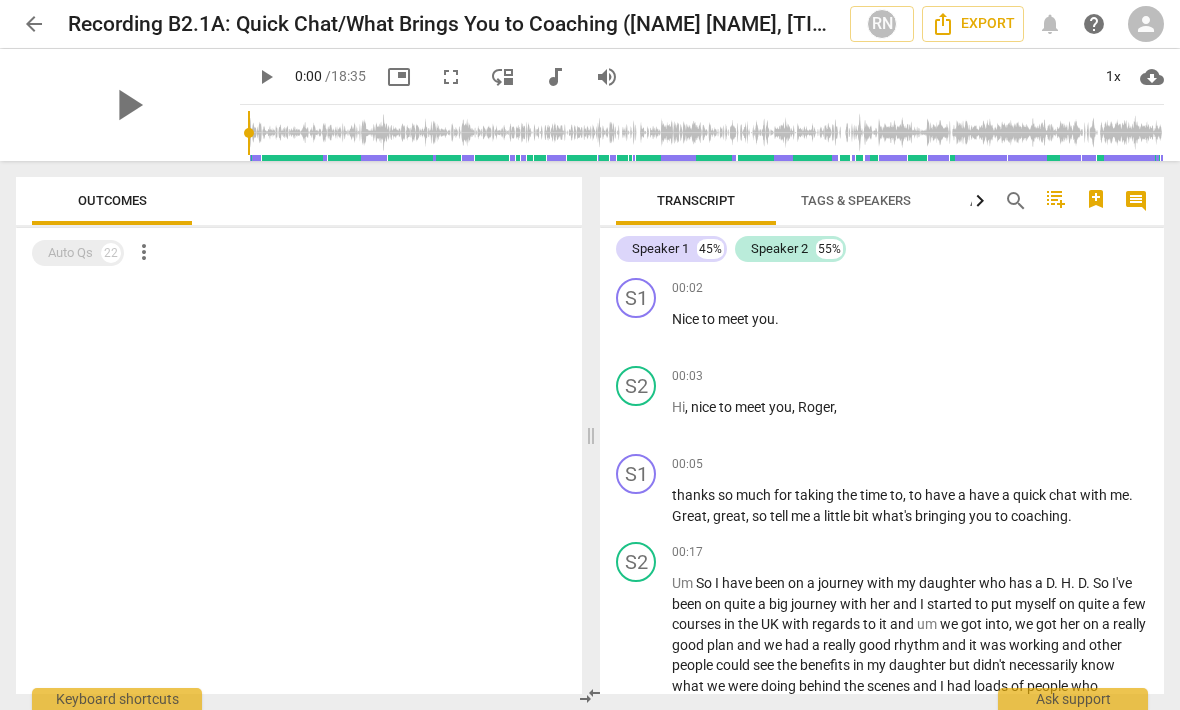 click at bounding box center [706, 133] 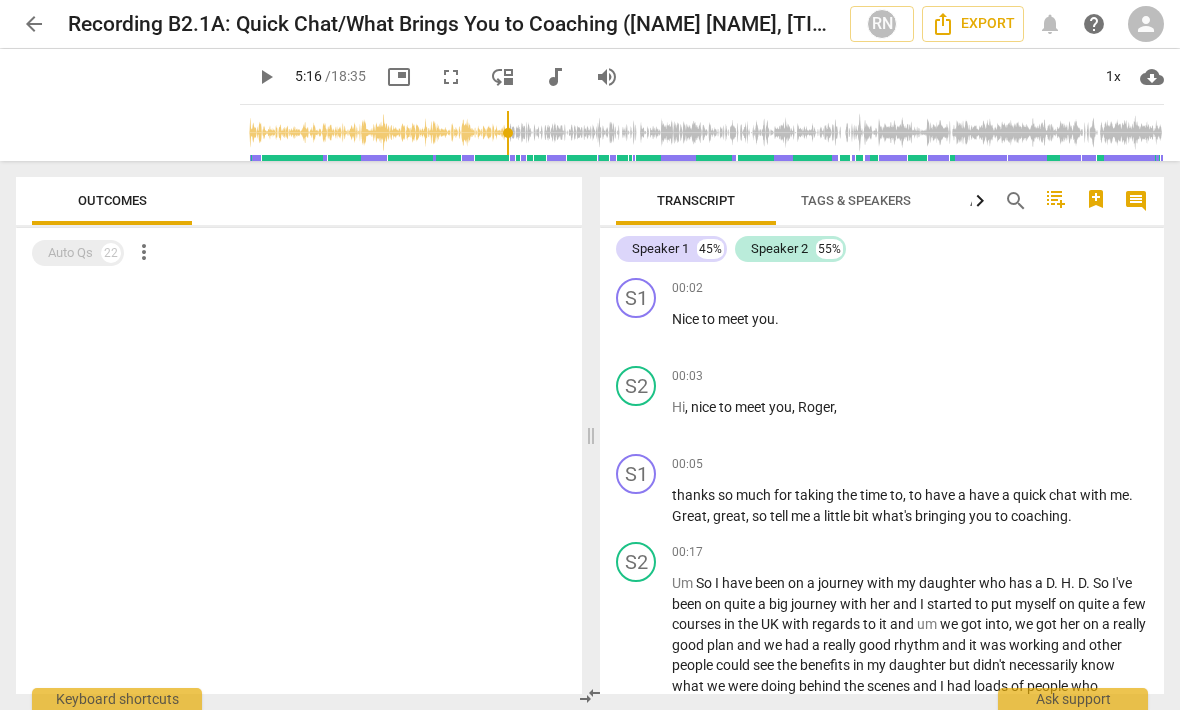 click at bounding box center (706, 133) 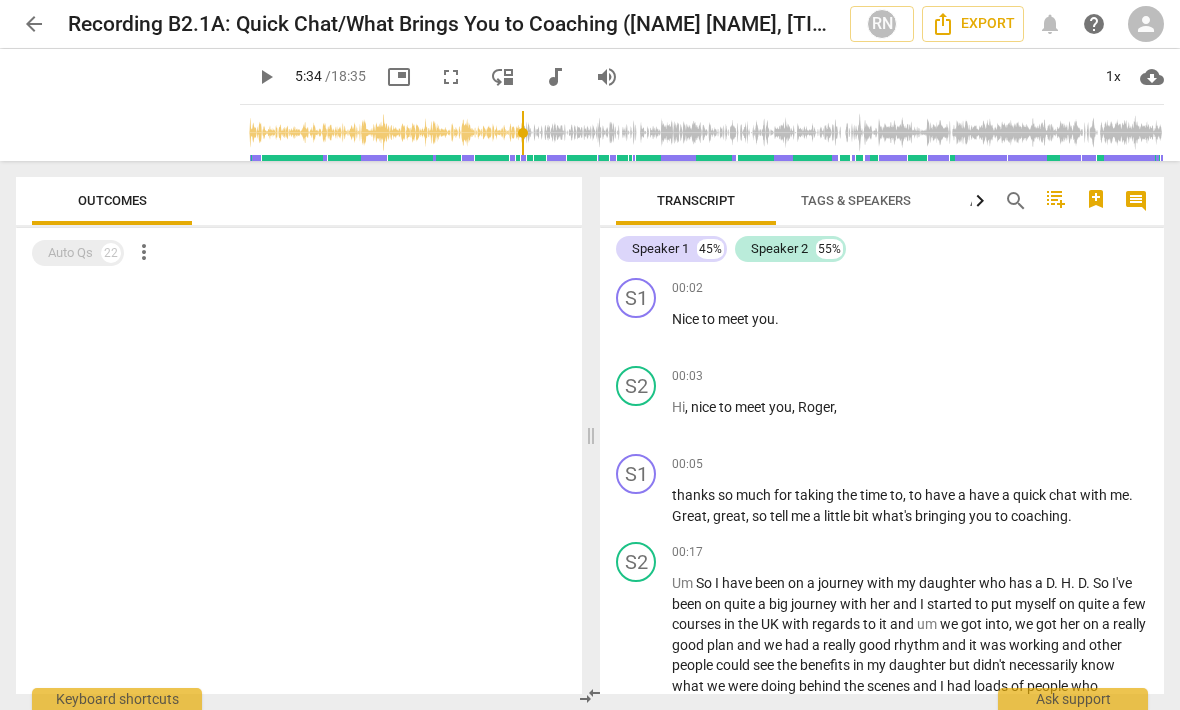 click at bounding box center [706, 133] 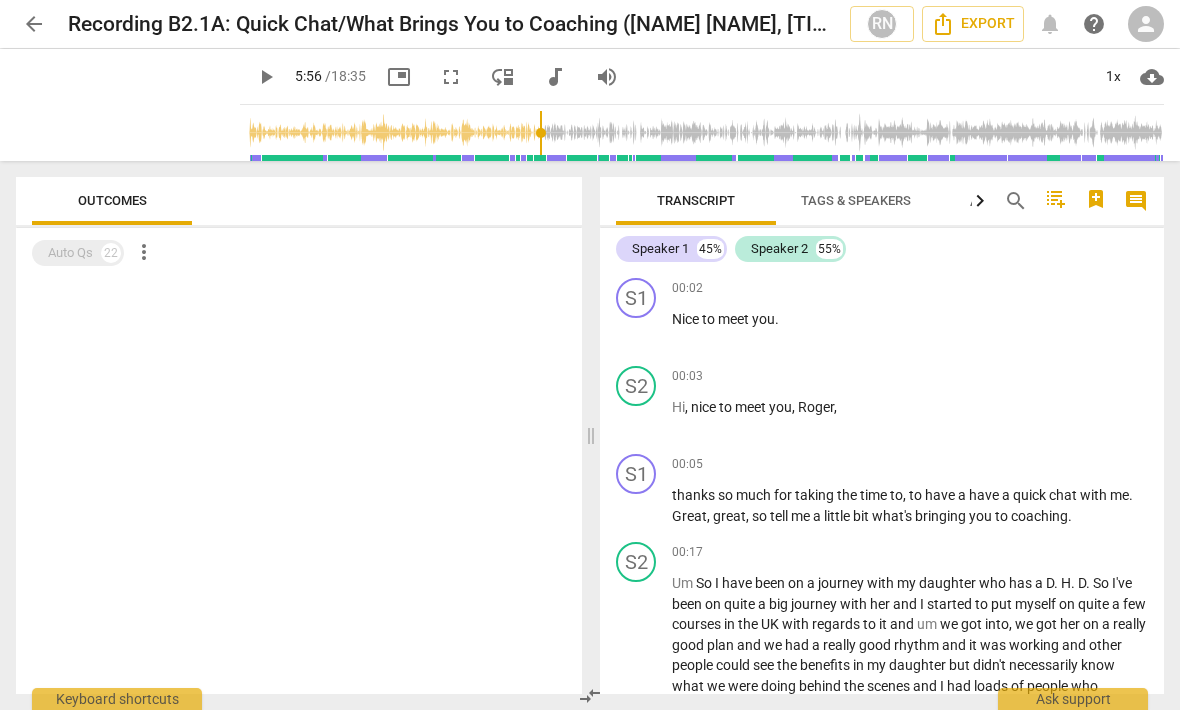 click at bounding box center [706, 133] 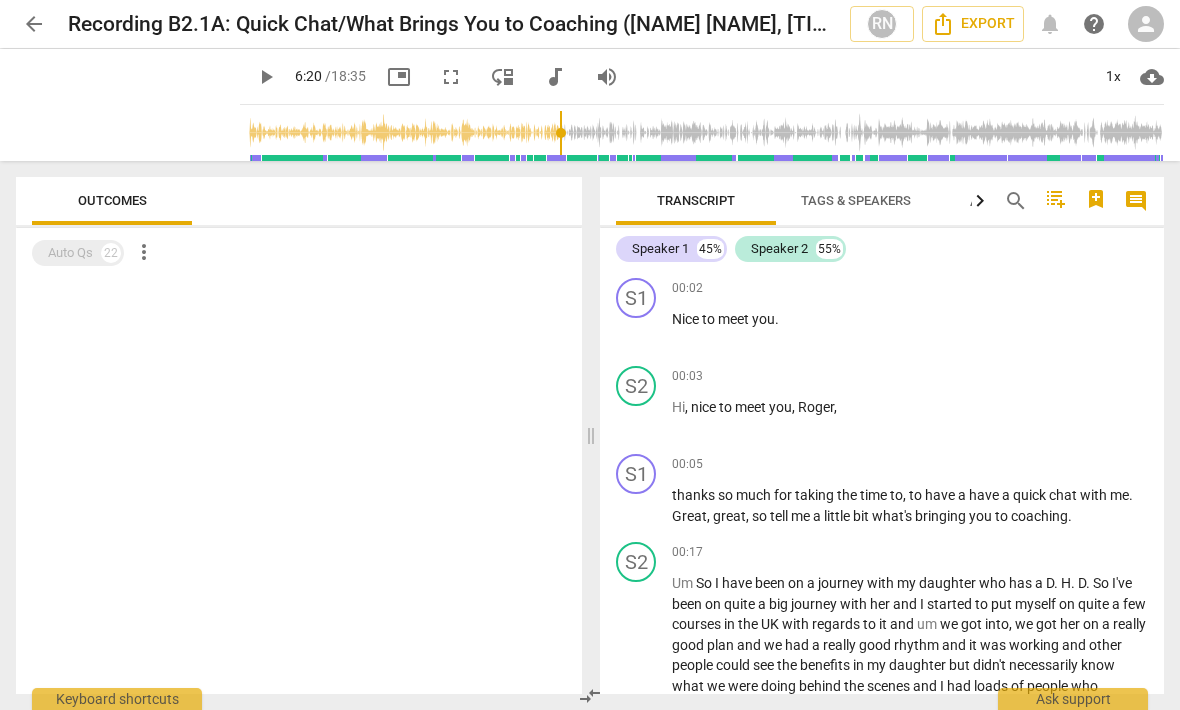 click on "play_arrow" at bounding box center [266, 77] 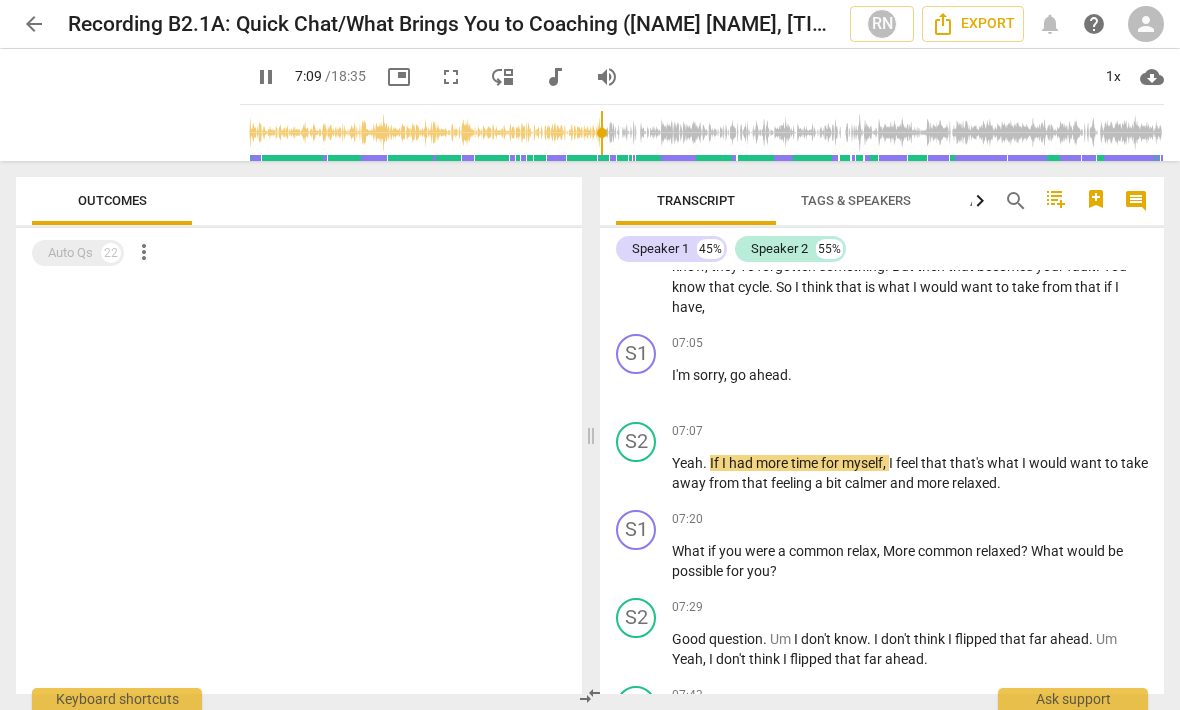scroll, scrollTop: 2517, scrollLeft: 0, axis: vertical 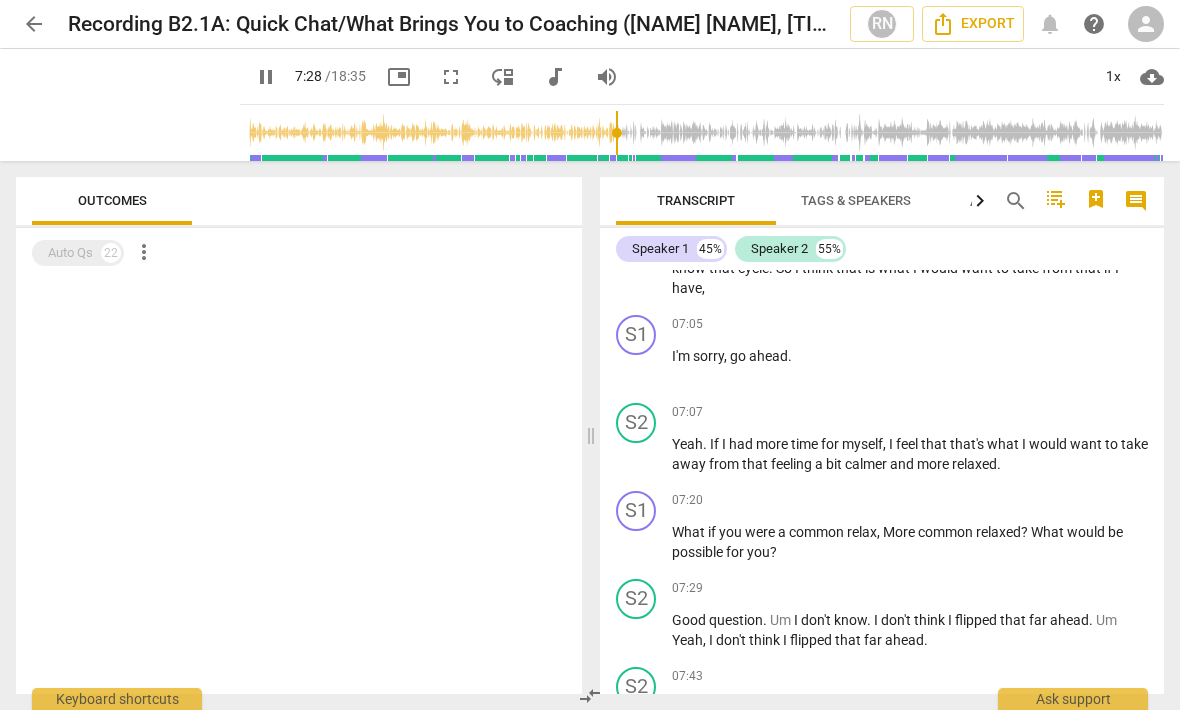 click on "pause" at bounding box center [266, 77] 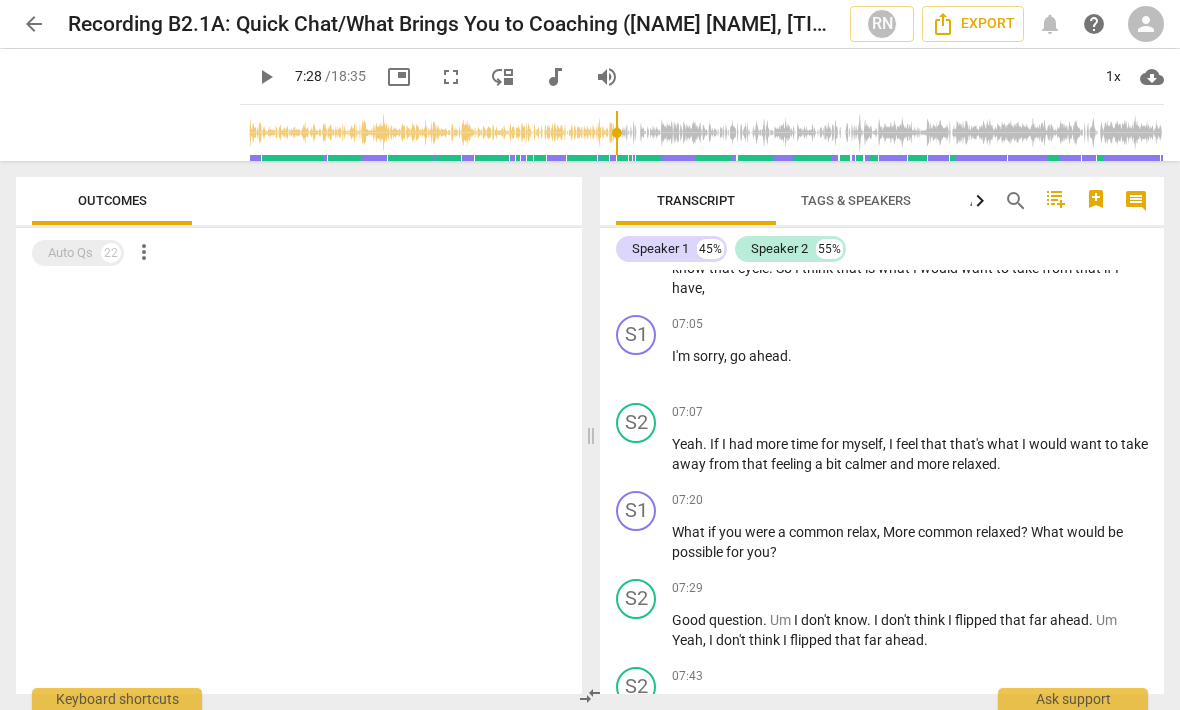 type on "449" 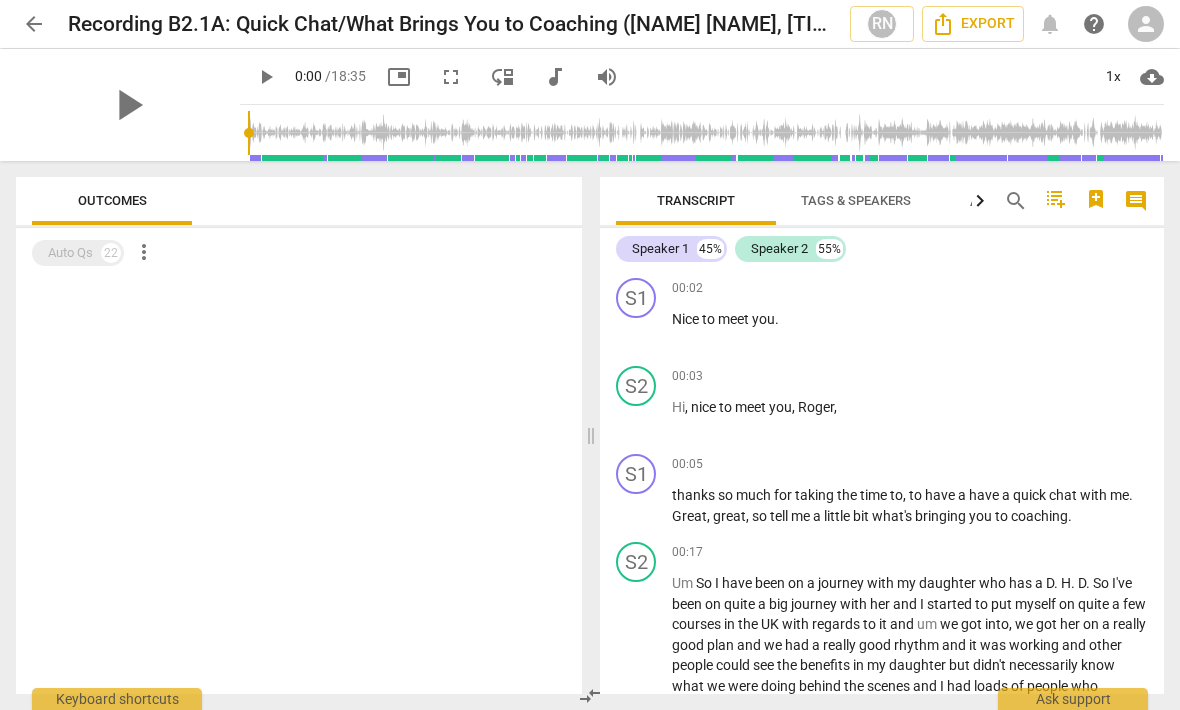 click at bounding box center (706, 133) 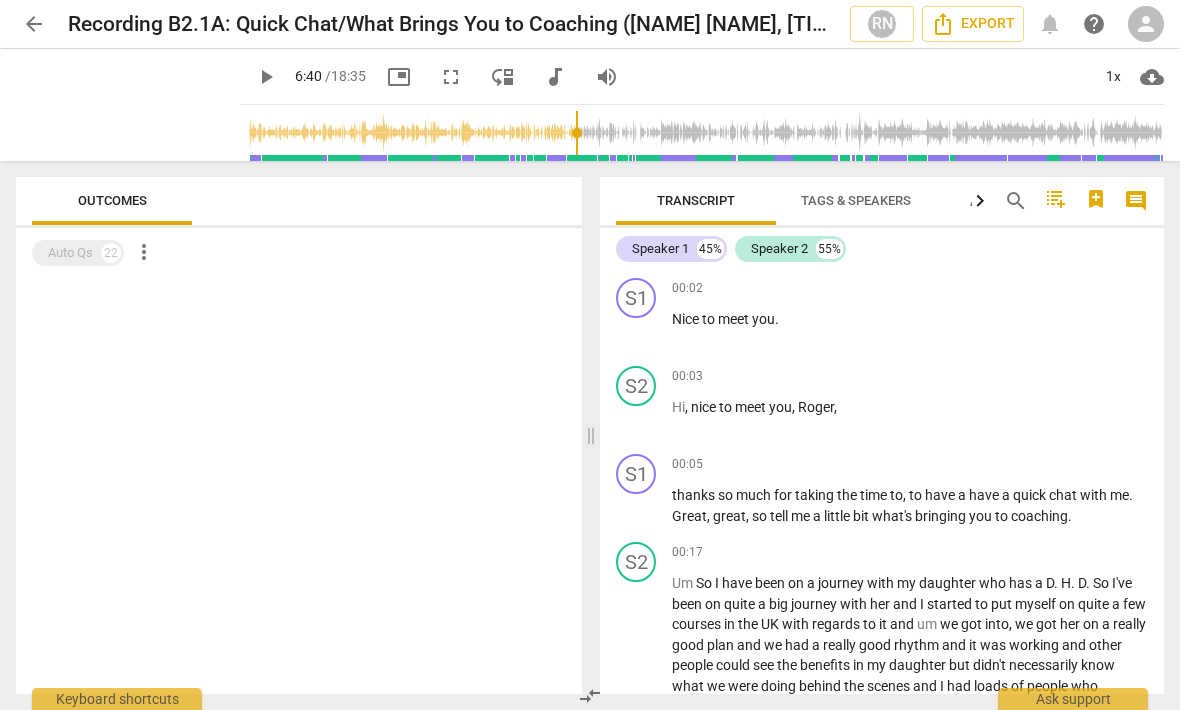 click at bounding box center (706, 133) 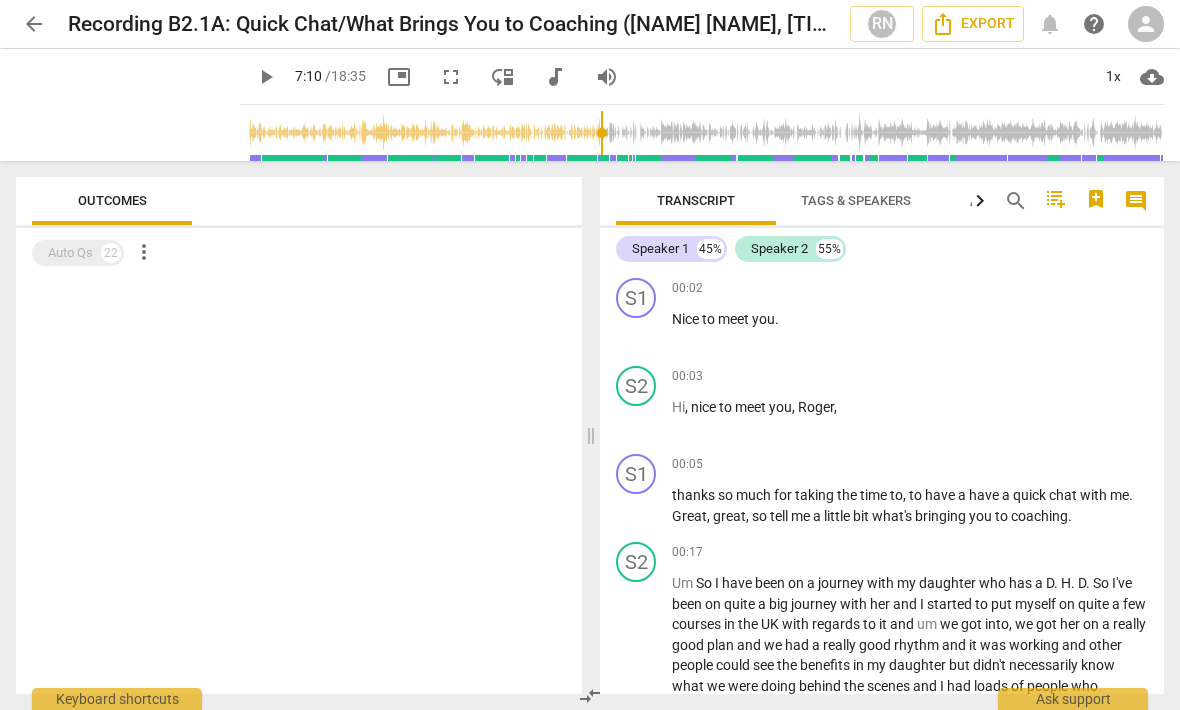 click on "play_arrow" at bounding box center (266, 77) 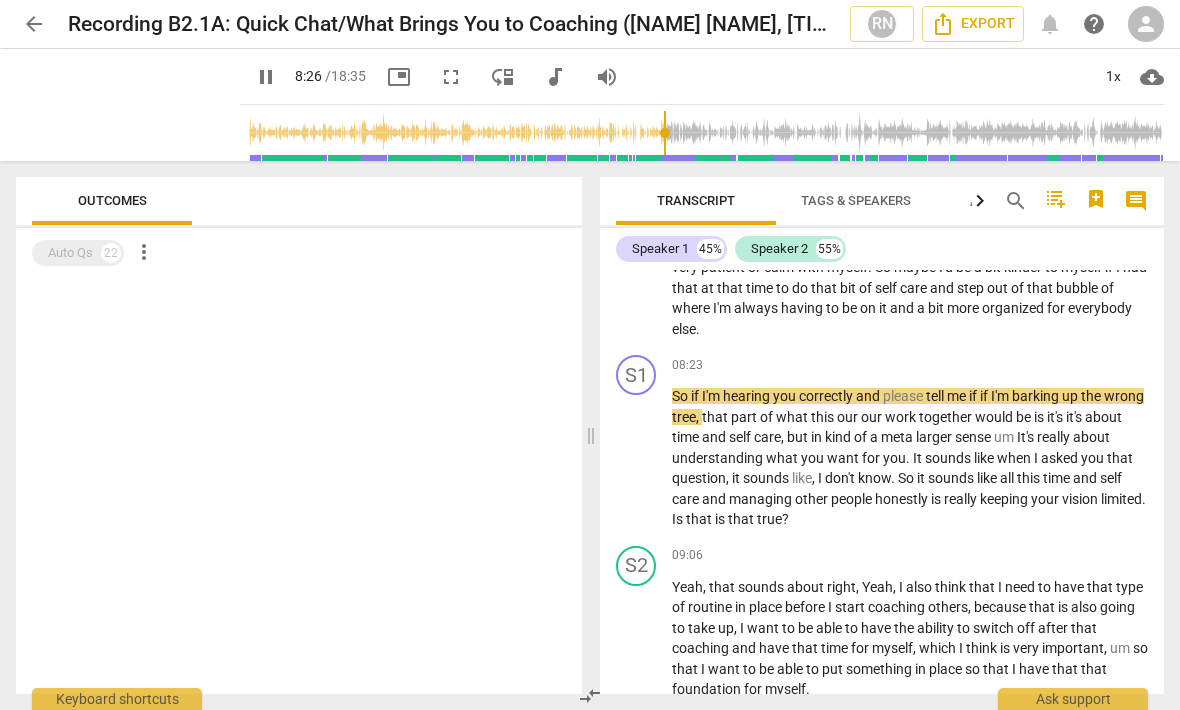 scroll, scrollTop: 3159, scrollLeft: 0, axis: vertical 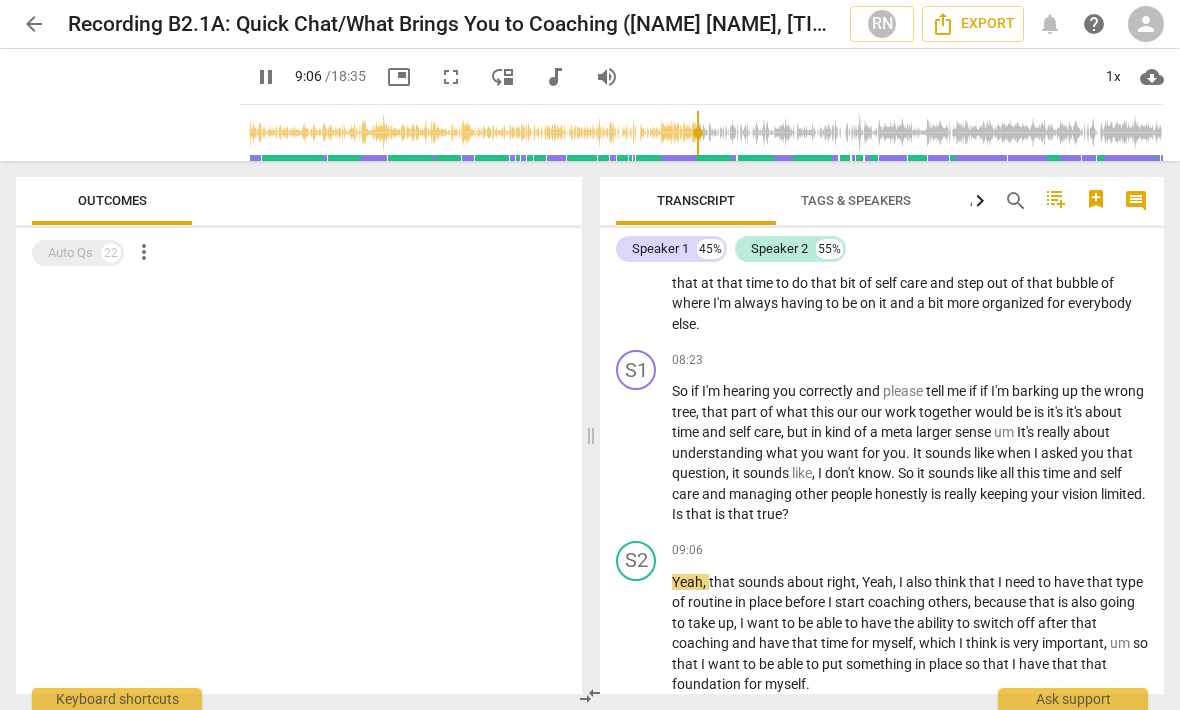 click on "pause" at bounding box center (266, 77) 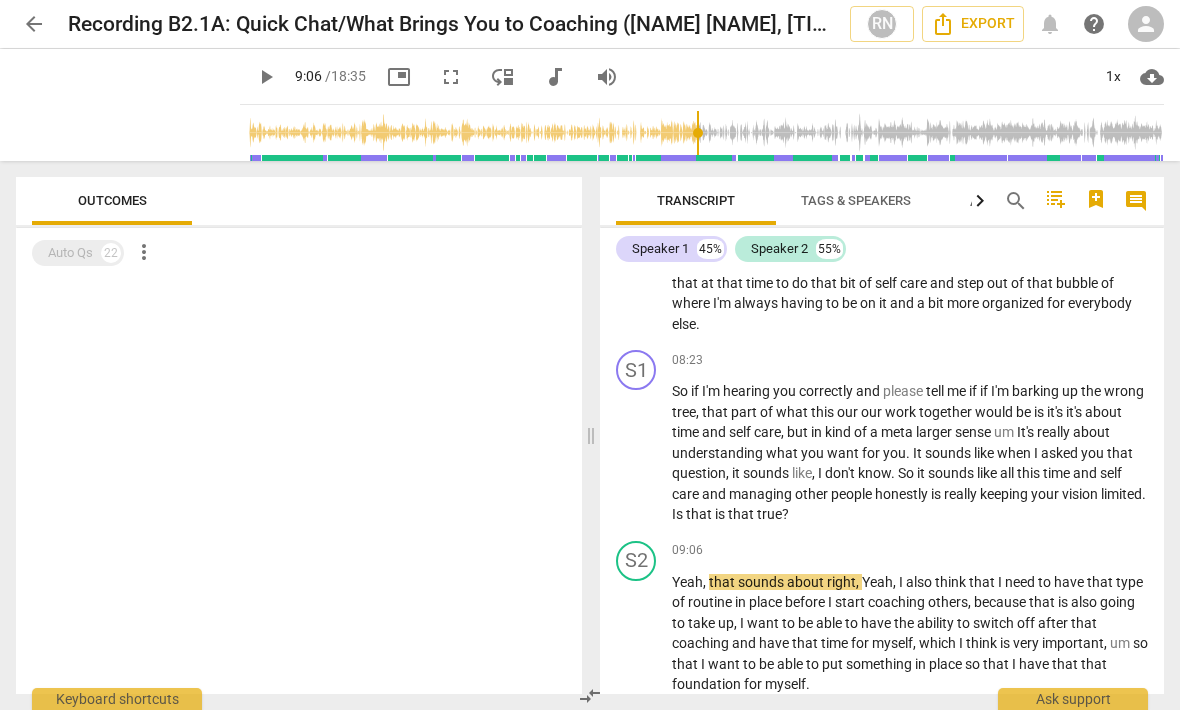 type on "547" 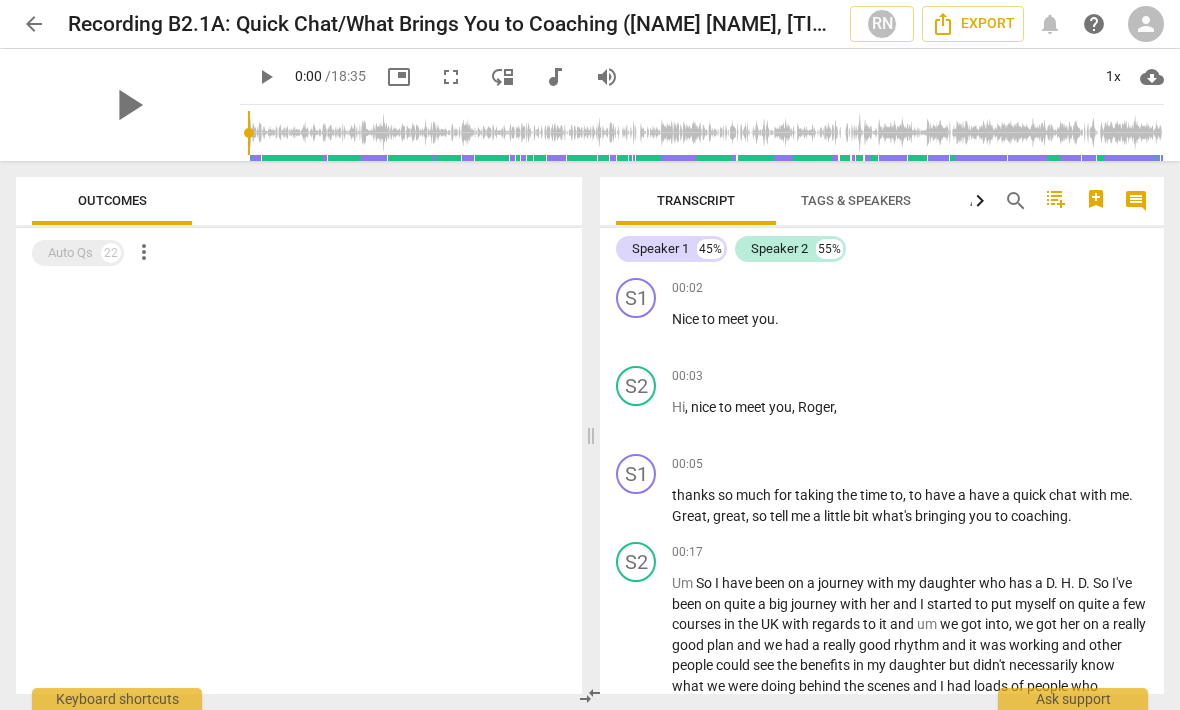 click at bounding box center [706, 133] 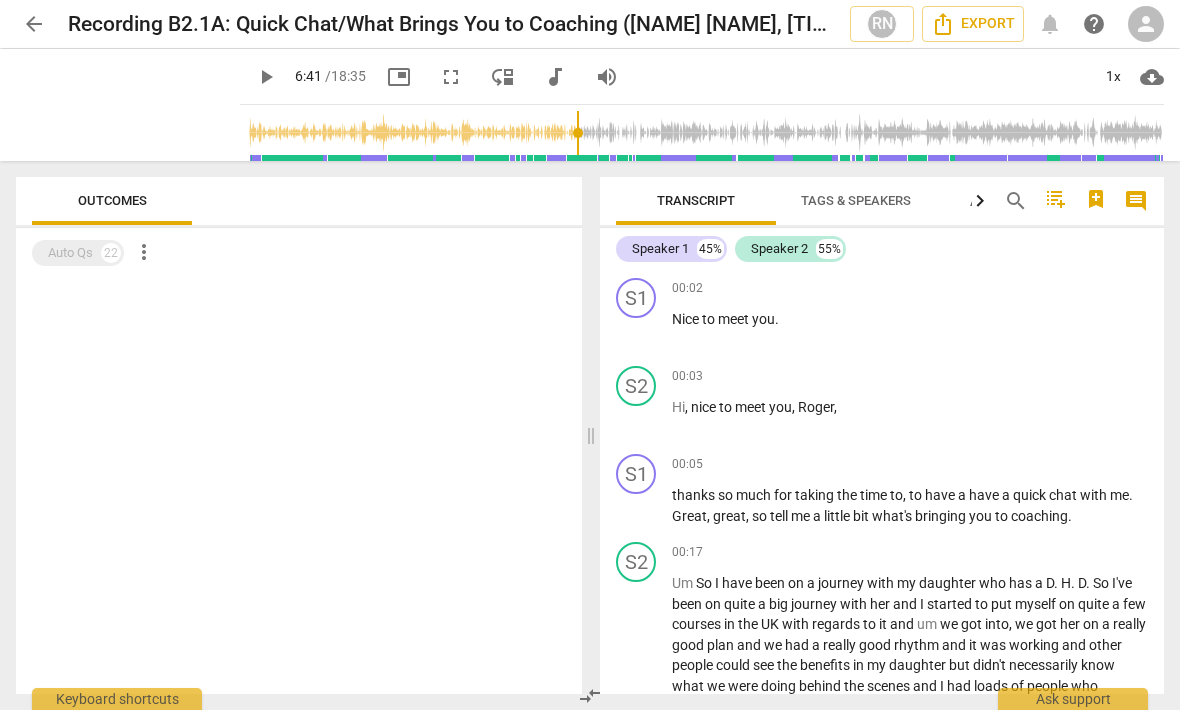 click at bounding box center (706, 133) 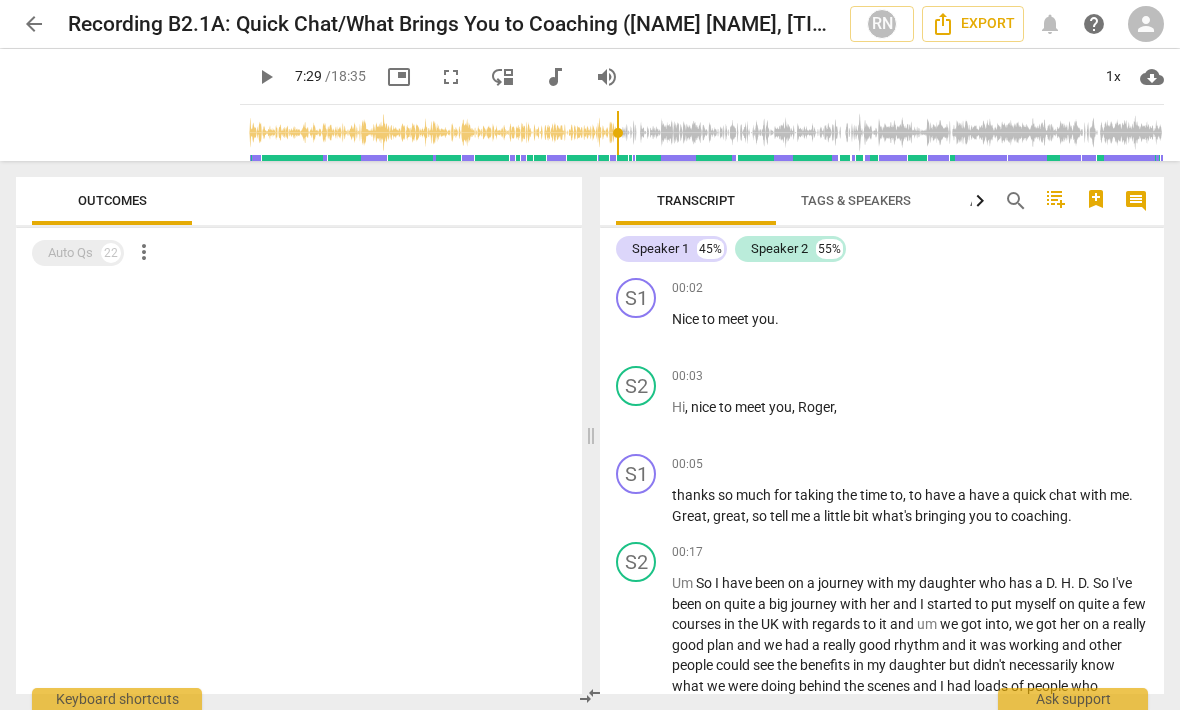 click at bounding box center [706, 133] 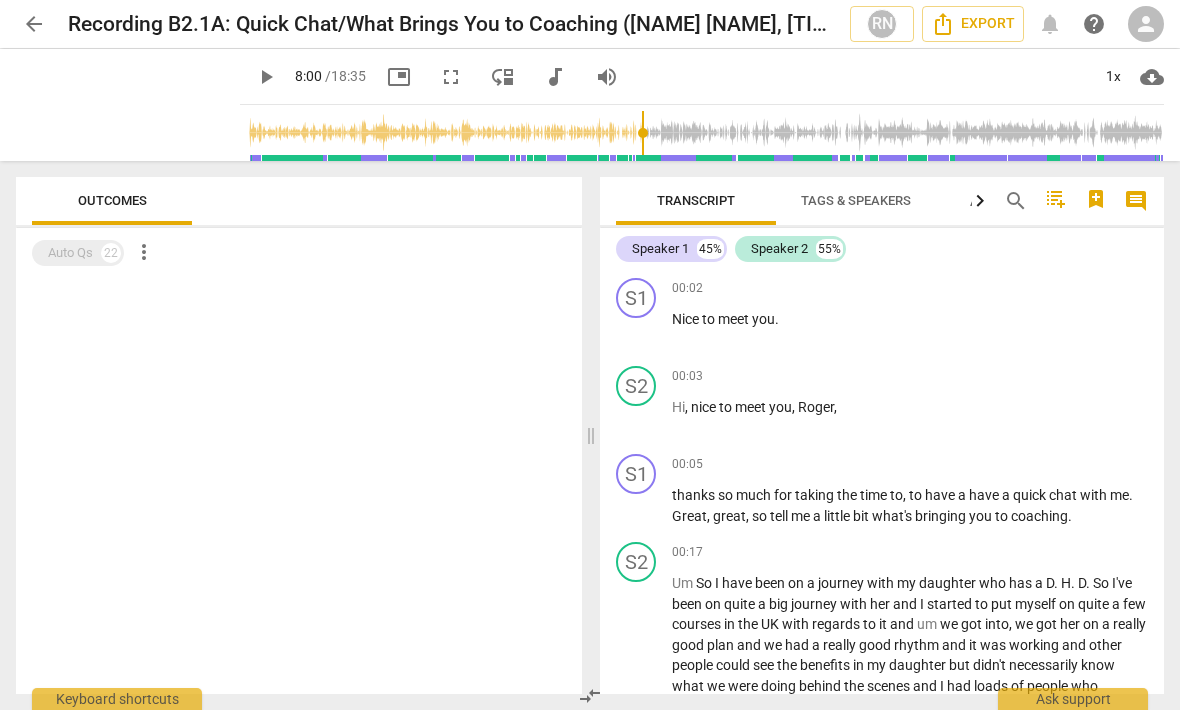 click at bounding box center (706, 133) 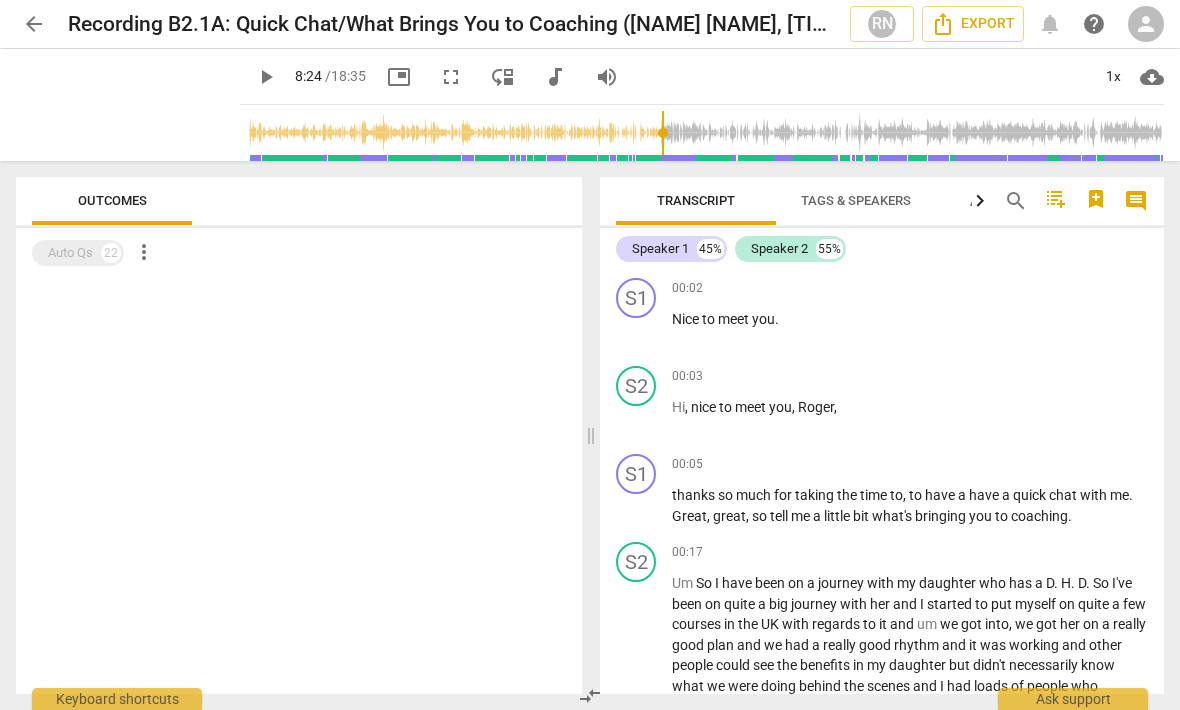 click on "play_arrow" at bounding box center (266, 77) 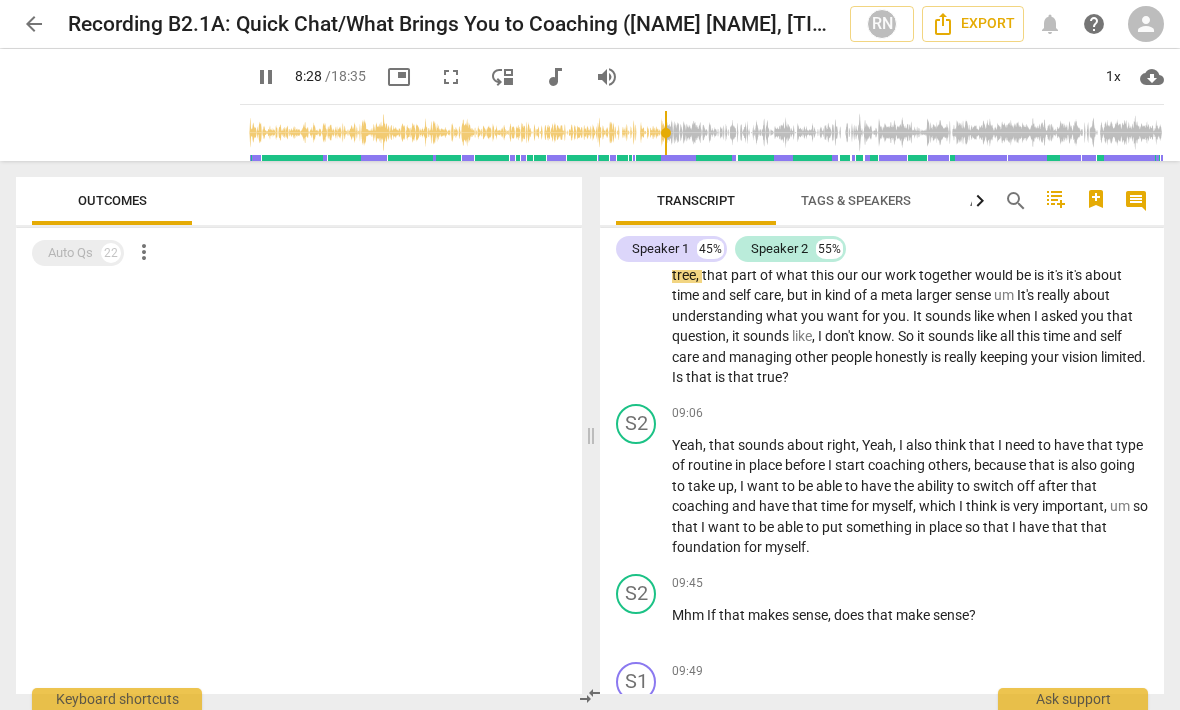 scroll, scrollTop: 3325, scrollLeft: 0, axis: vertical 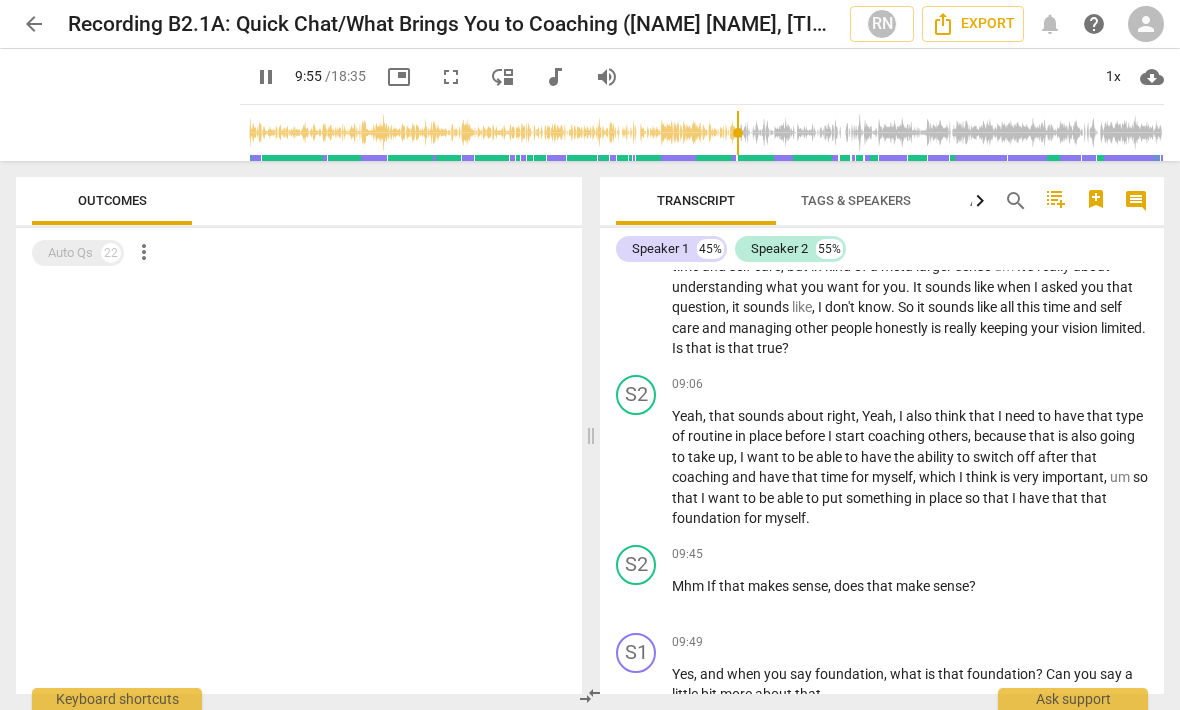 click on "pause" at bounding box center (266, 77) 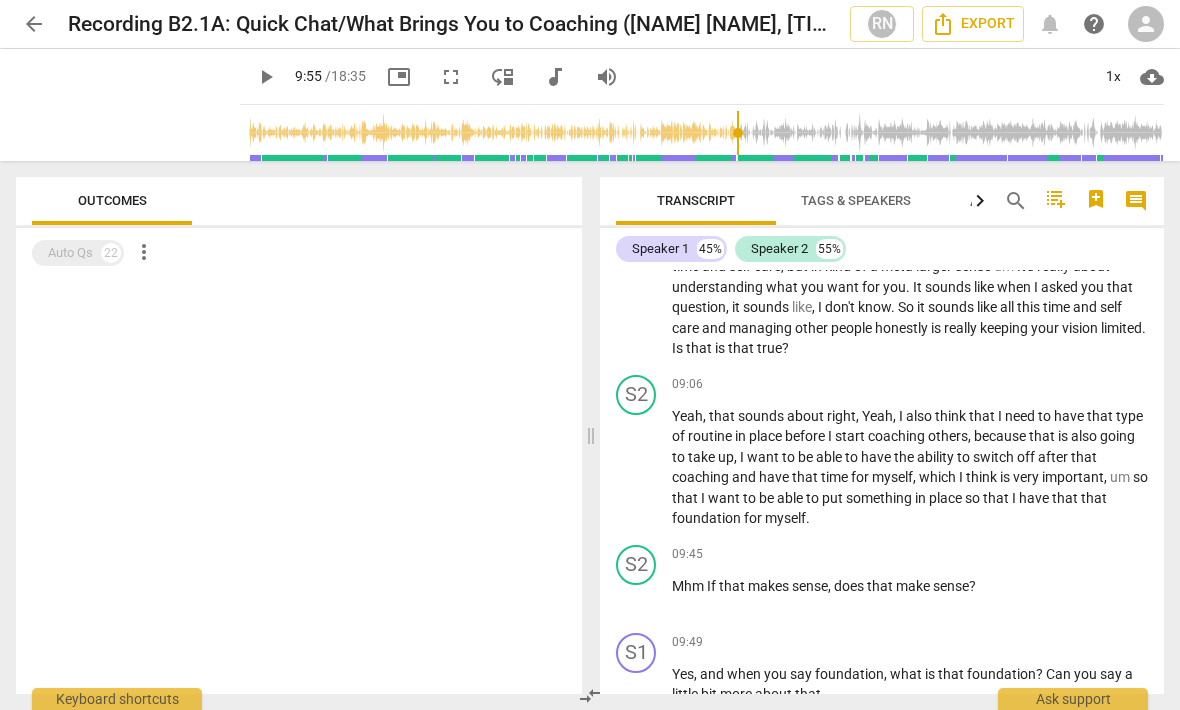 type on "595" 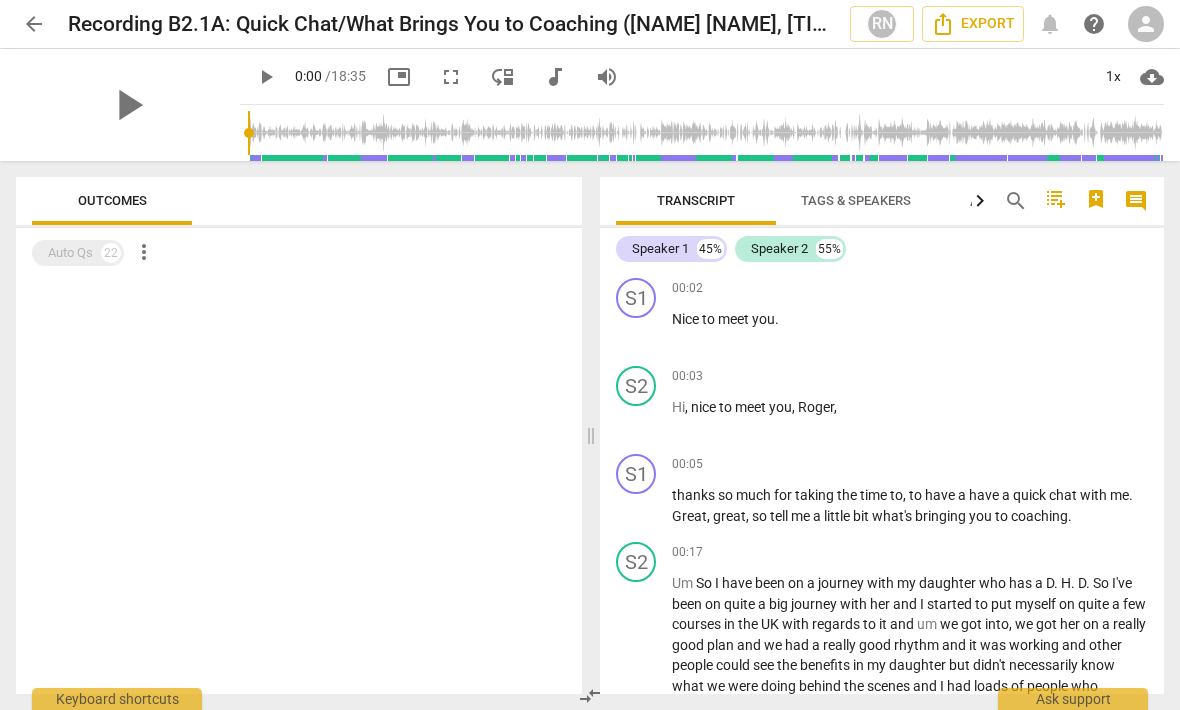 click at bounding box center (706, 133) 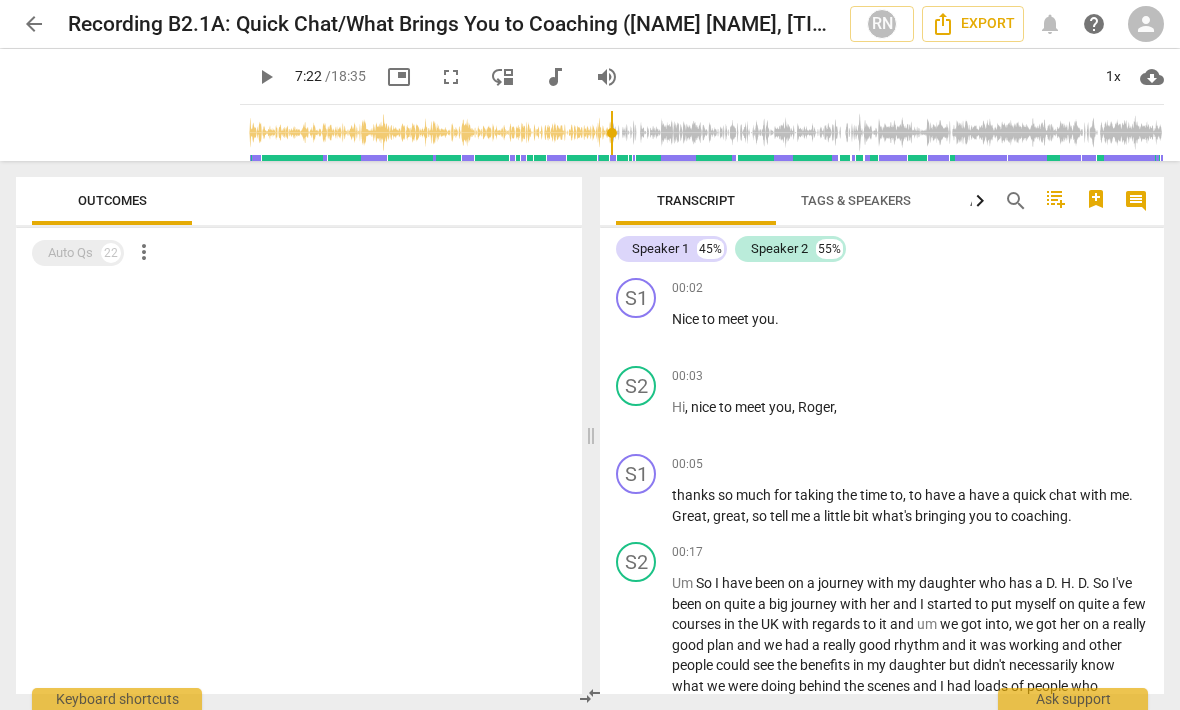 click at bounding box center [706, 133] 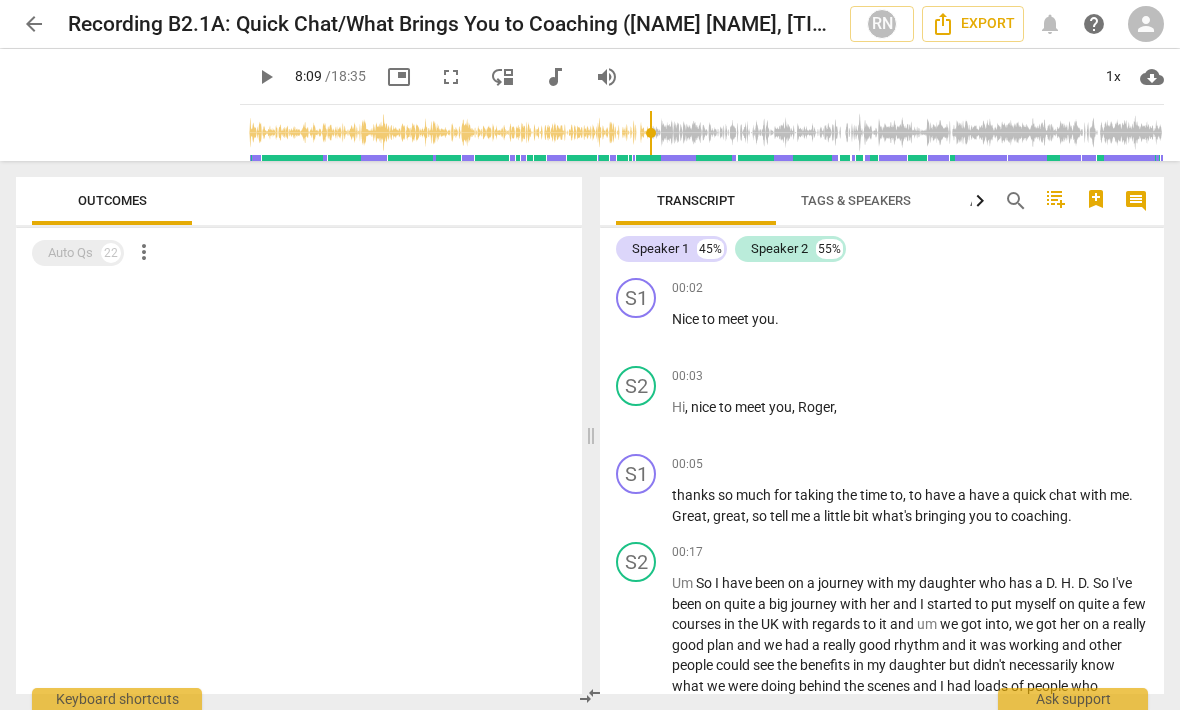 click at bounding box center (706, 133) 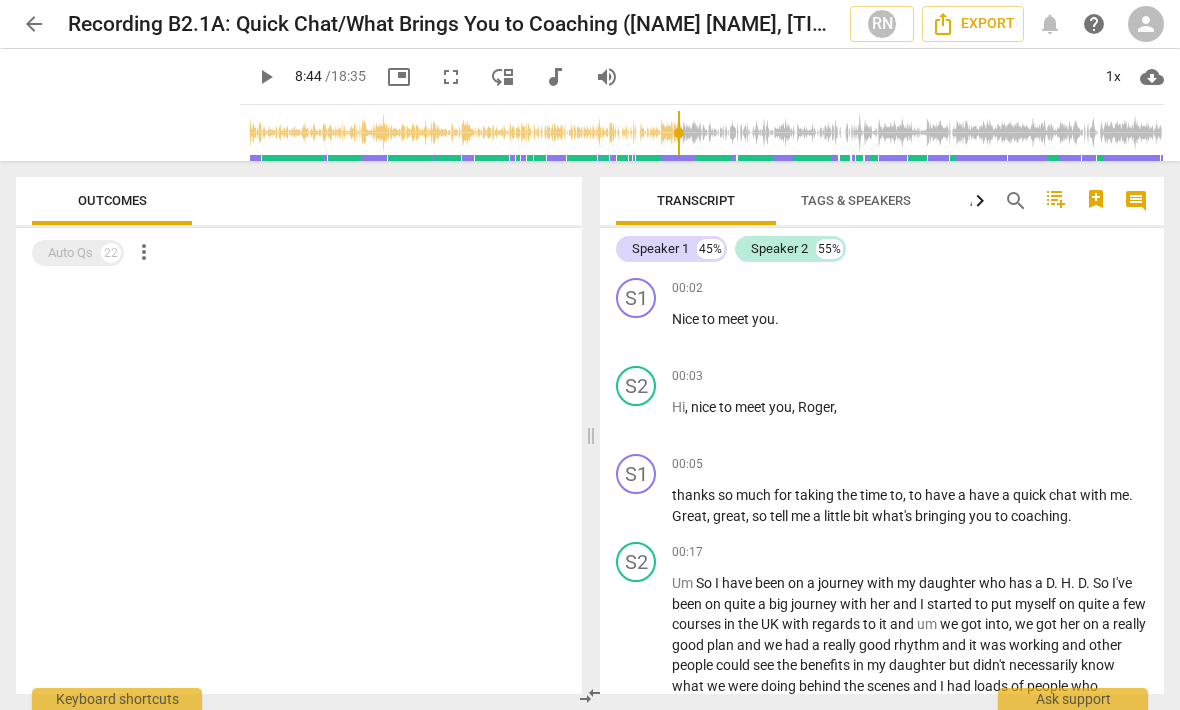 click at bounding box center (706, 133) 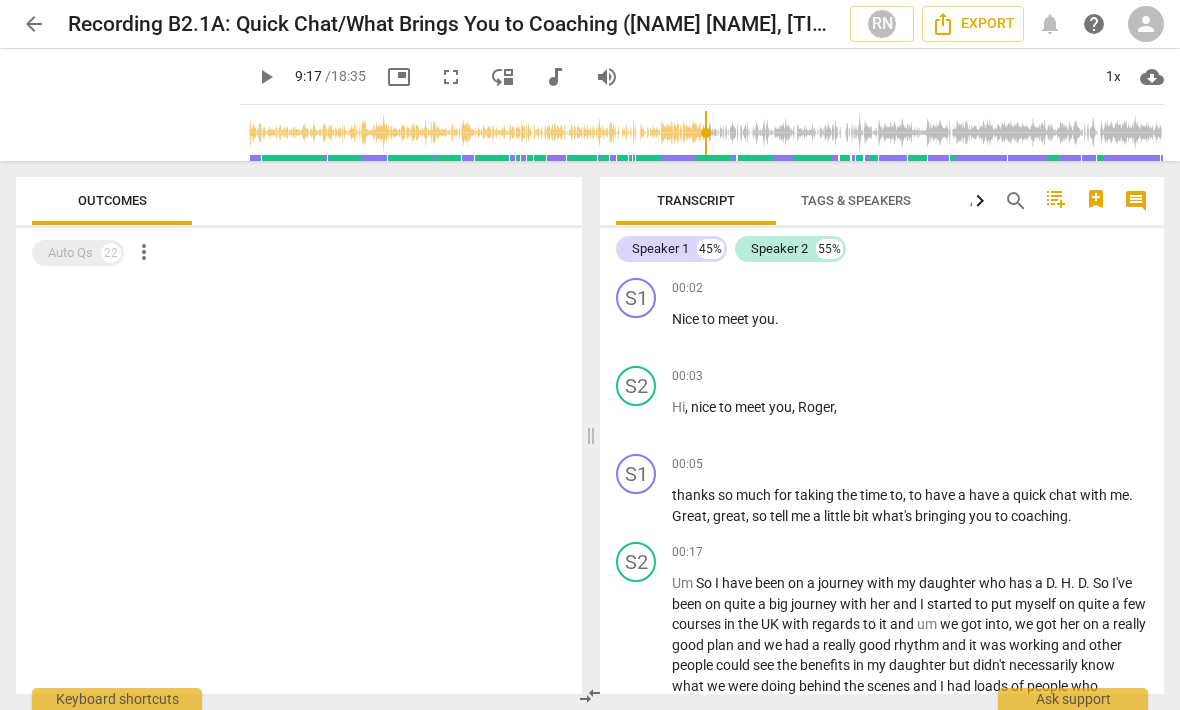 click at bounding box center (706, 133) 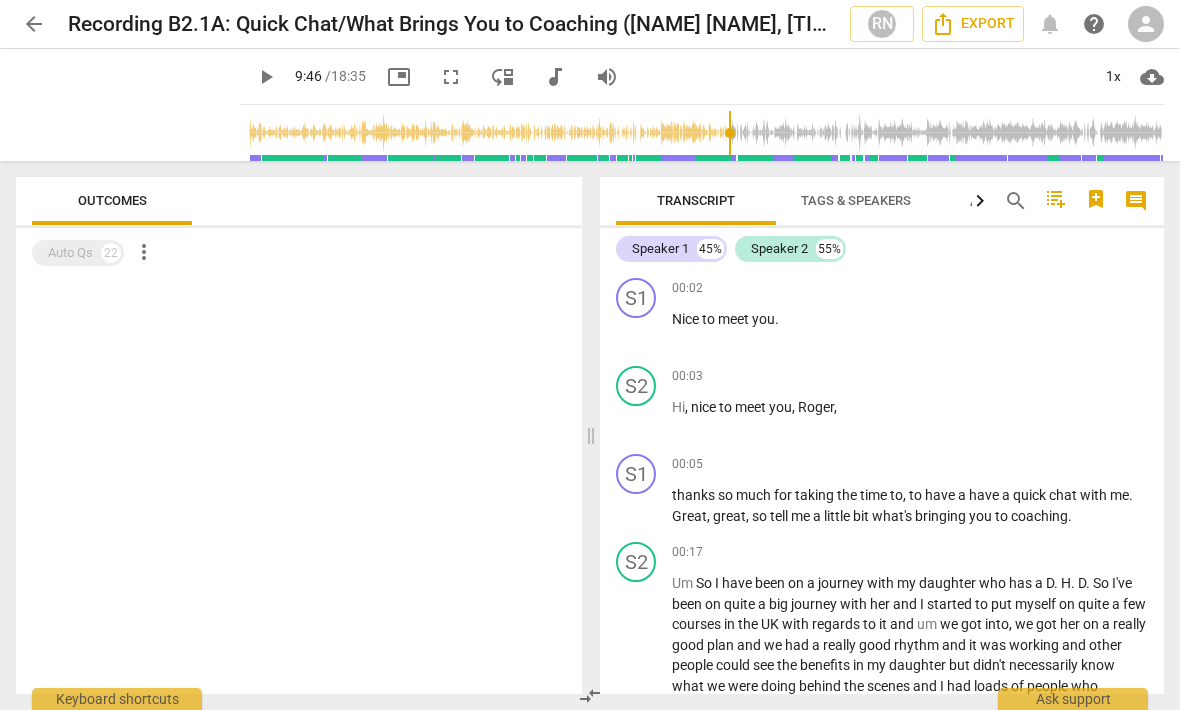 click on "play_arrow" at bounding box center [266, 77] 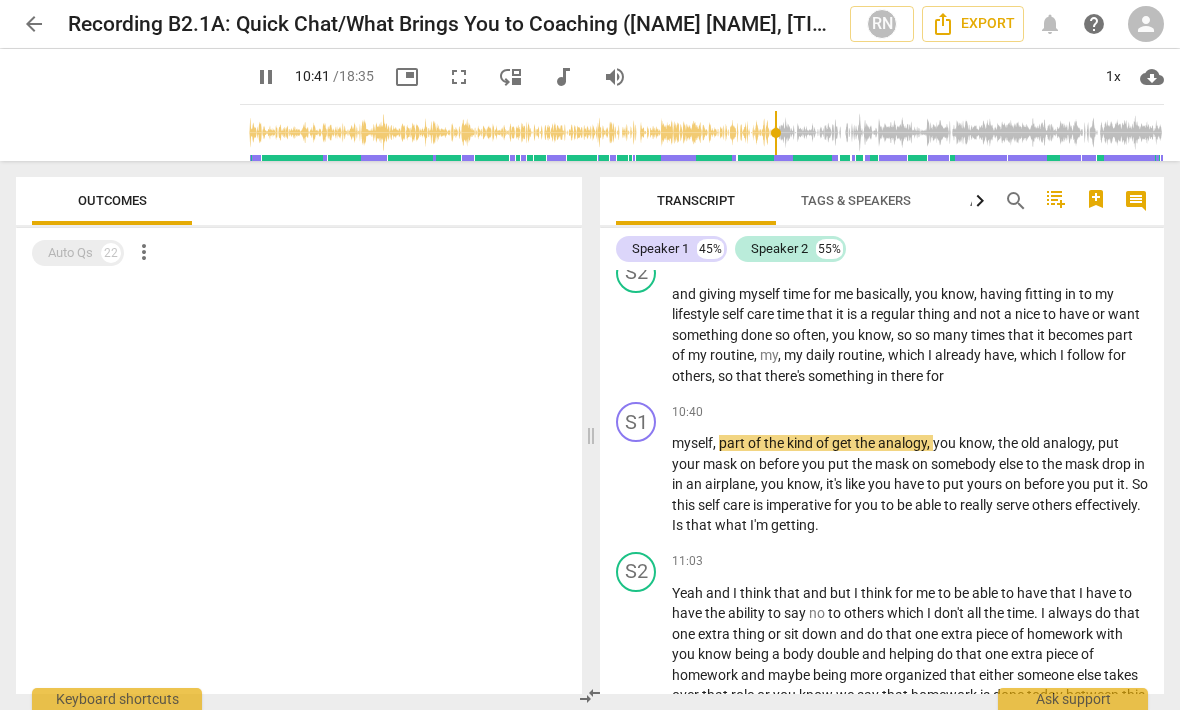 scroll, scrollTop: 3806, scrollLeft: 0, axis: vertical 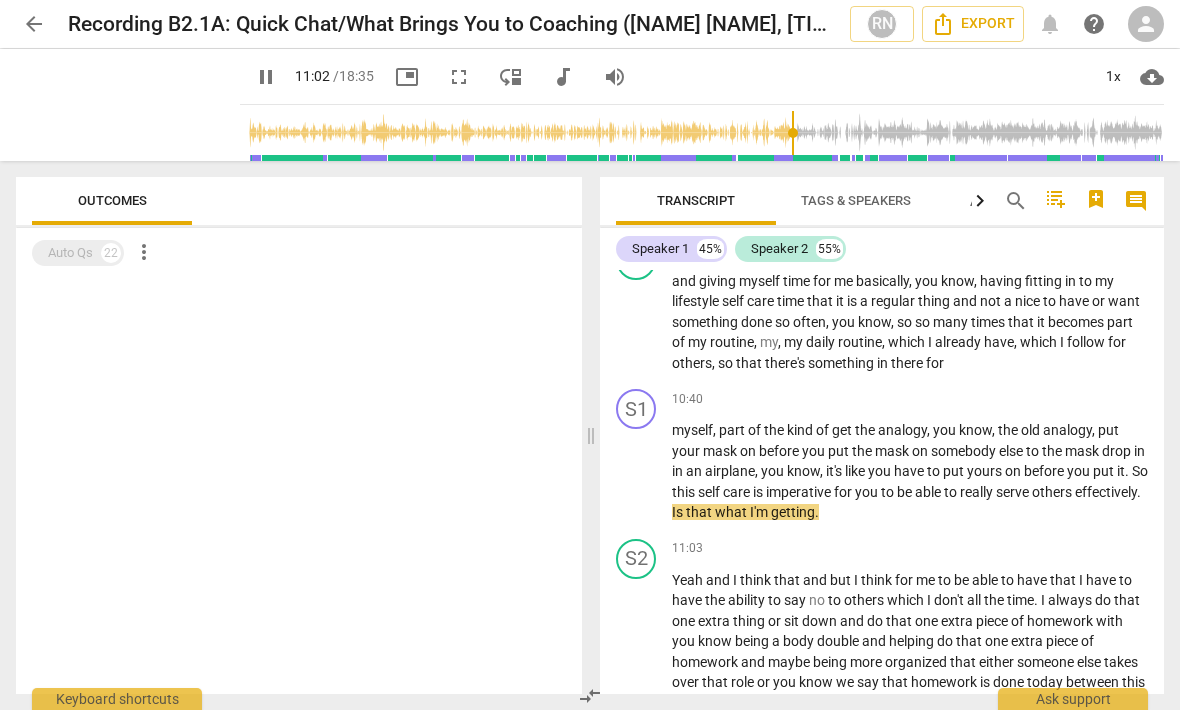 click on "pause" at bounding box center (266, 77) 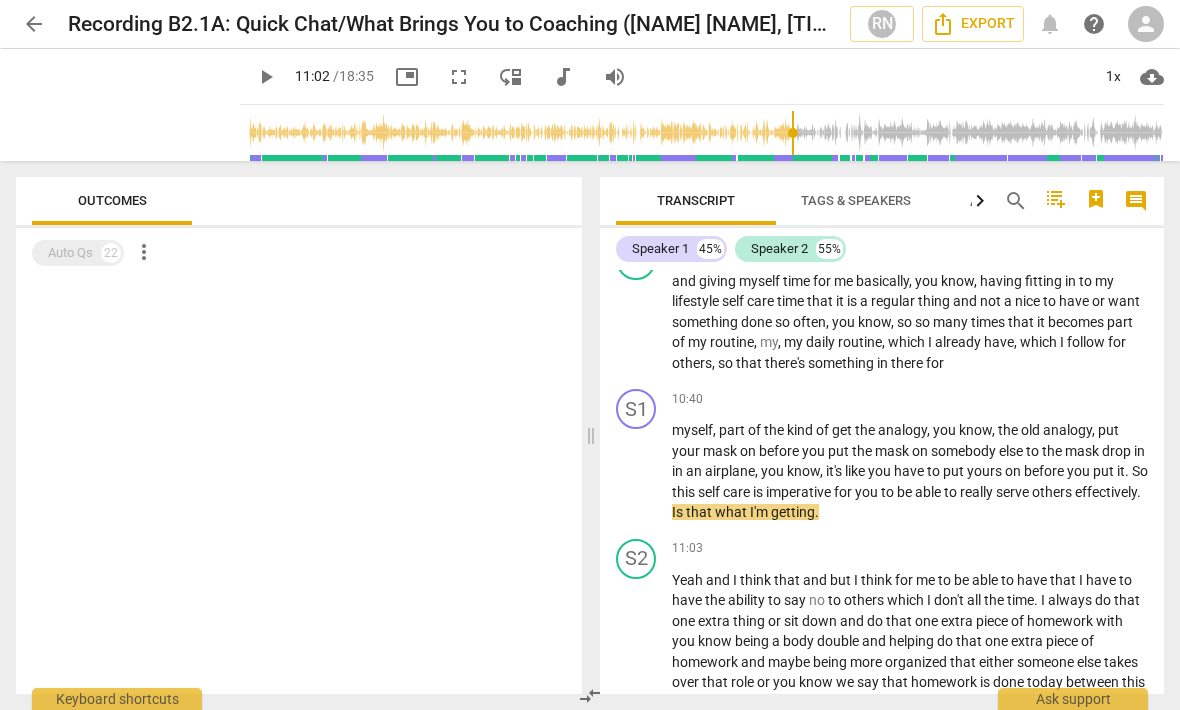 type on "663" 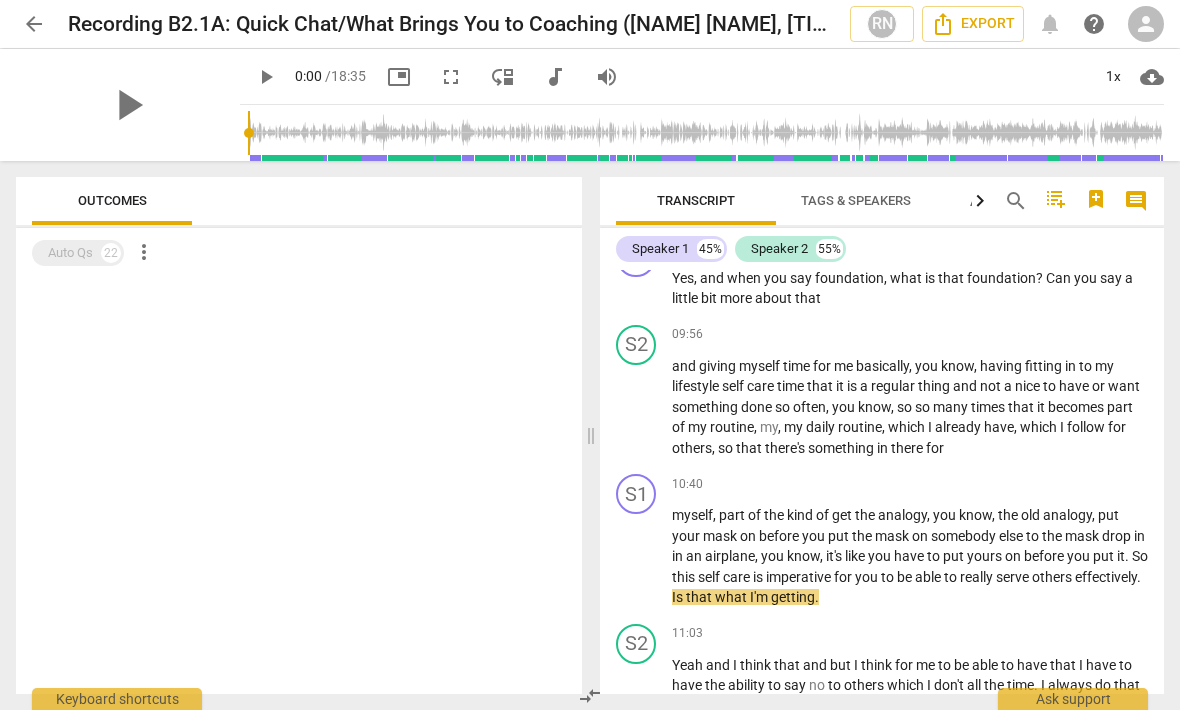 scroll, scrollTop: 3717, scrollLeft: 0, axis: vertical 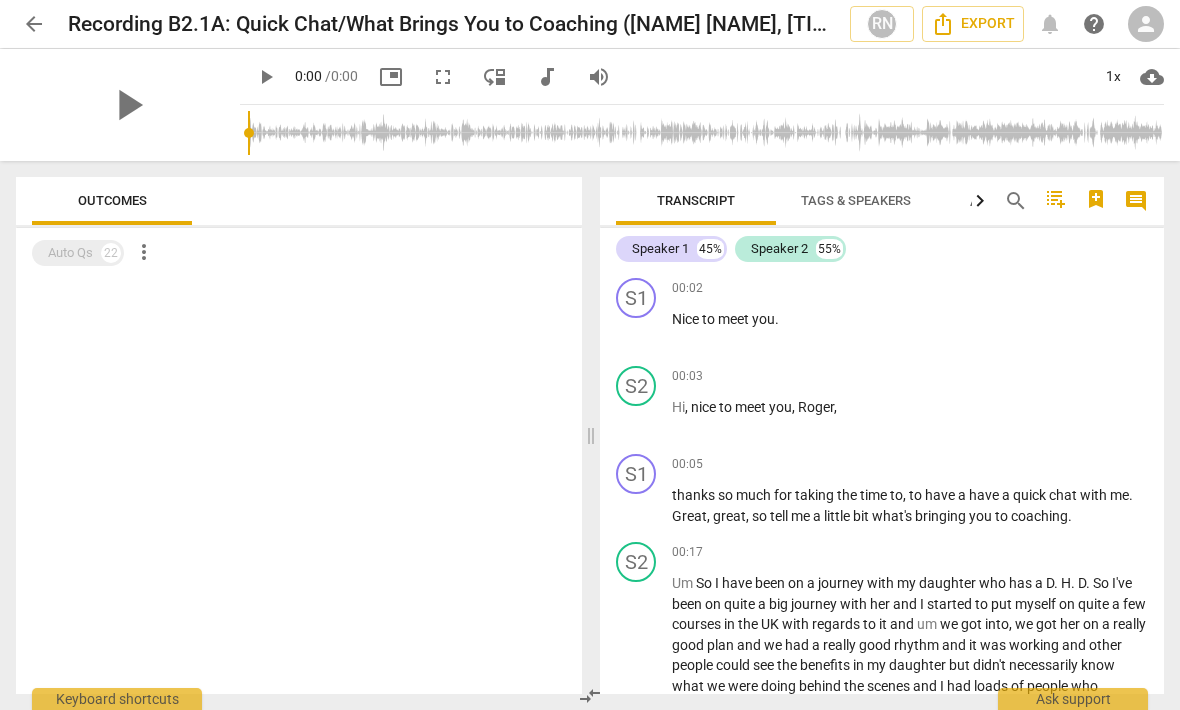 click at bounding box center (706, 133) 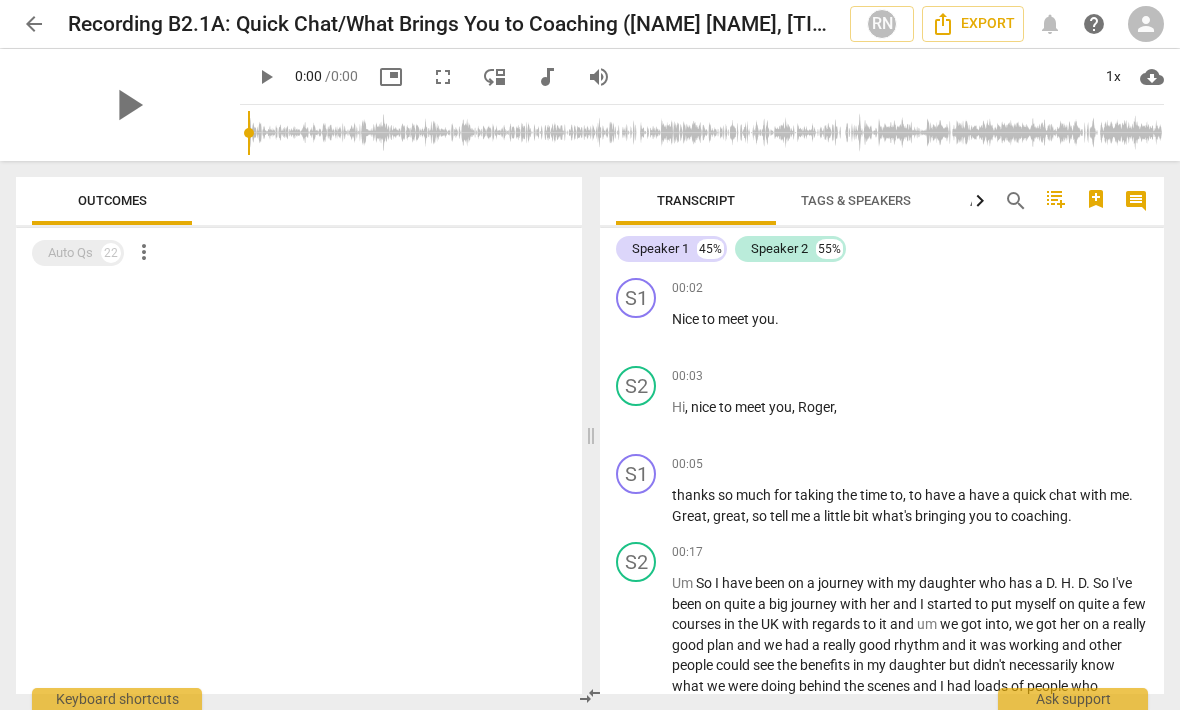 click at bounding box center (706, 133) 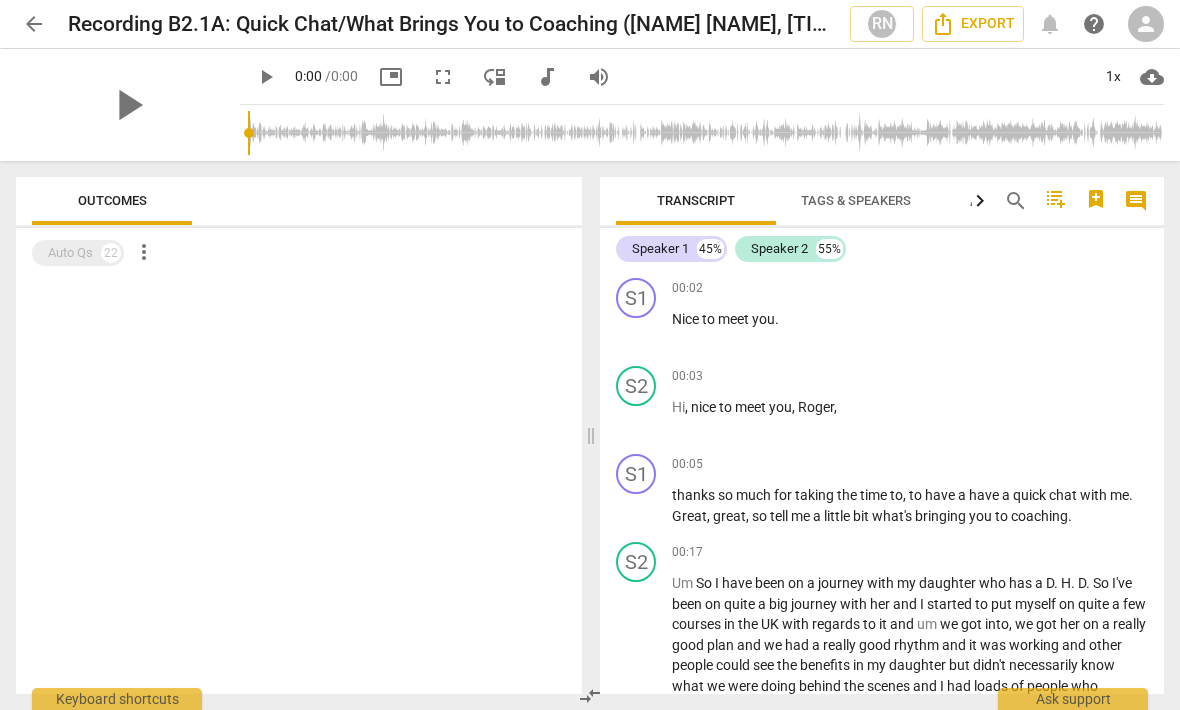 click at bounding box center [706, 133] 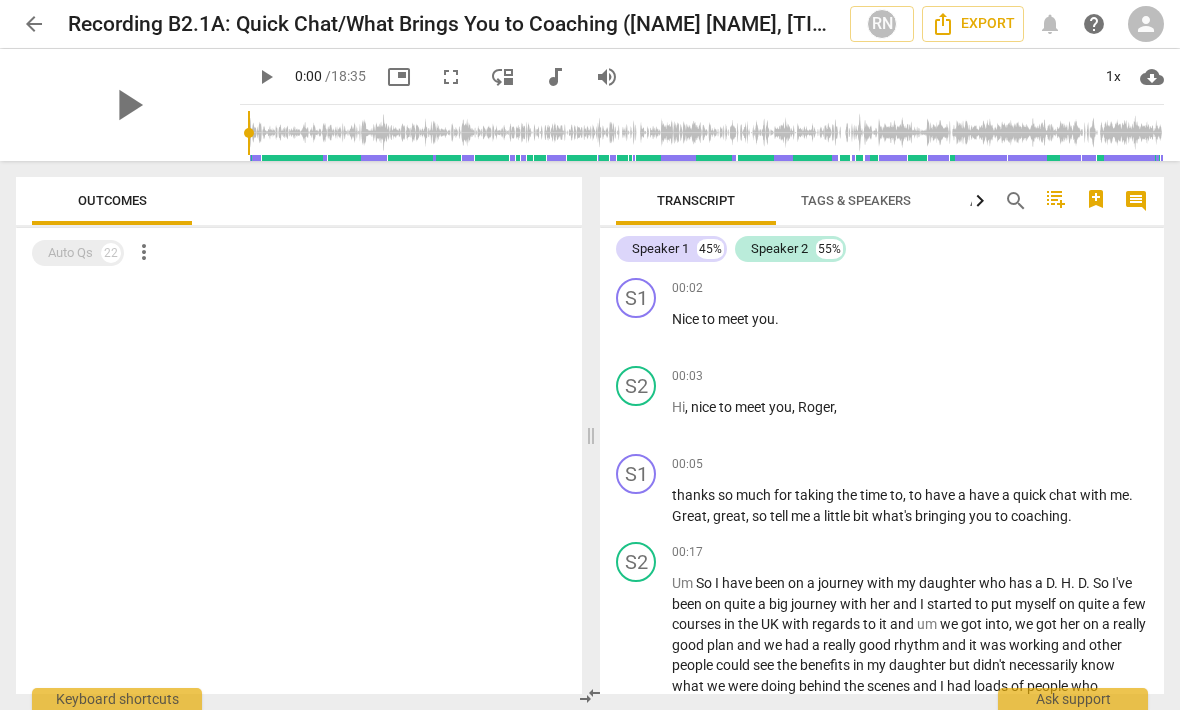 click at bounding box center (706, 133) 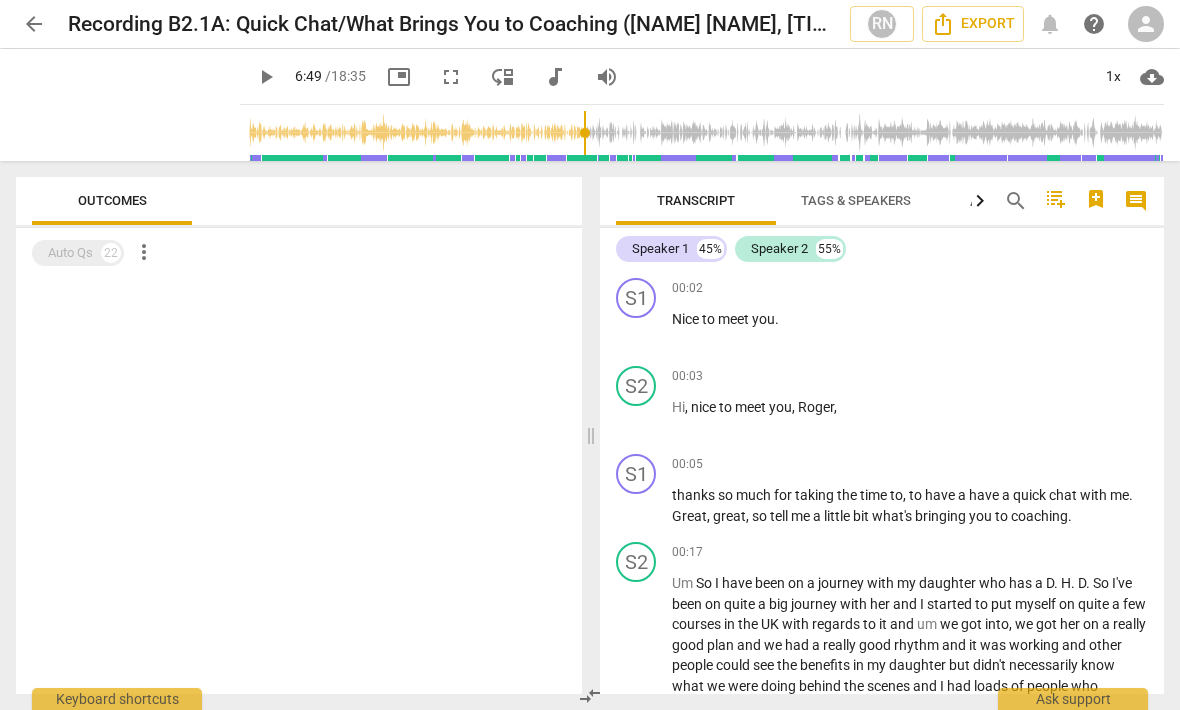 scroll, scrollTop: 2436, scrollLeft: 0, axis: vertical 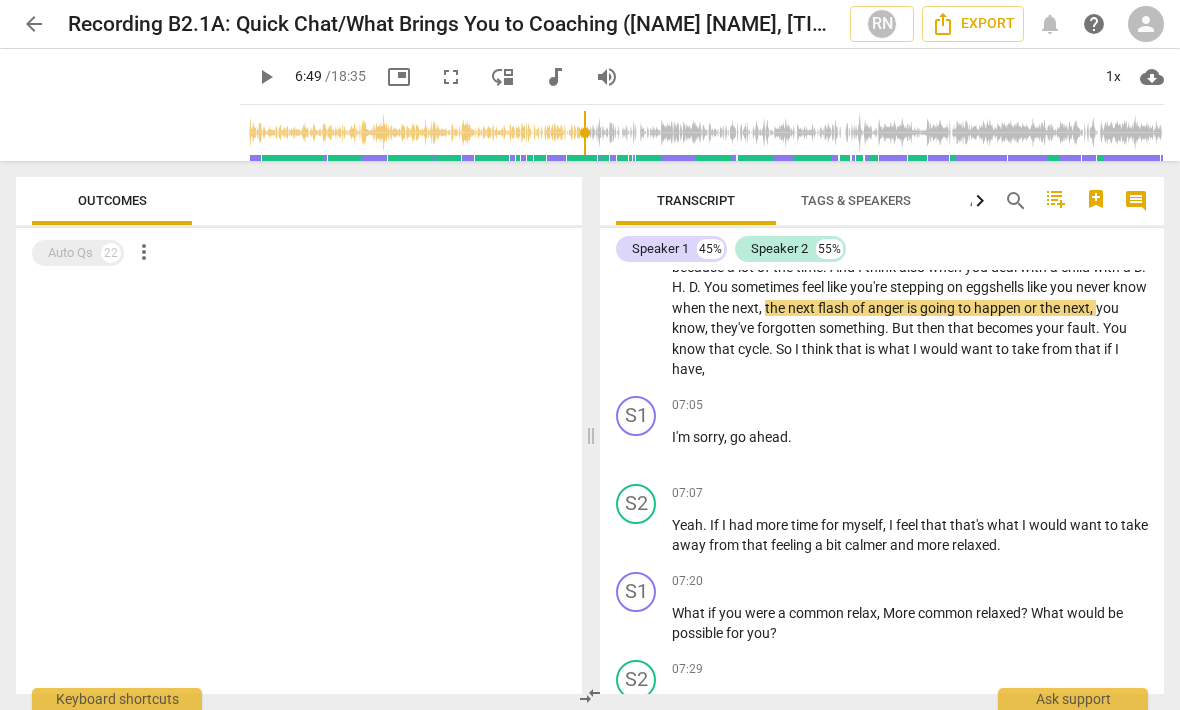 click at bounding box center (706, 133) 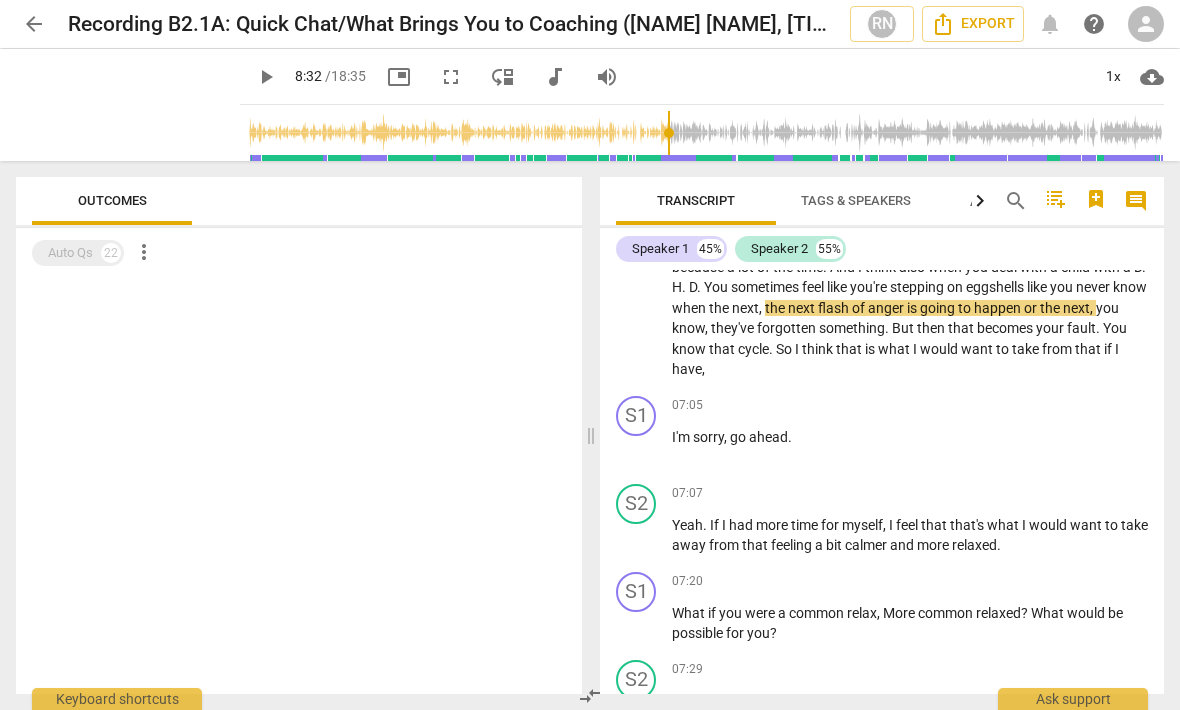 click at bounding box center (706, 133) 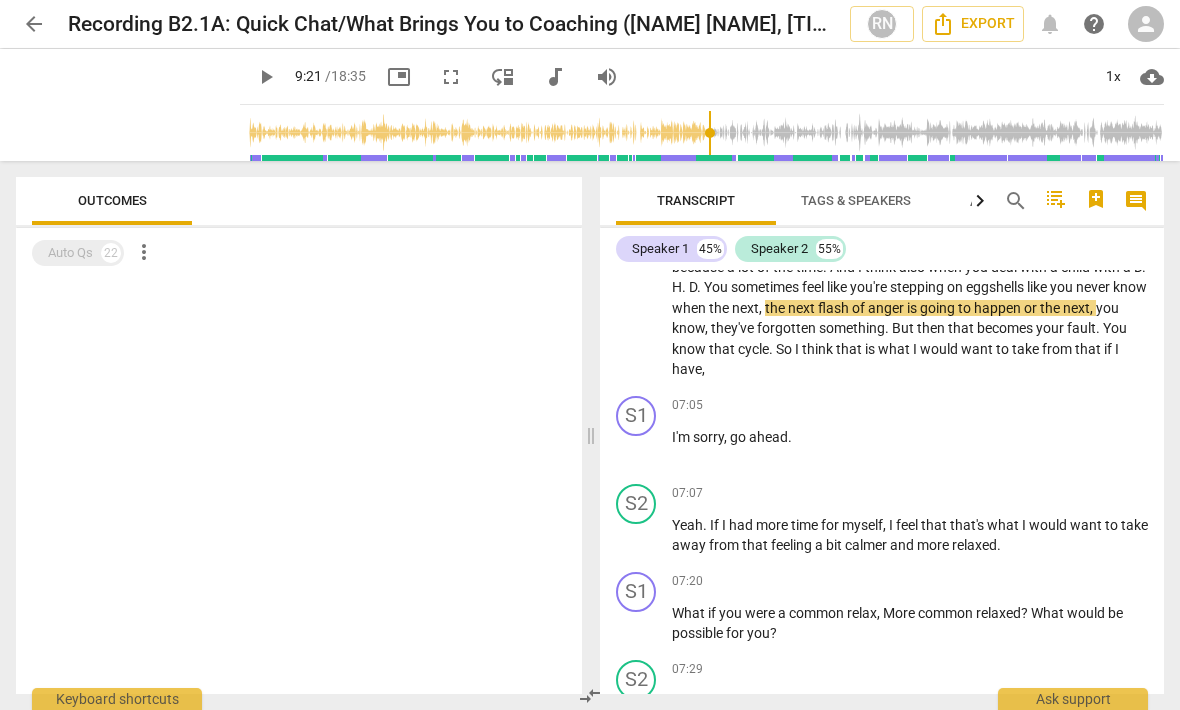 click at bounding box center [706, 133] 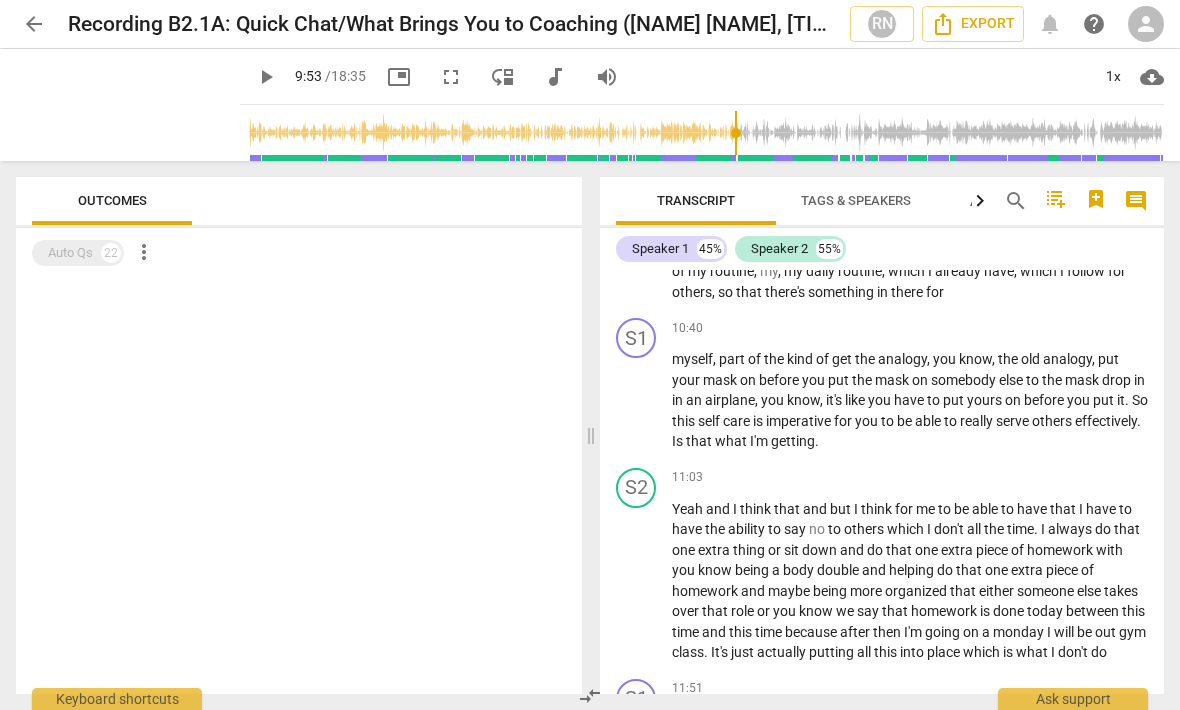 scroll, scrollTop: 3878, scrollLeft: 0, axis: vertical 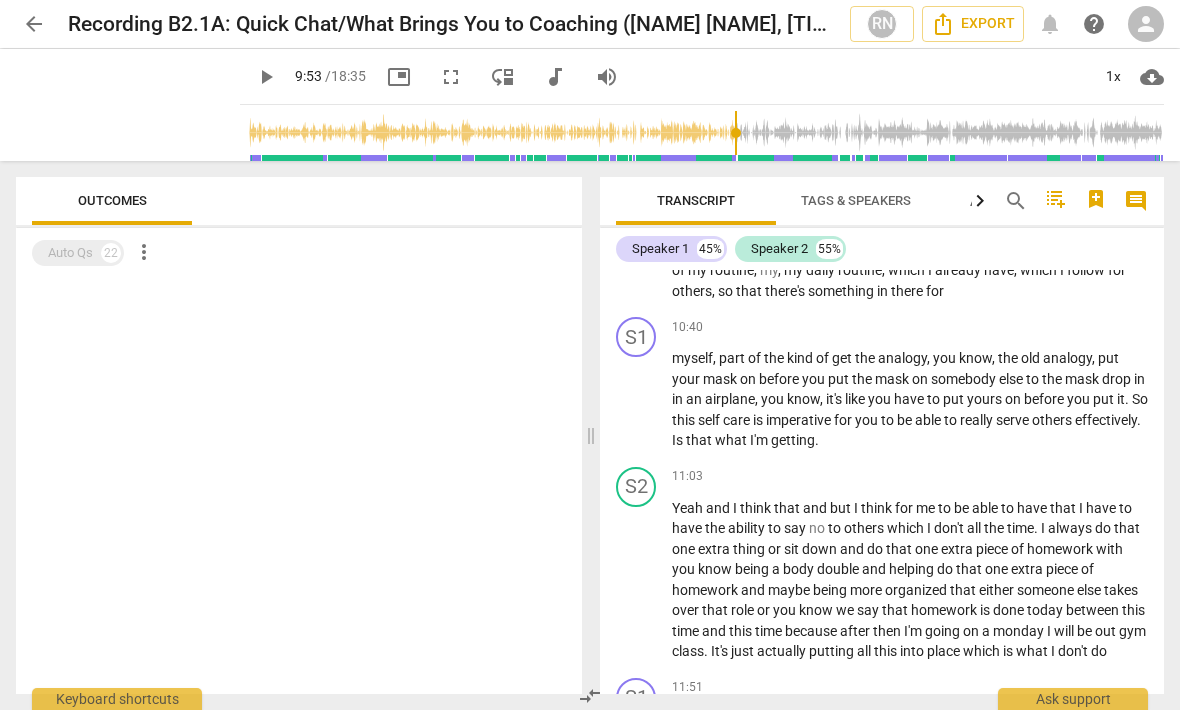 click at bounding box center (706, 133) 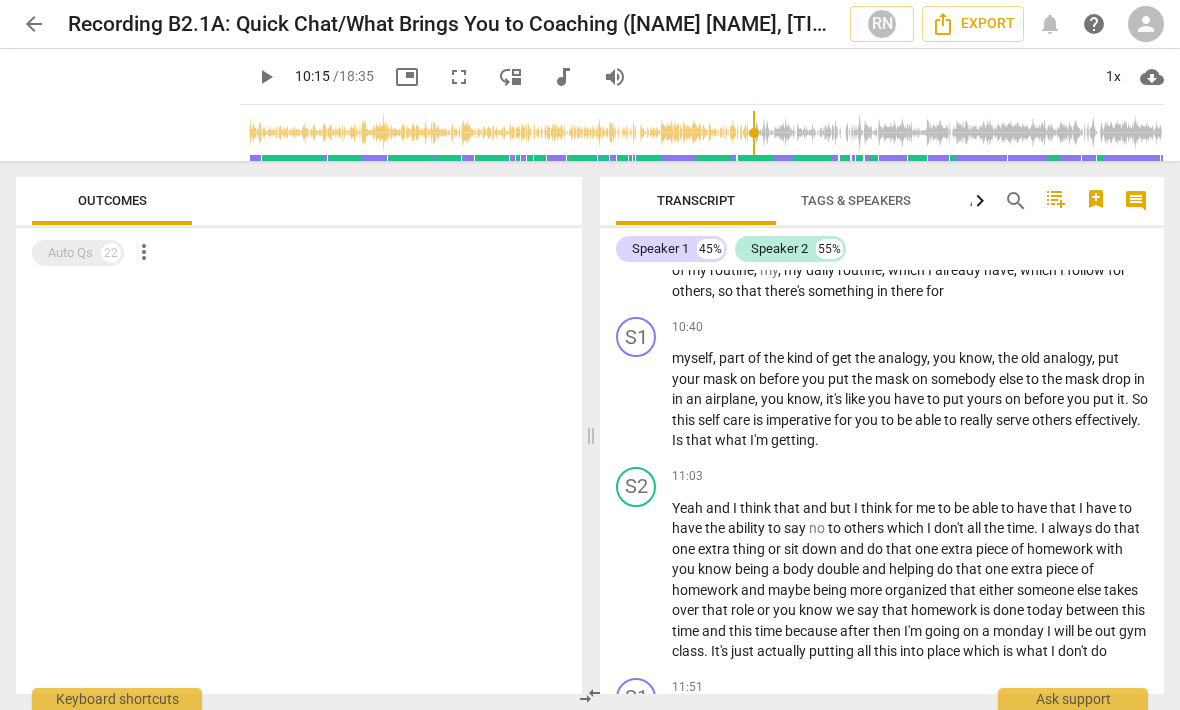 click at bounding box center [706, 133] 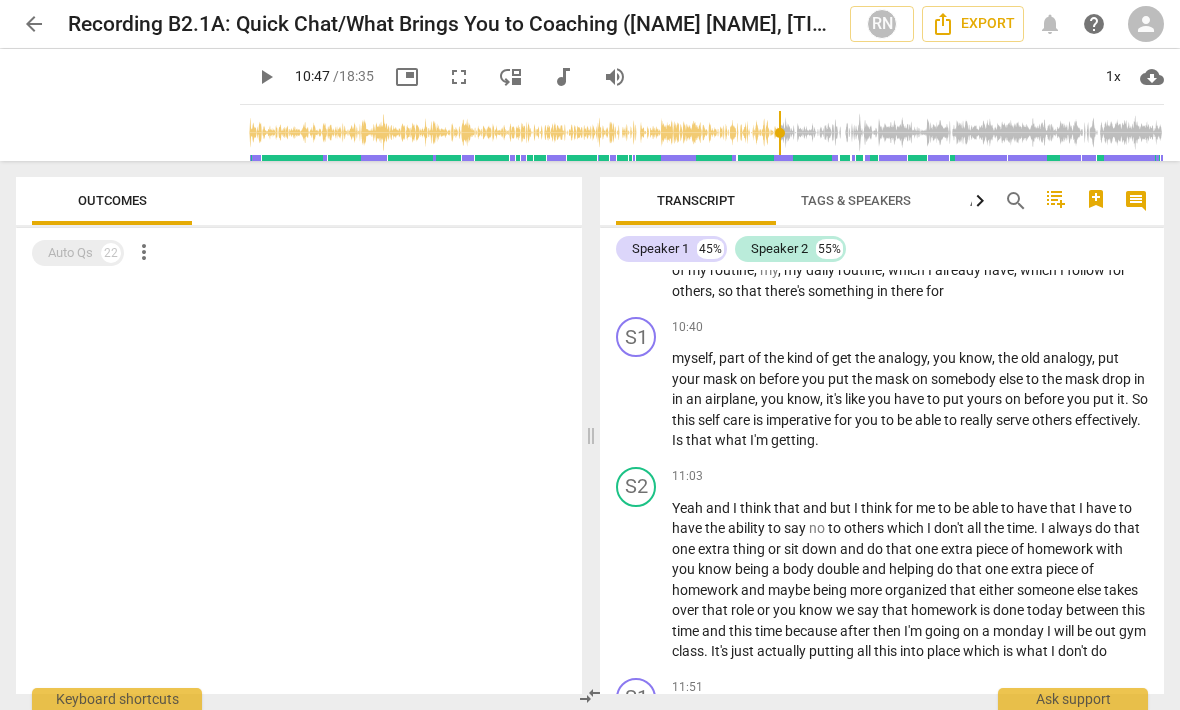click at bounding box center [706, 133] 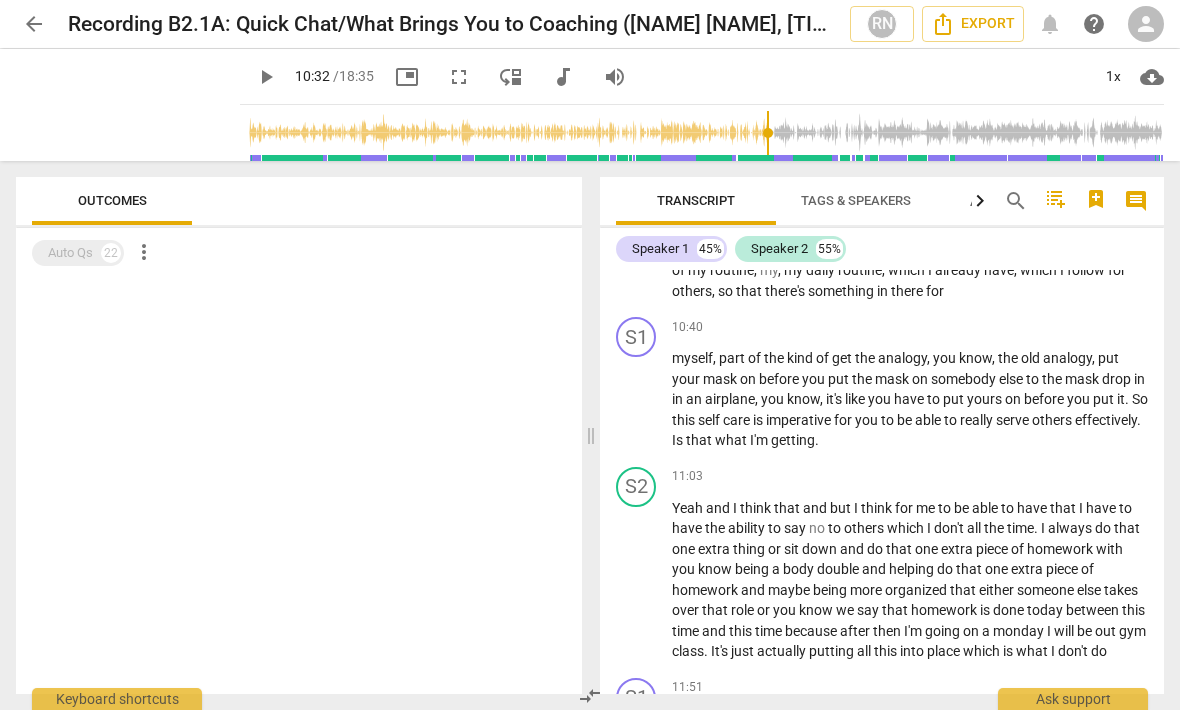 click on "play_arrow" at bounding box center [266, 77] 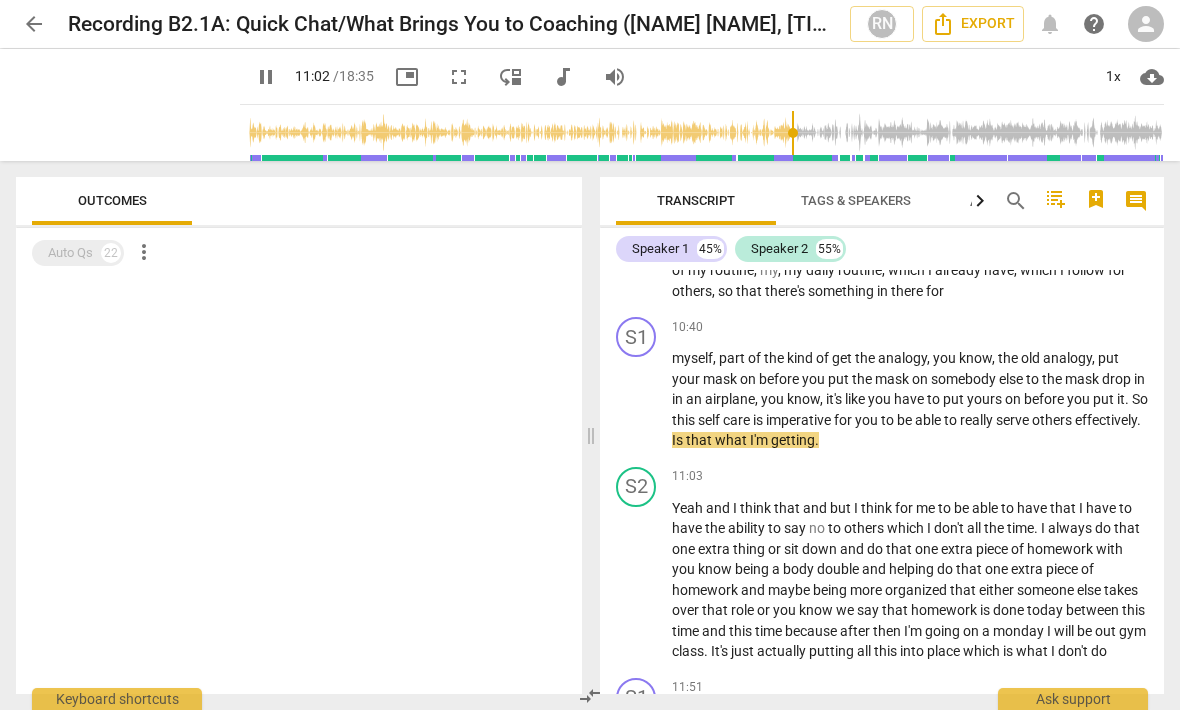 click on "pause" at bounding box center (266, 77) 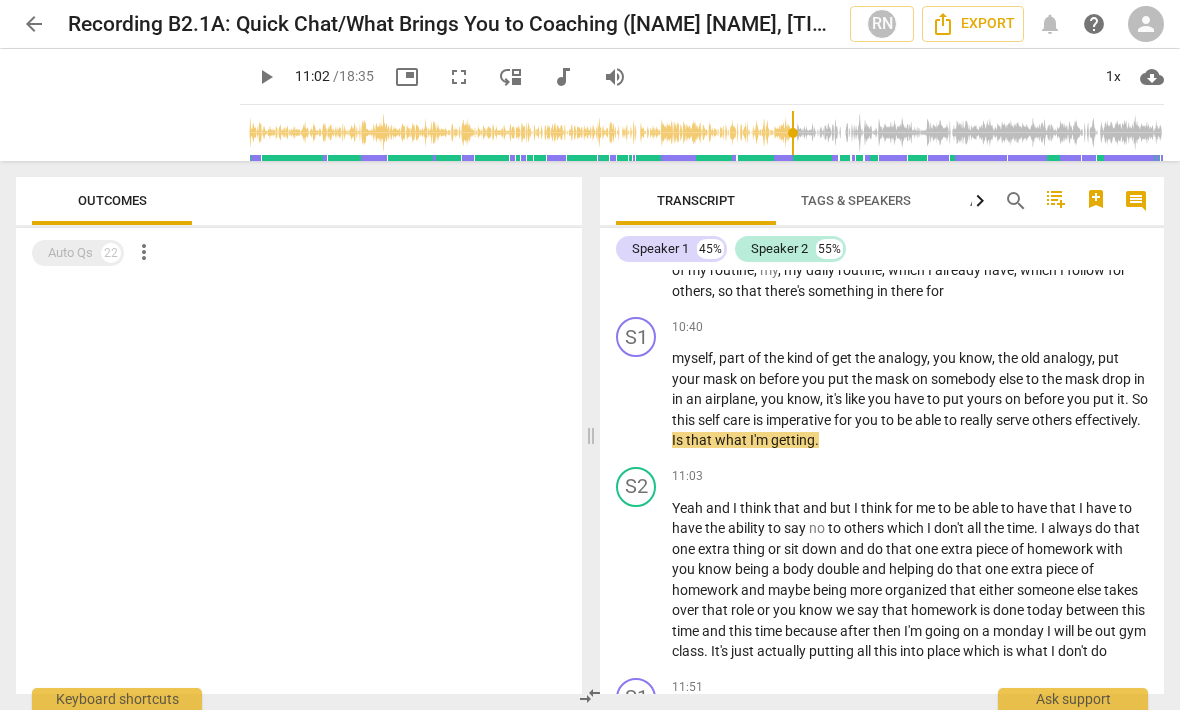 type on "663" 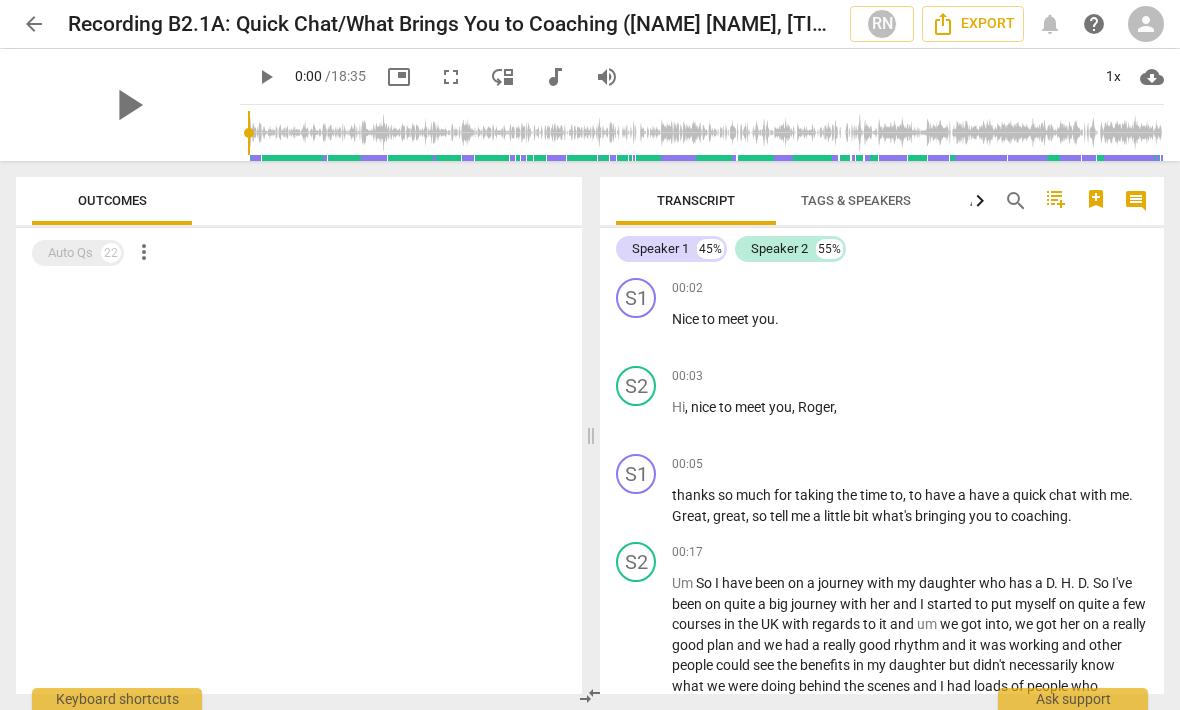 click at bounding box center (706, 133) 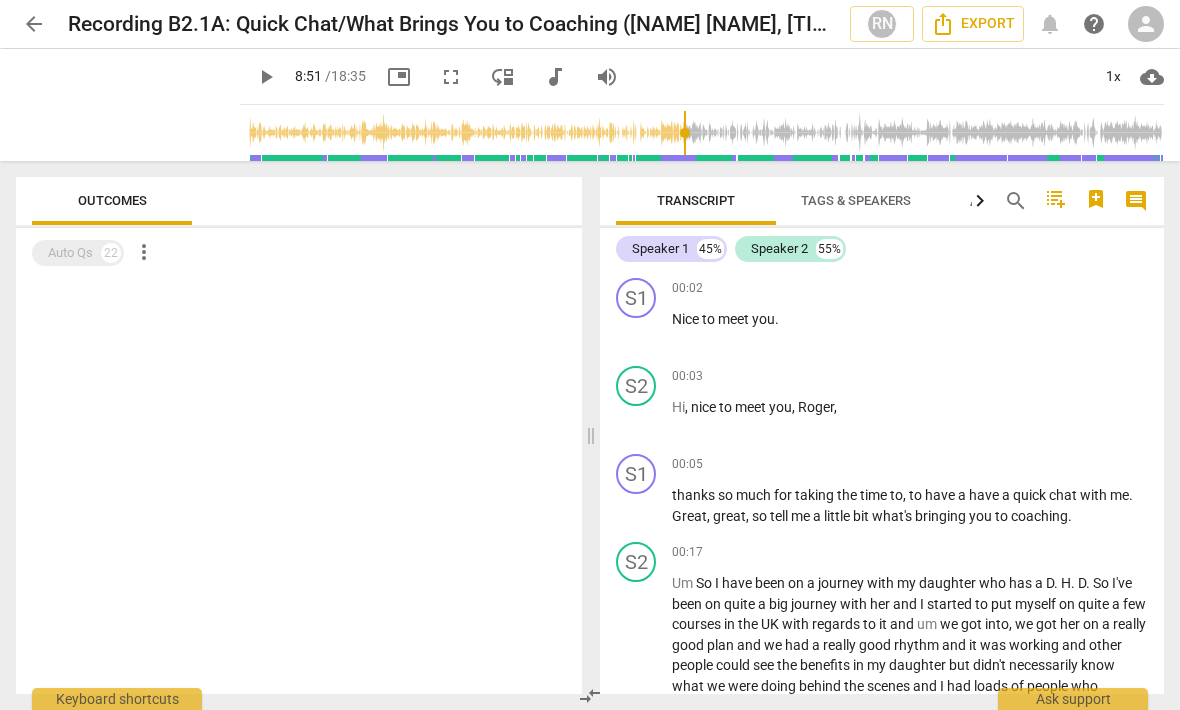 scroll, scrollTop: 3298, scrollLeft: 0, axis: vertical 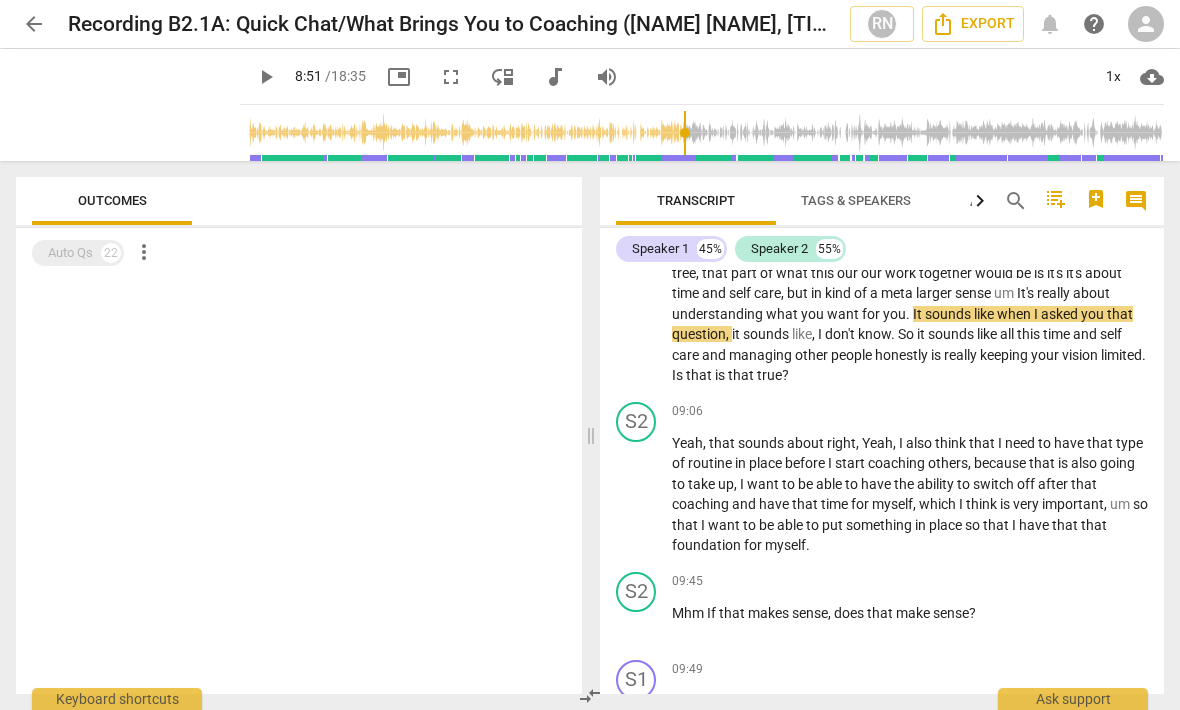 click at bounding box center (706, 133) 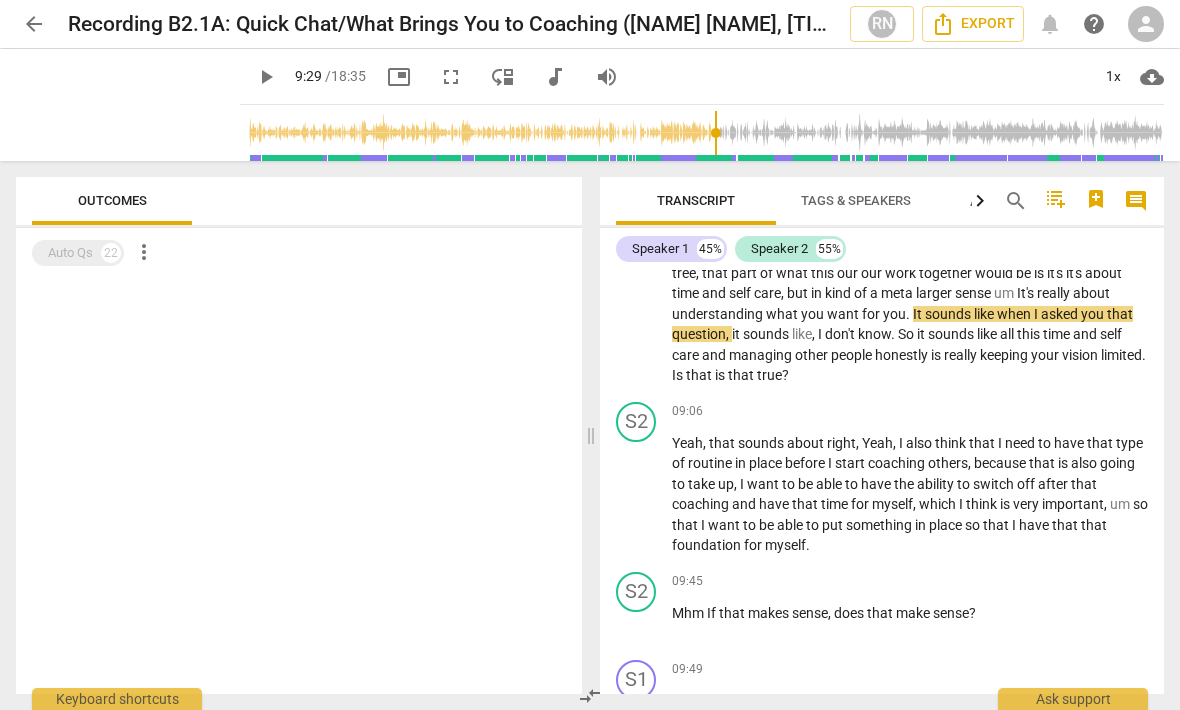 click at bounding box center [706, 133] 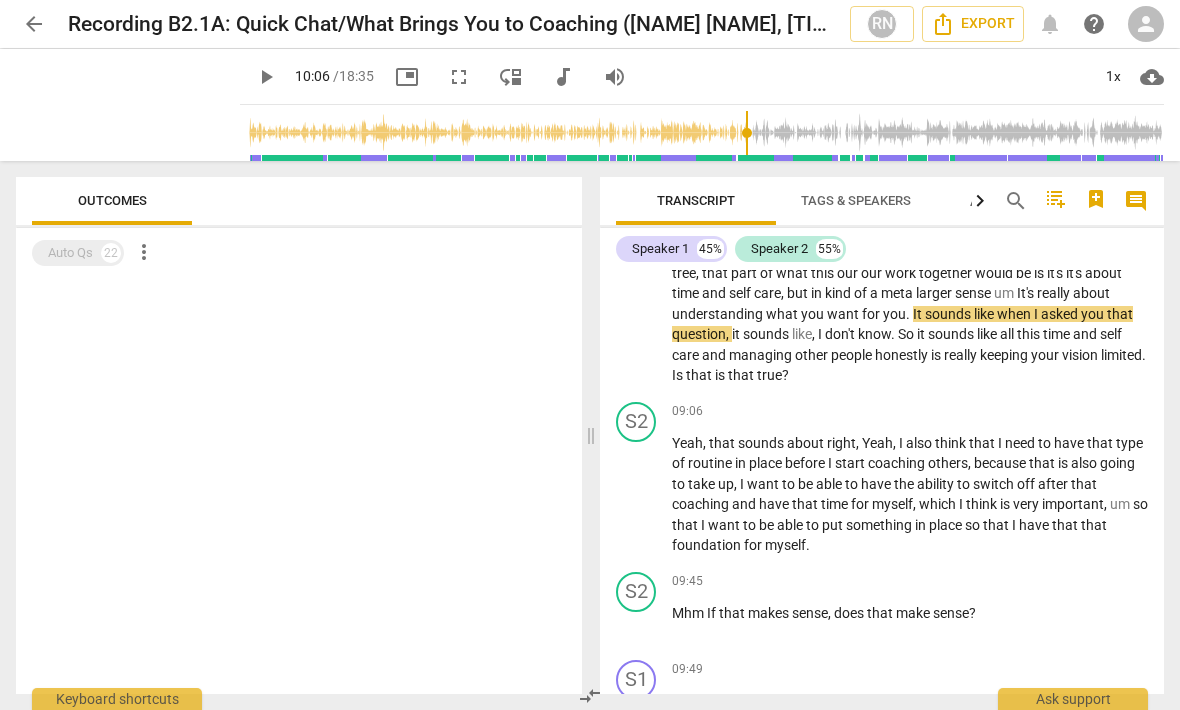 click at bounding box center (706, 133) 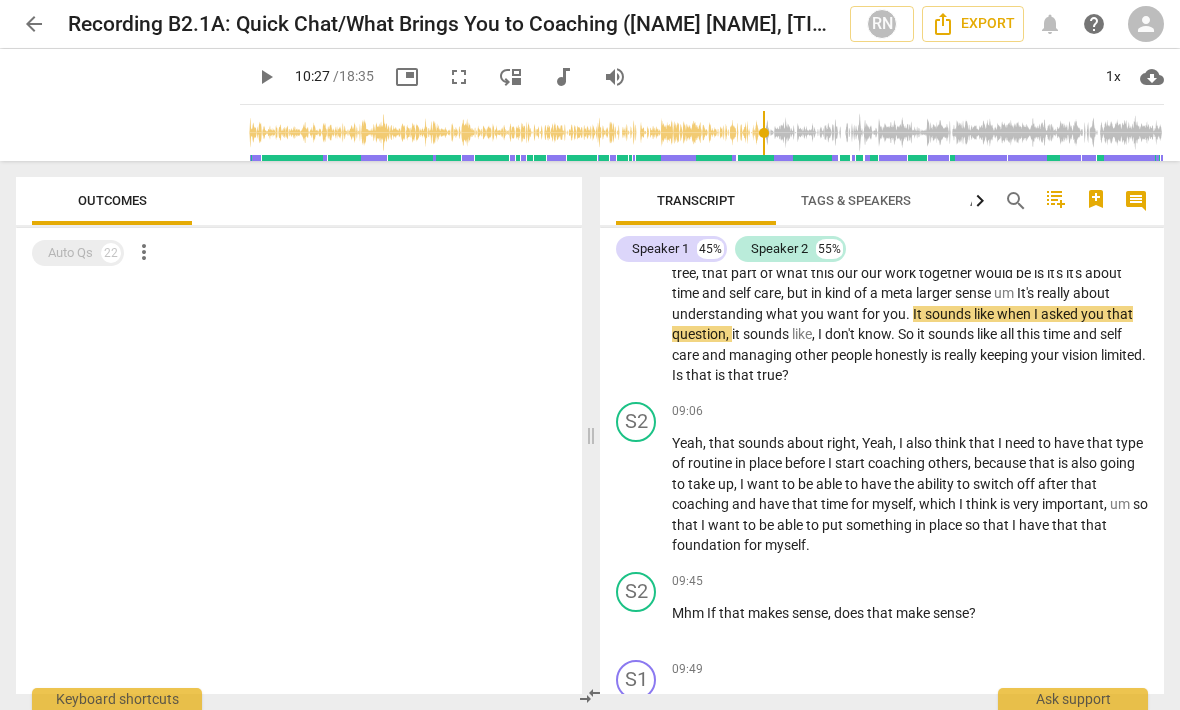click at bounding box center (706, 133) 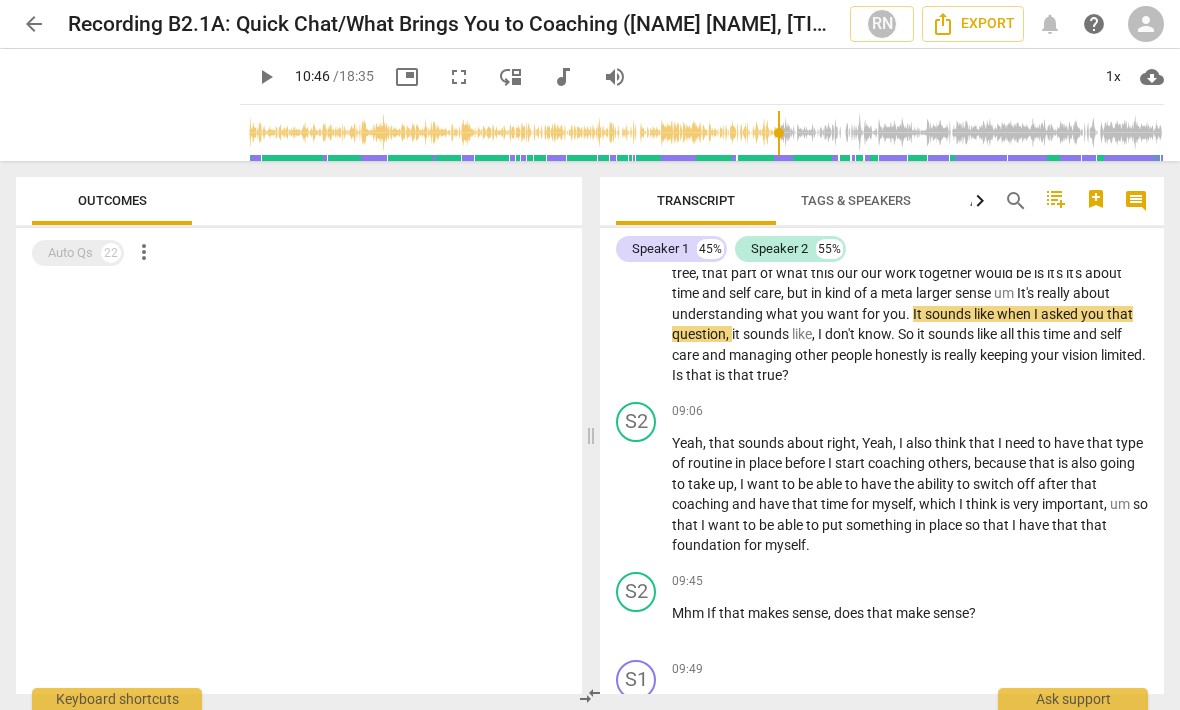 click on "play_arrow" at bounding box center (266, 77) 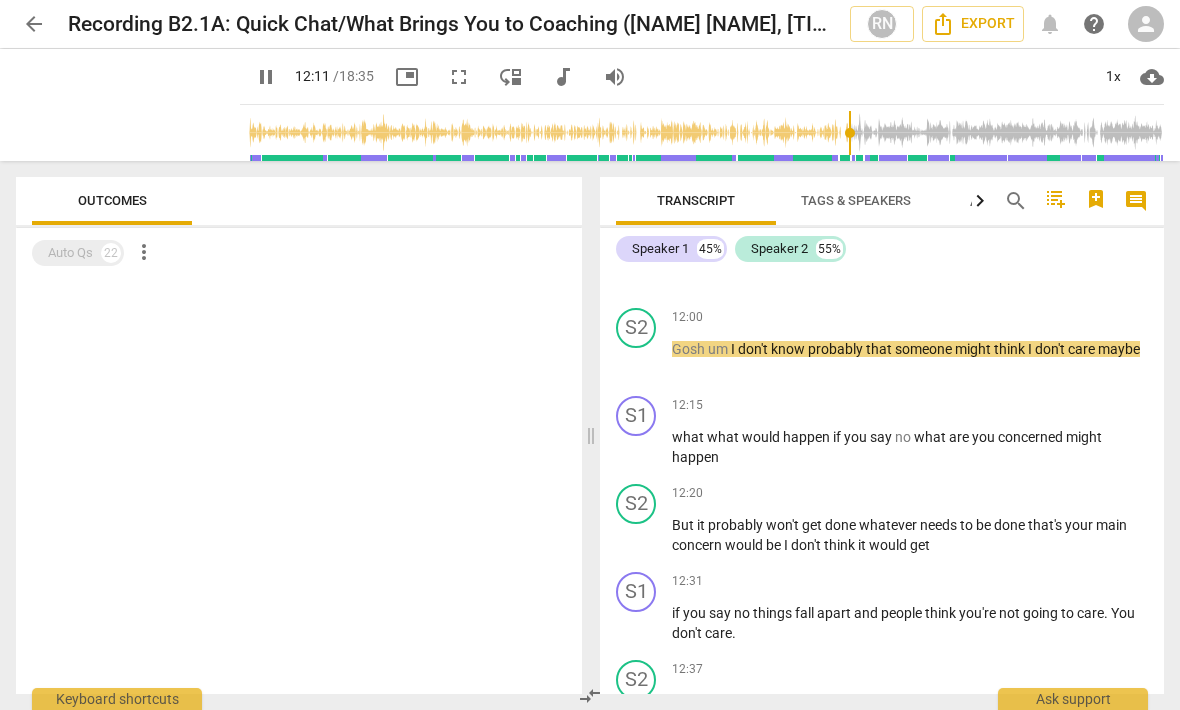 scroll, scrollTop: 4346, scrollLeft: 0, axis: vertical 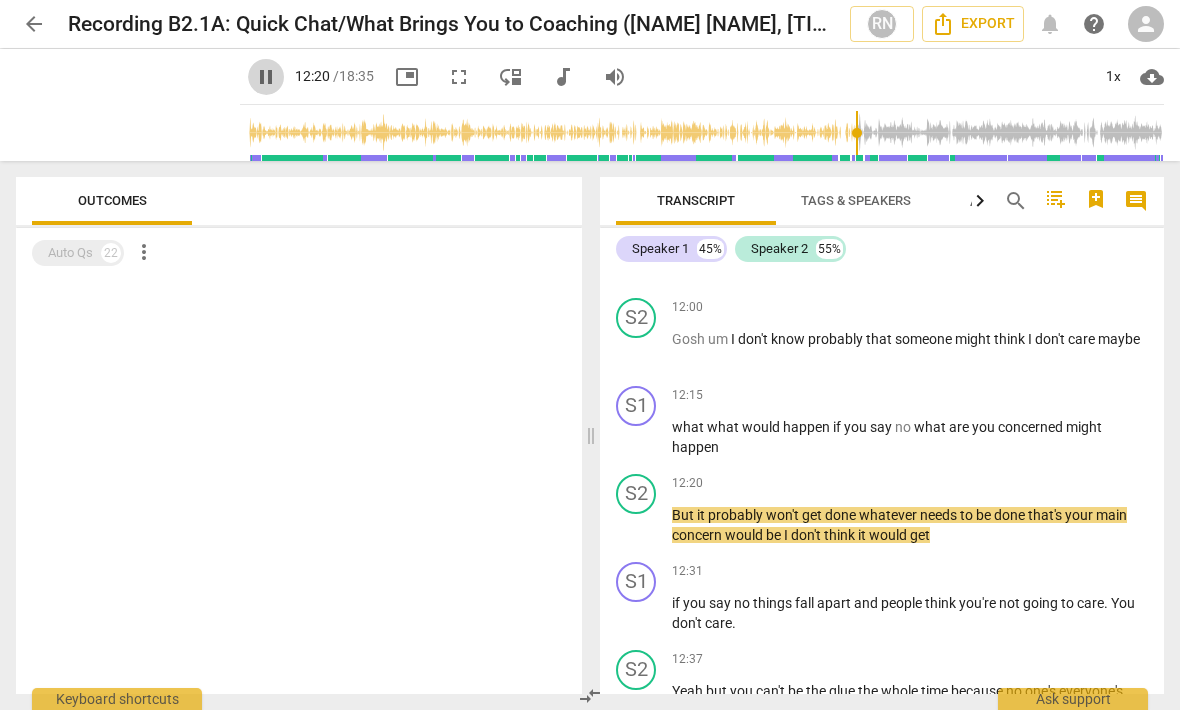 click on "pause" at bounding box center (266, 77) 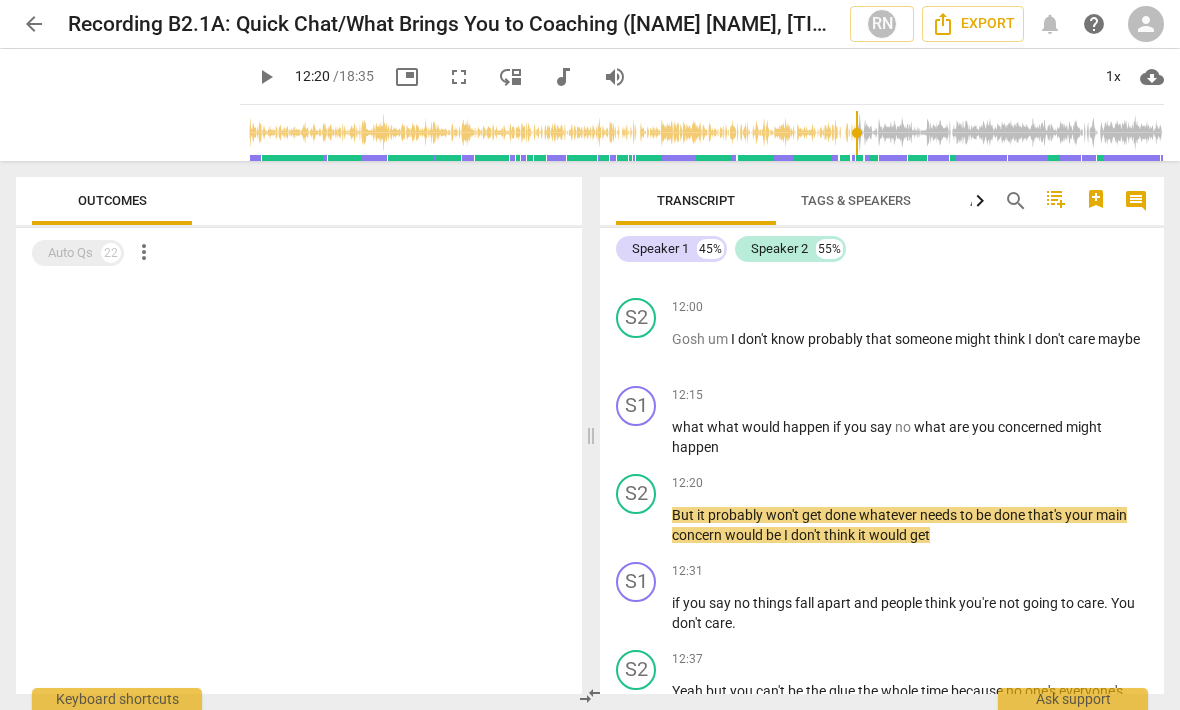 type on "741" 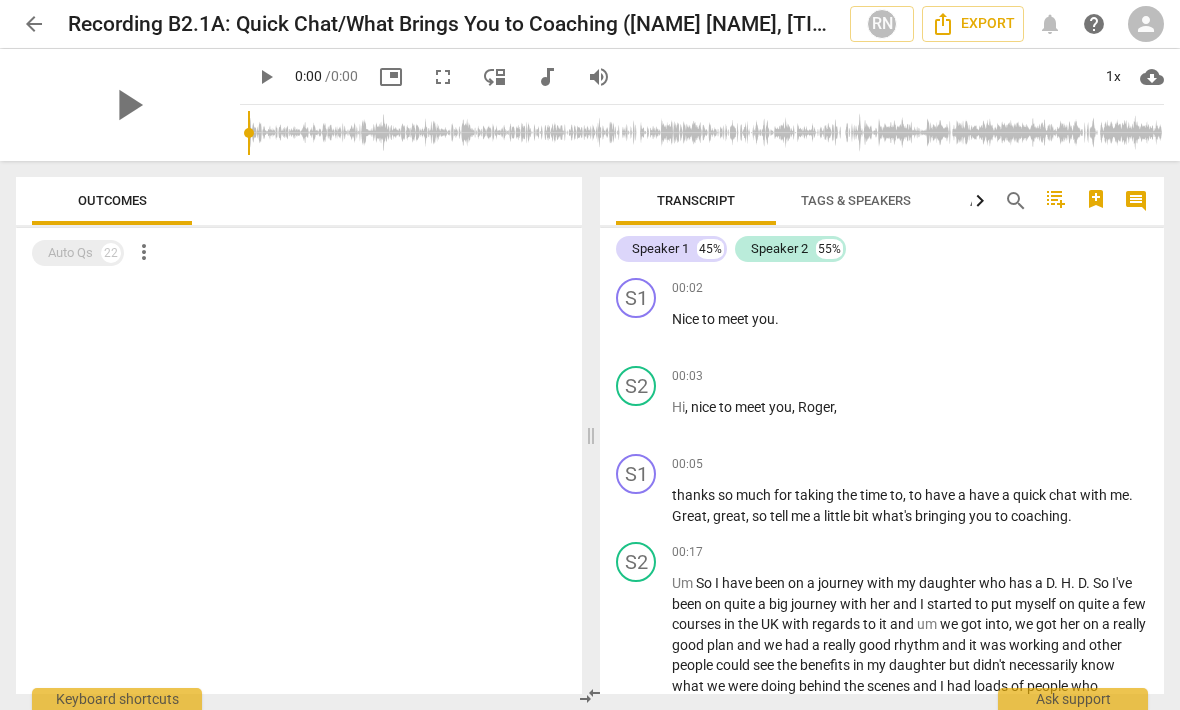 click at bounding box center [706, 133] 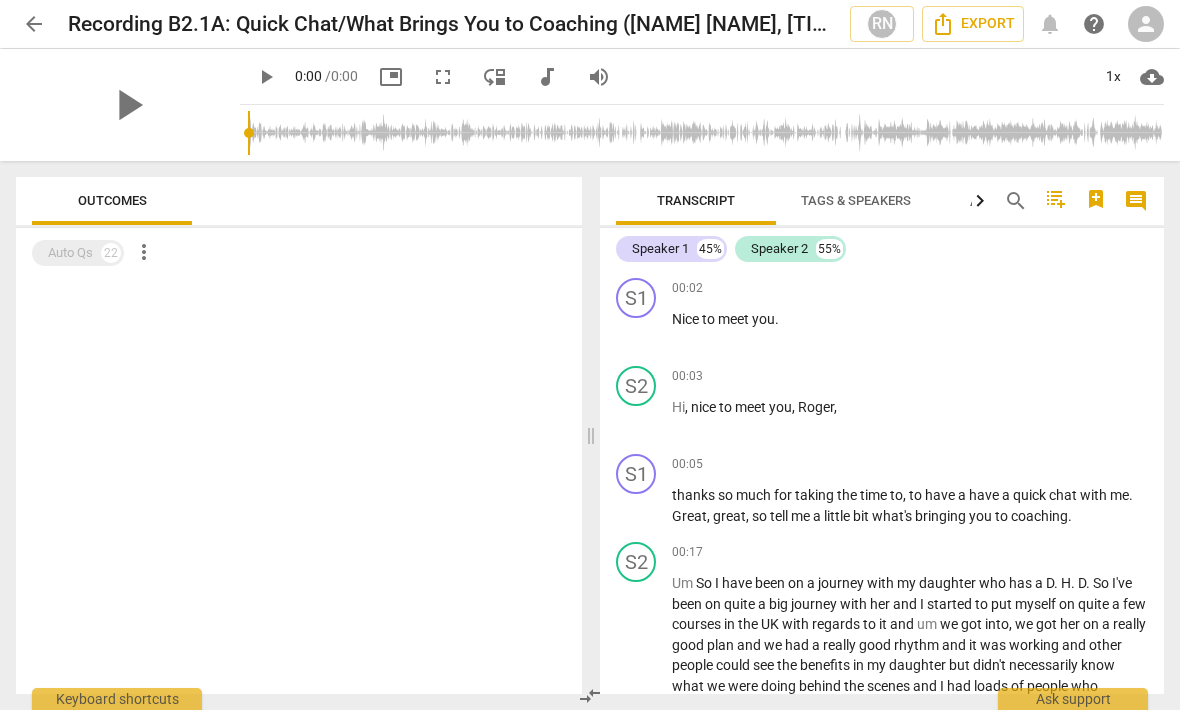 click at bounding box center [706, 133] 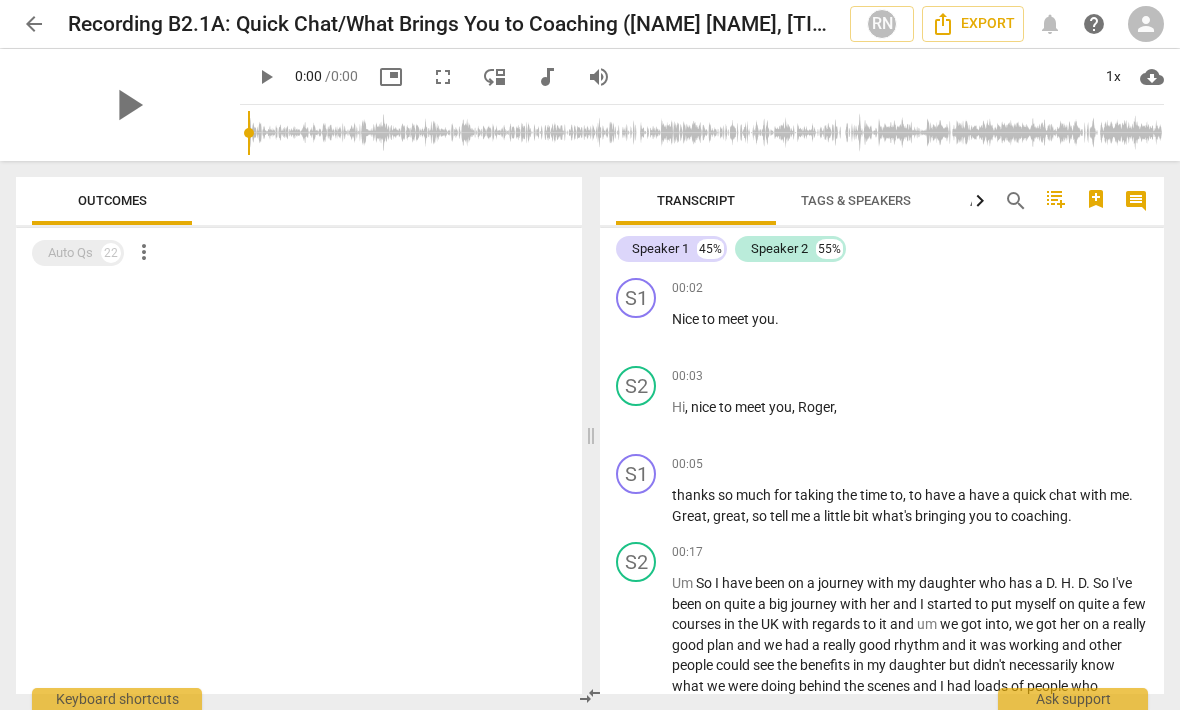 scroll, scrollTop: 0, scrollLeft: 0, axis: both 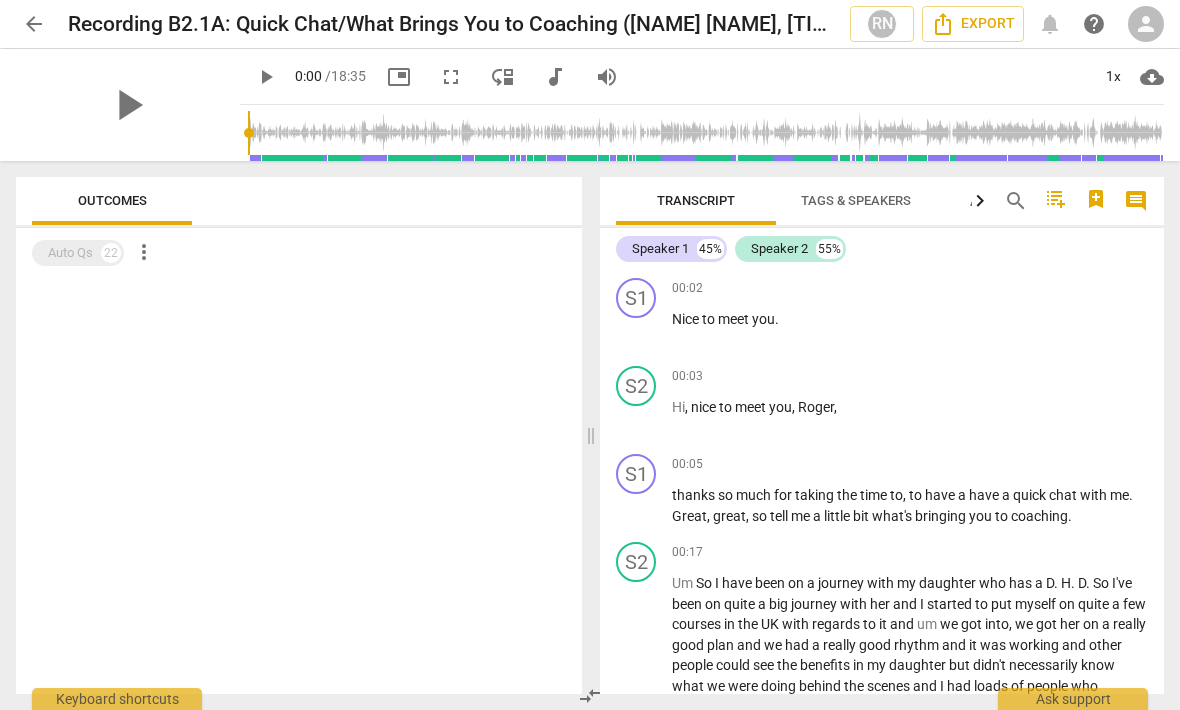 click at bounding box center [706, 133] 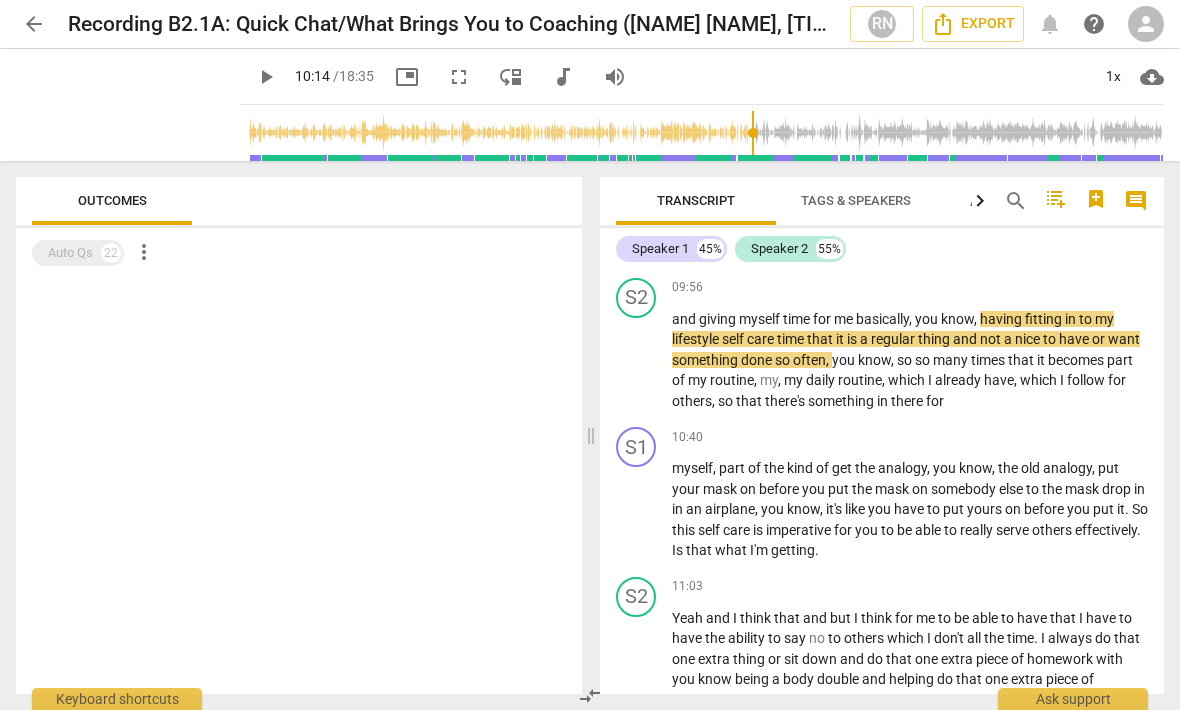 click at bounding box center [706, 133] 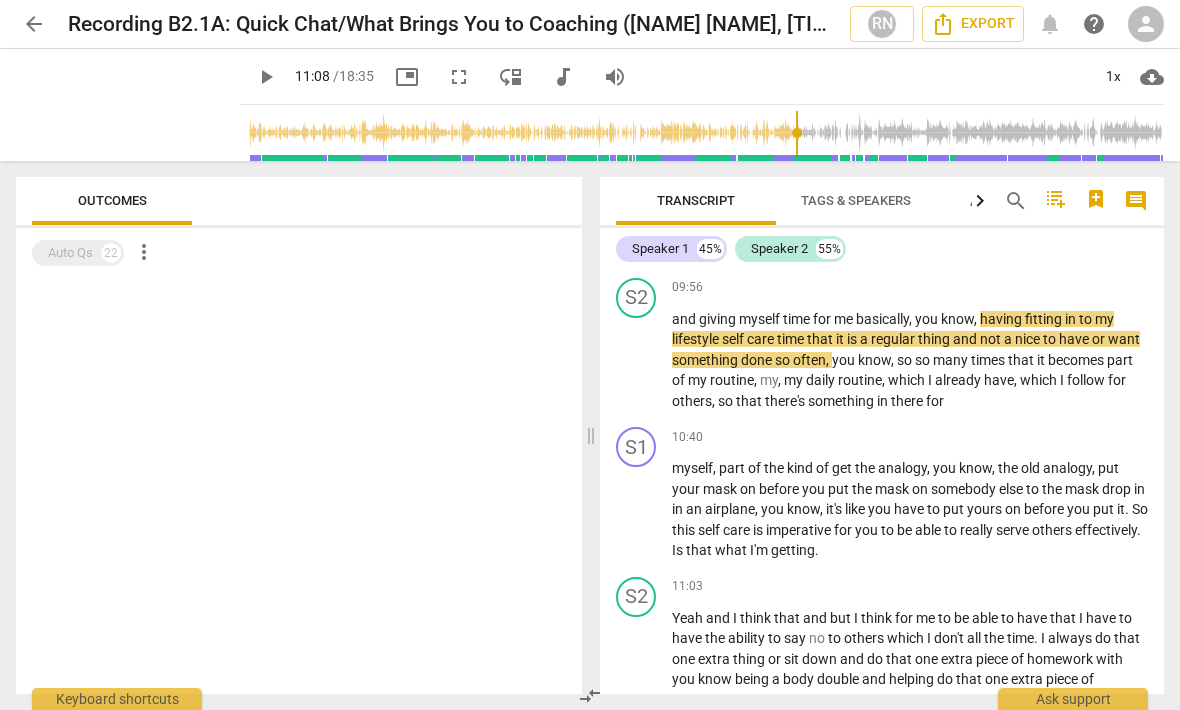 click at bounding box center (706, 133) 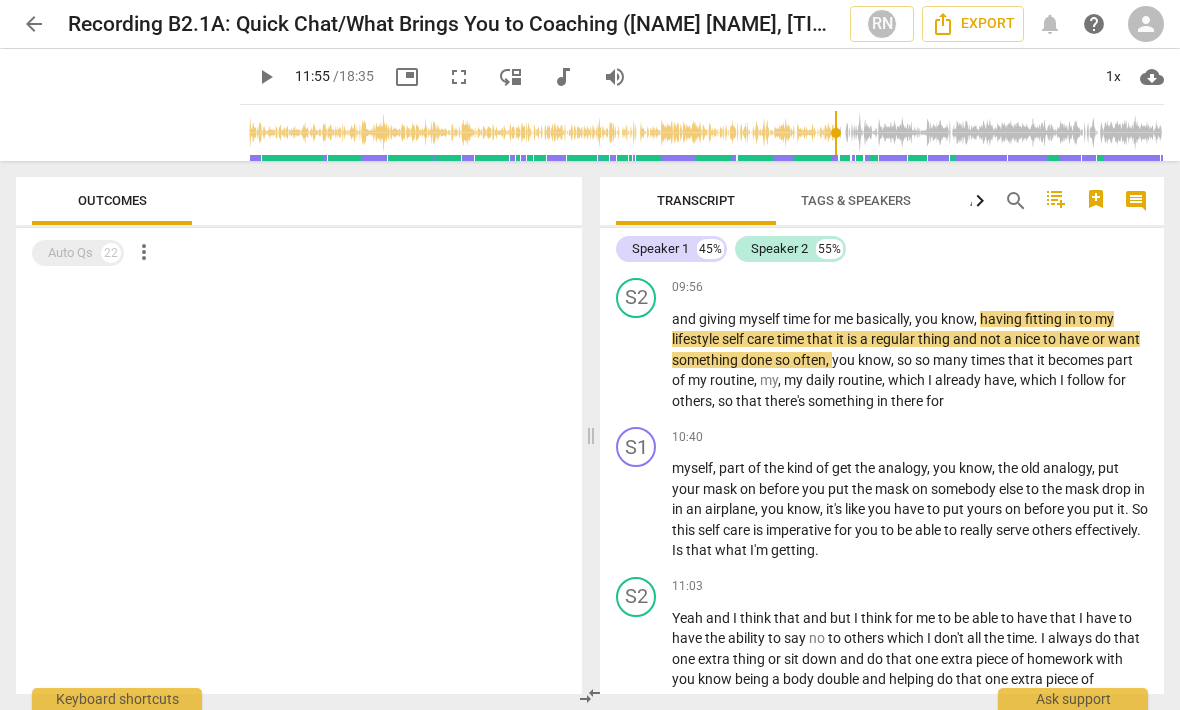 click at bounding box center [706, 133] 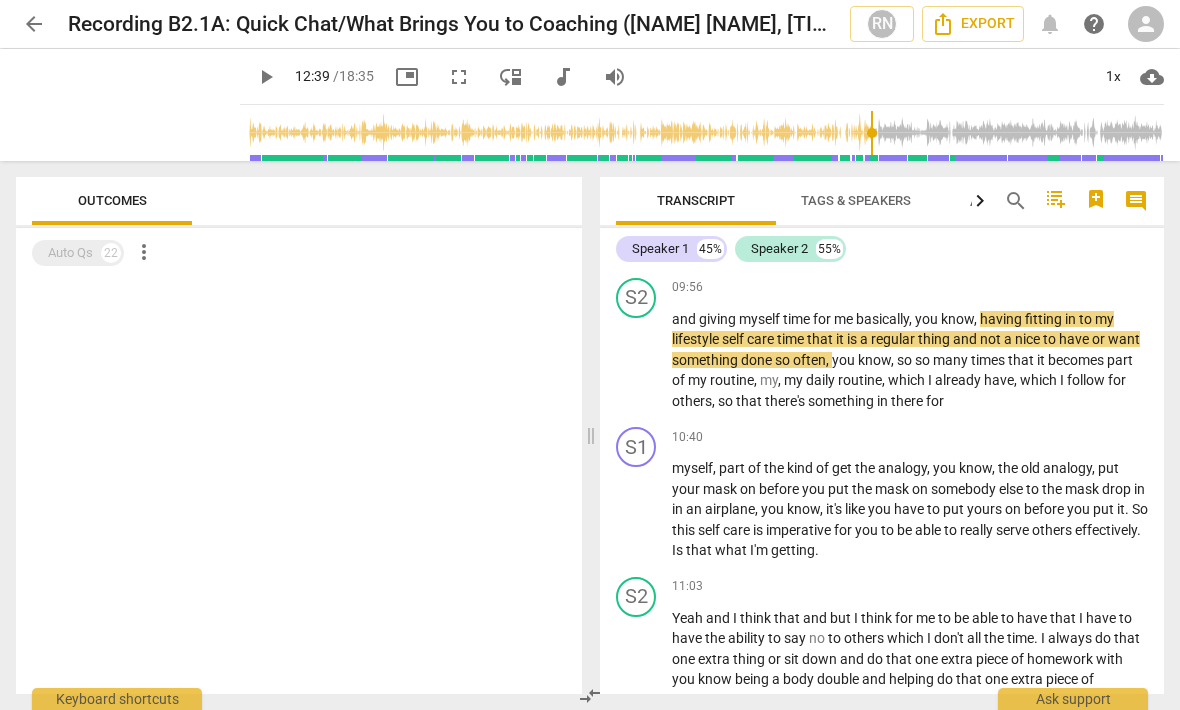 click at bounding box center [706, 133] 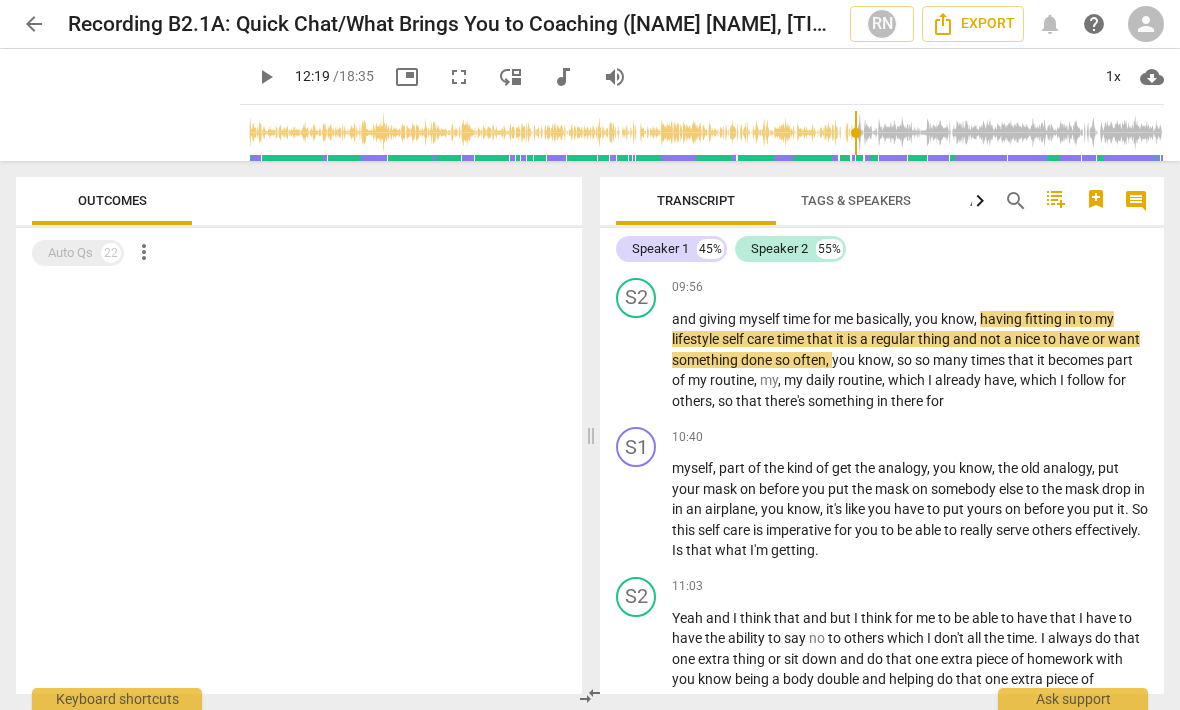 click on "play_arrow" at bounding box center (266, 77) 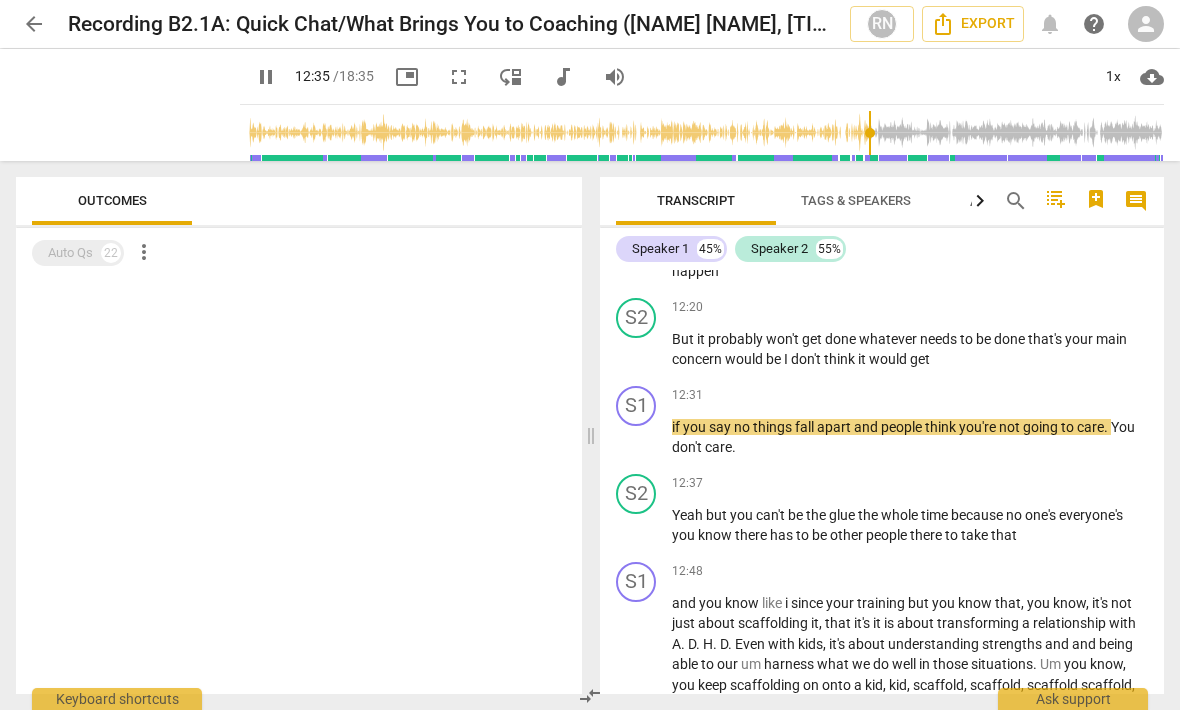 scroll, scrollTop: 4536, scrollLeft: 0, axis: vertical 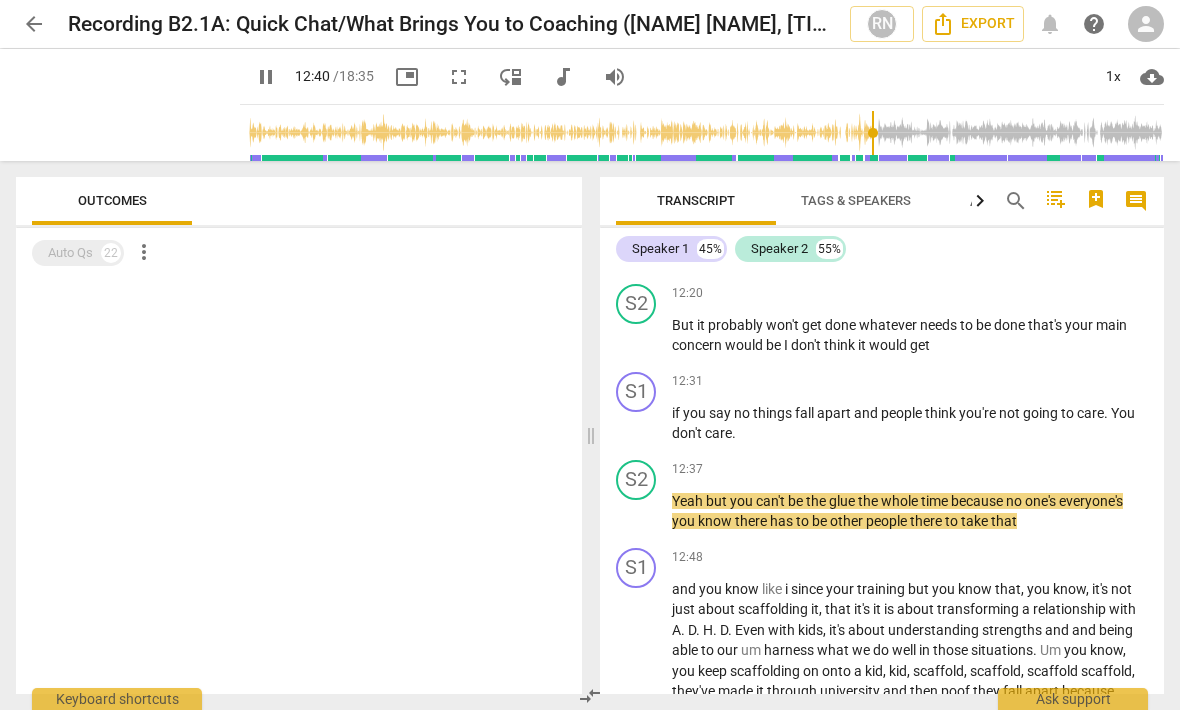 click on "pause" at bounding box center [266, 77] 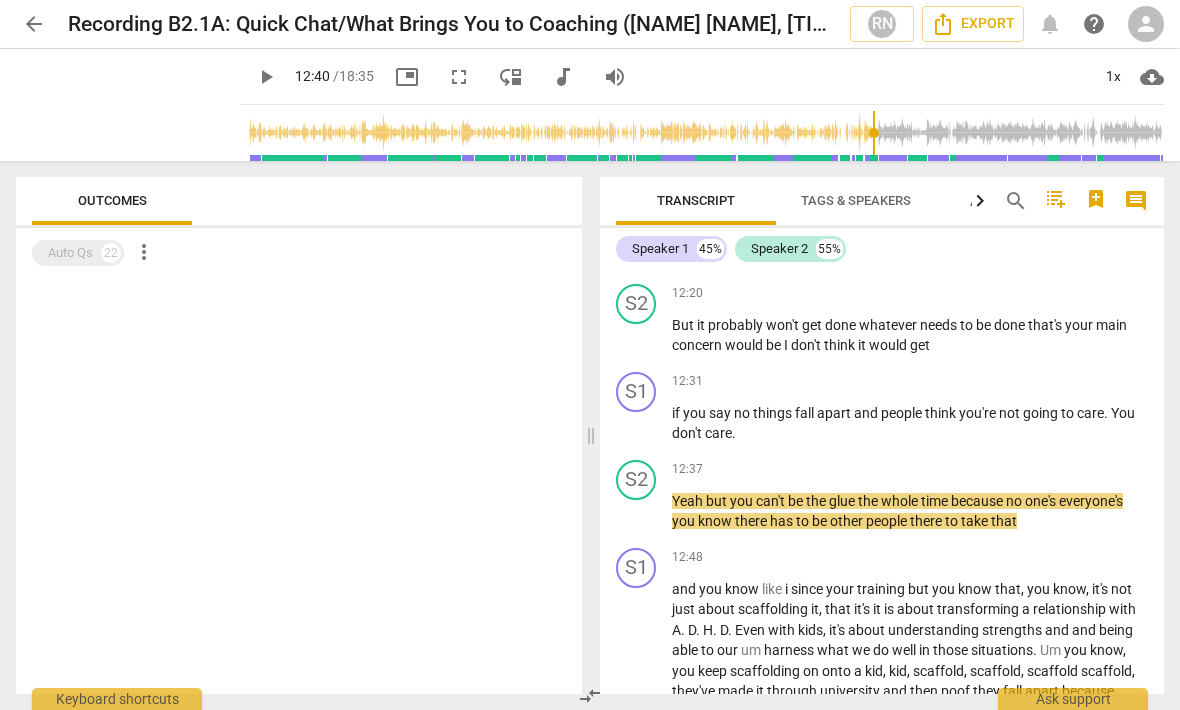 type on "761" 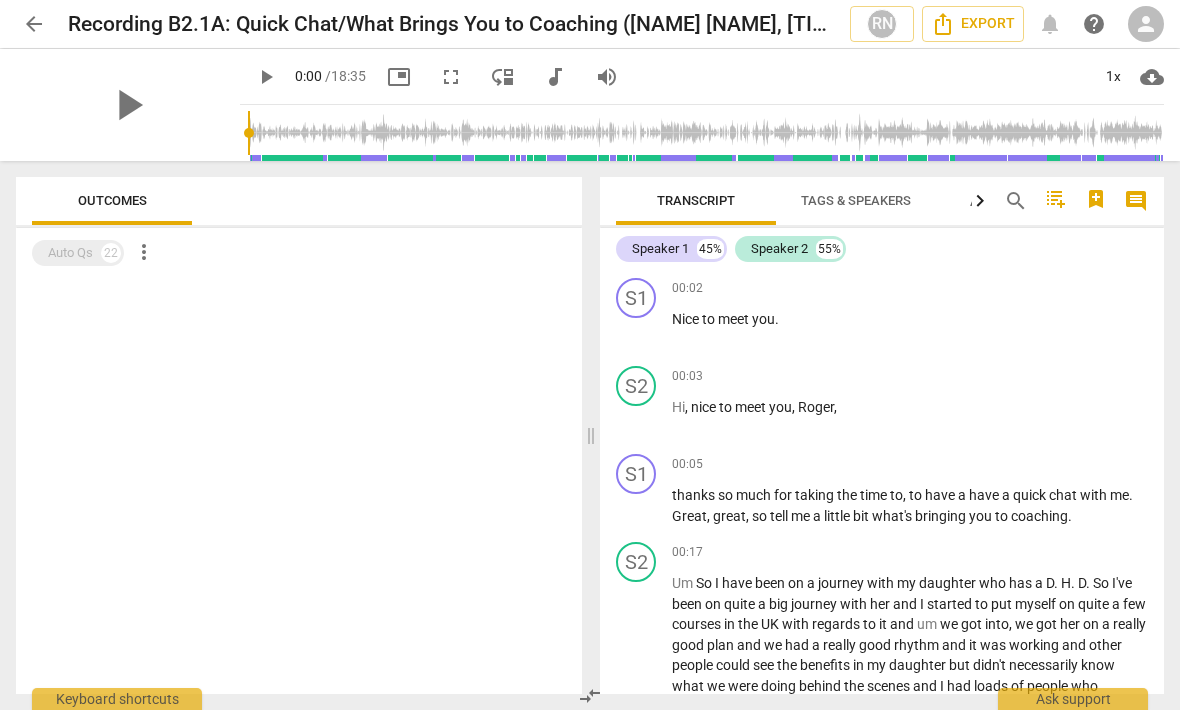 click at bounding box center [706, 133] 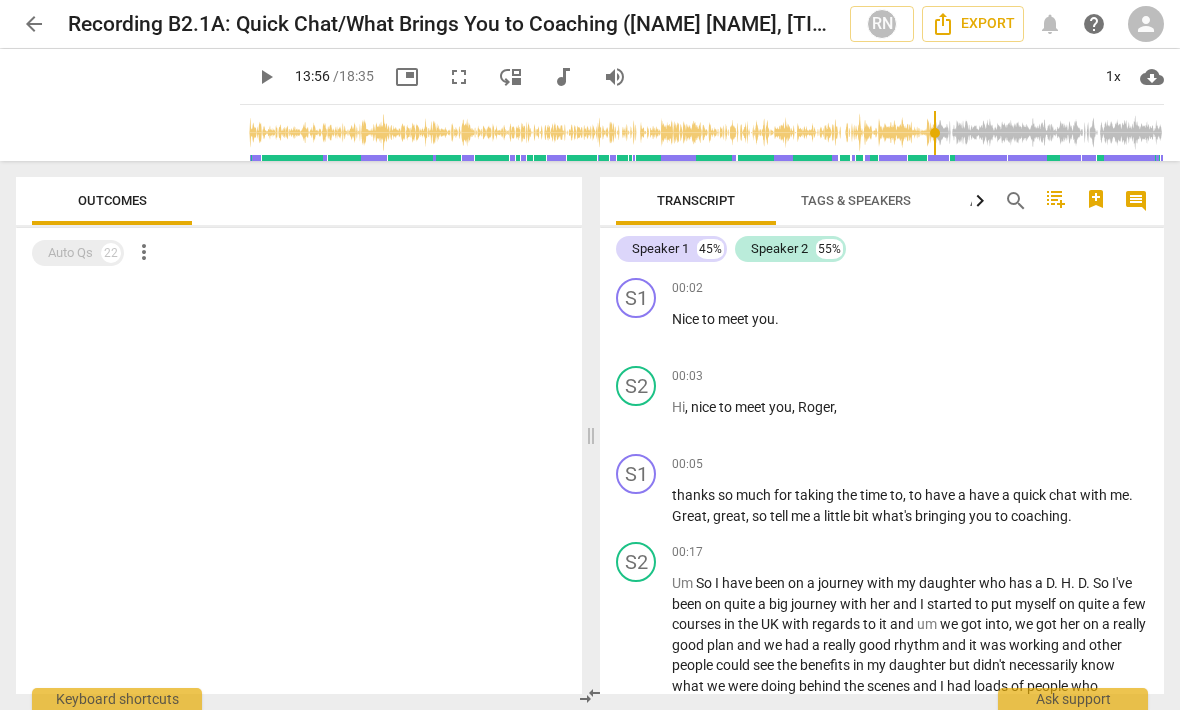 click at bounding box center [706, 133] 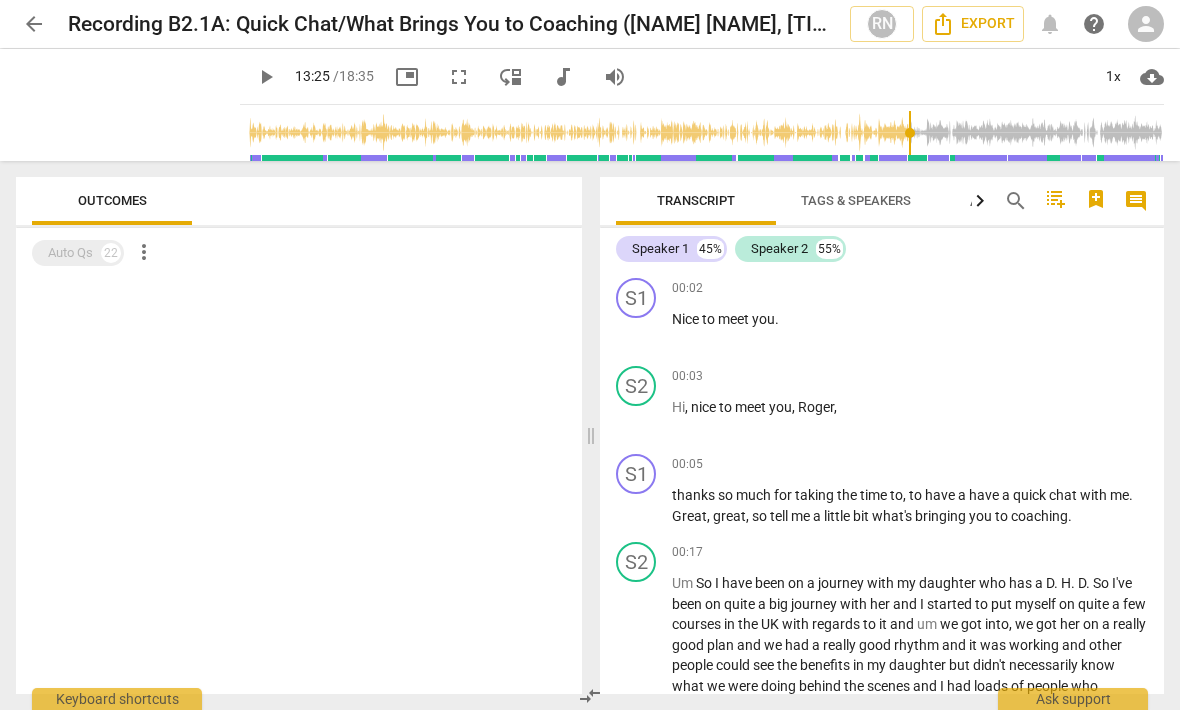 click at bounding box center (706, 133) 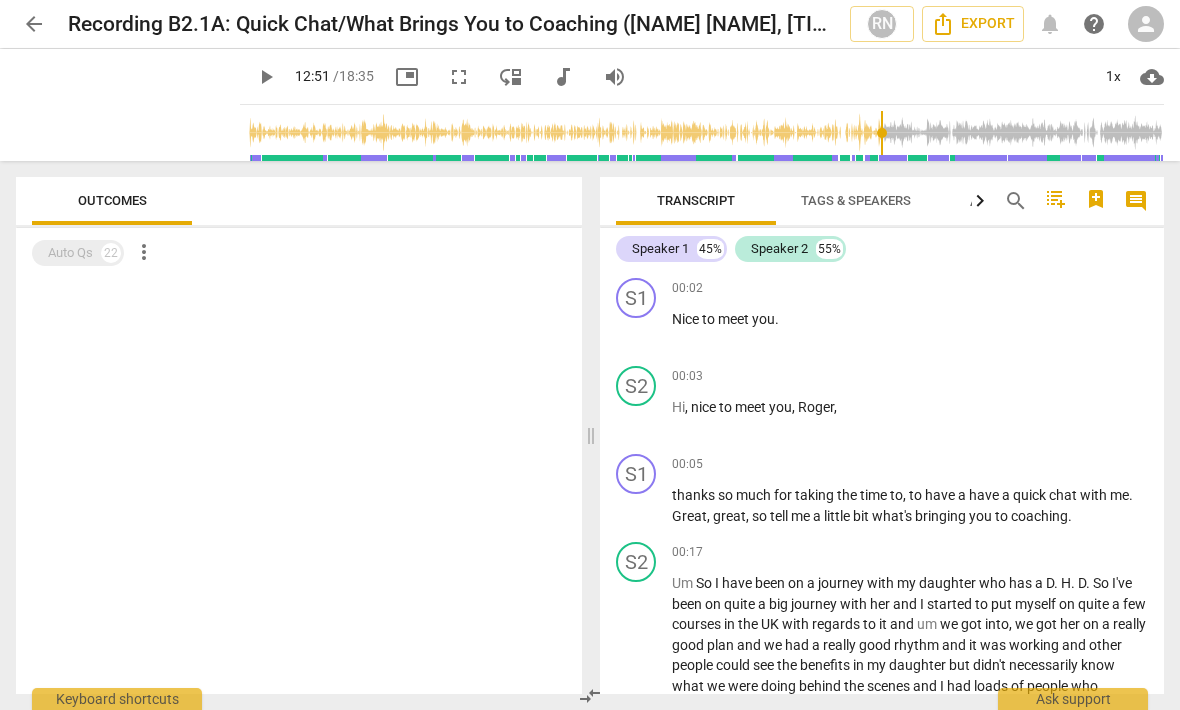 click at bounding box center [706, 133] 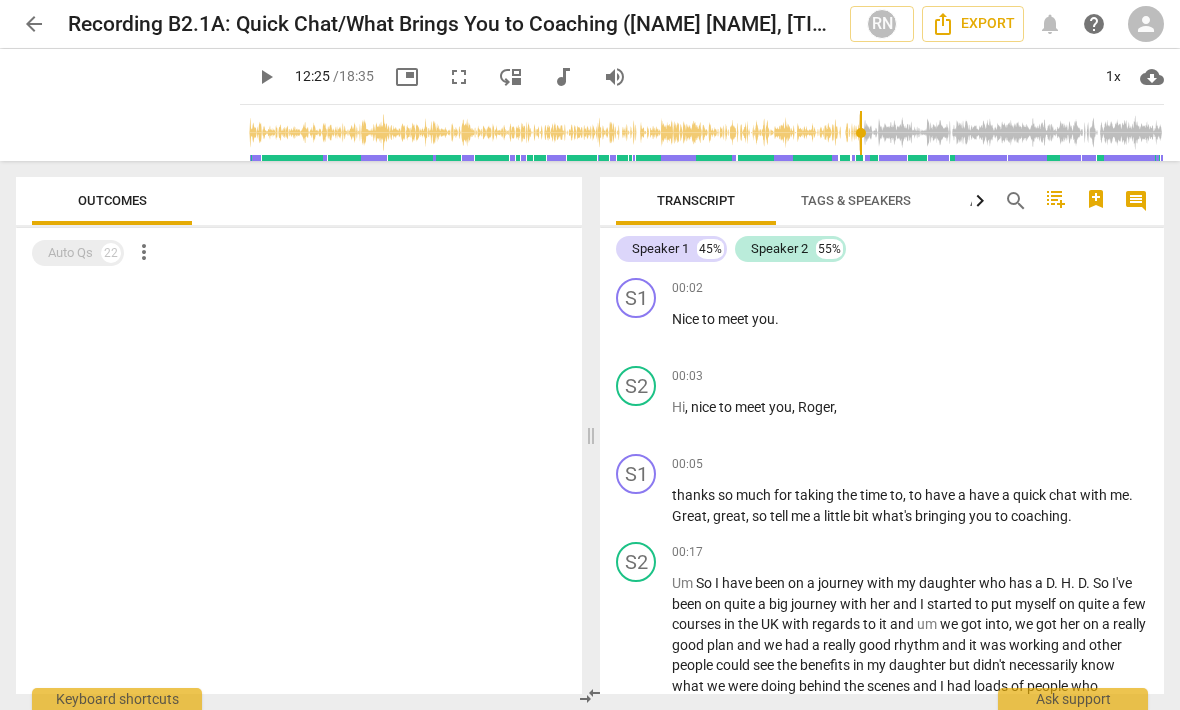 click on "play_arrow" at bounding box center [266, 77] 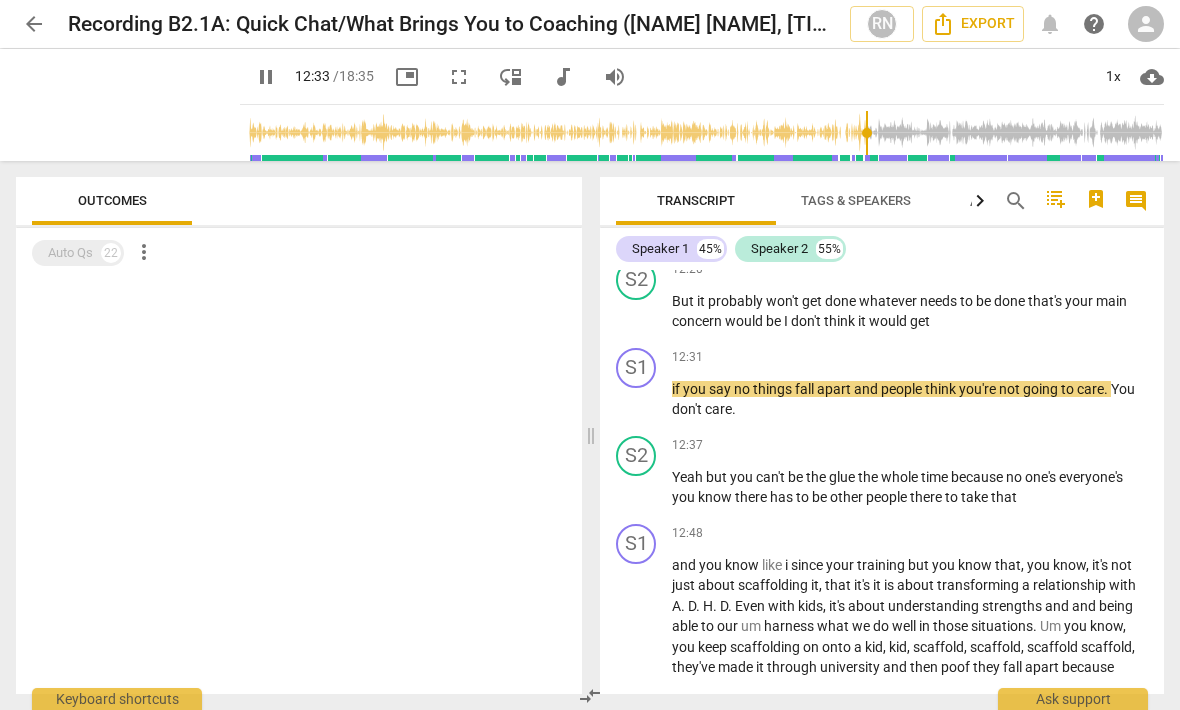 scroll, scrollTop: 4559, scrollLeft: 0, axis: vertical 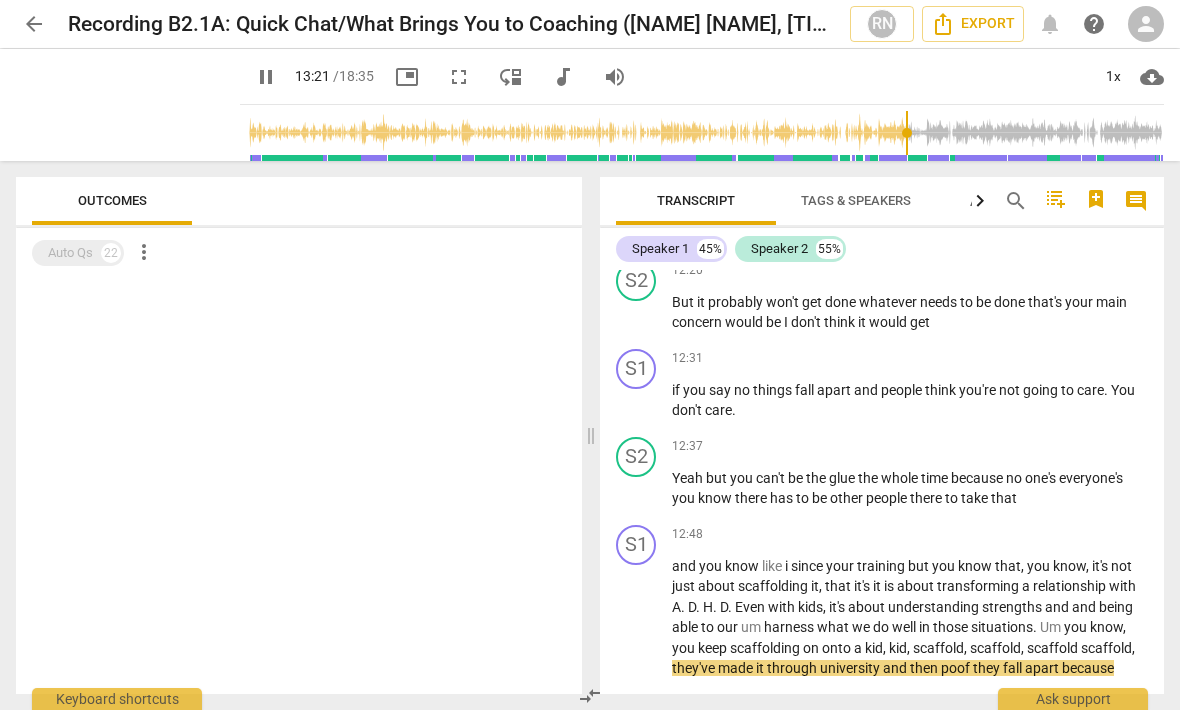 click on "pause" at bounding box center (266, 77) 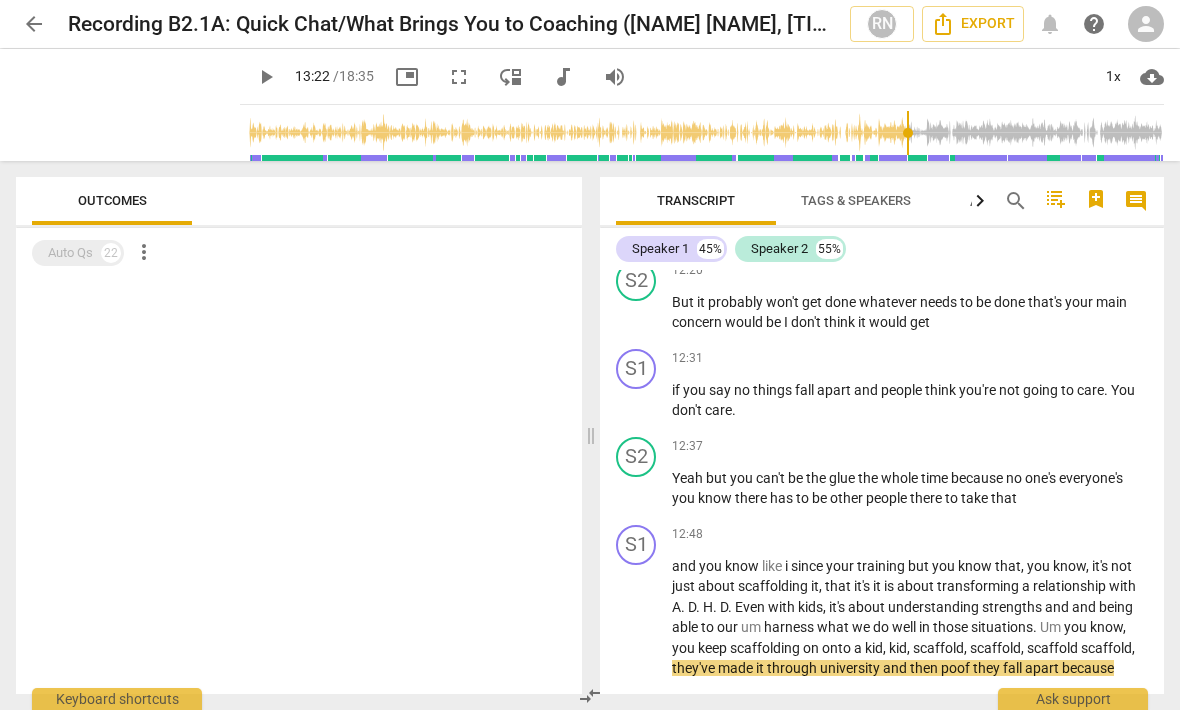 type on "802" 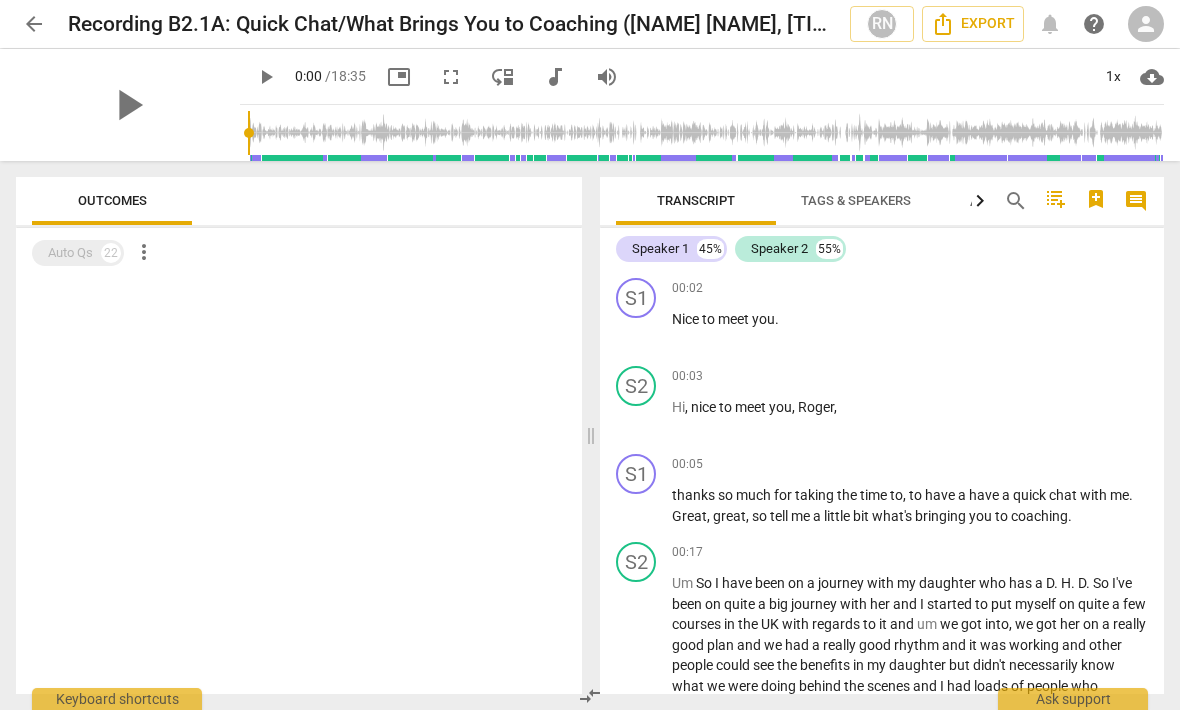 click at bounding box center (706, 133) 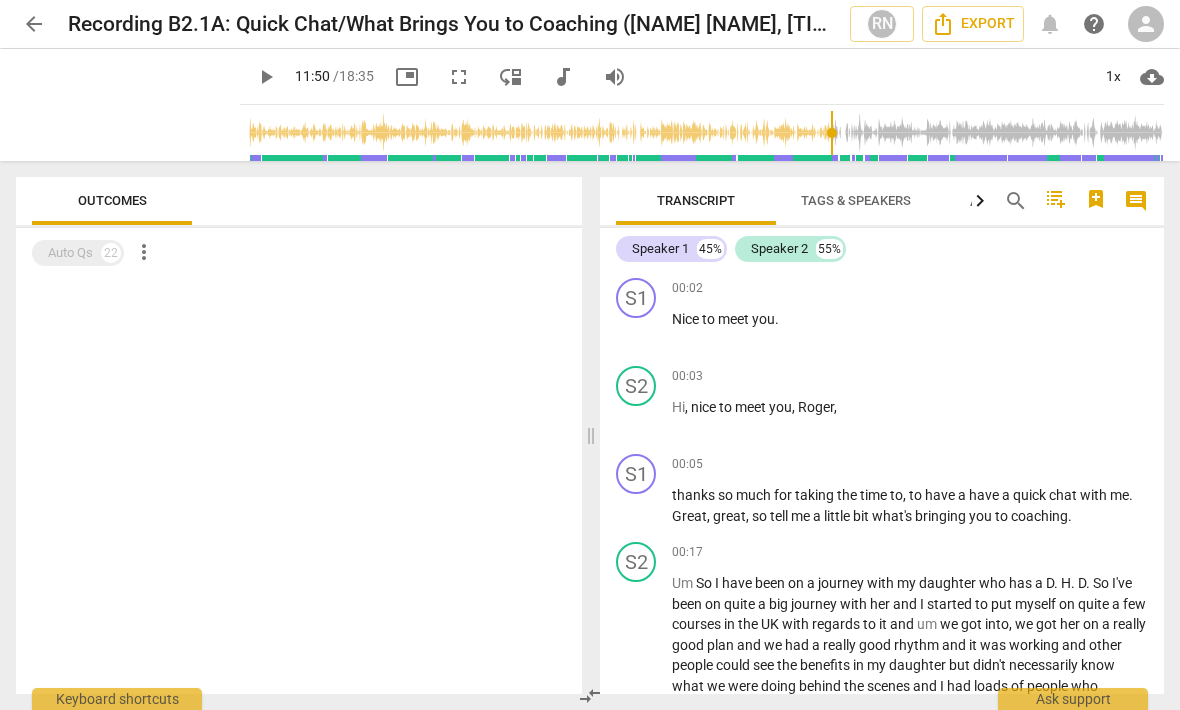 click at bounding box center [706, 133] 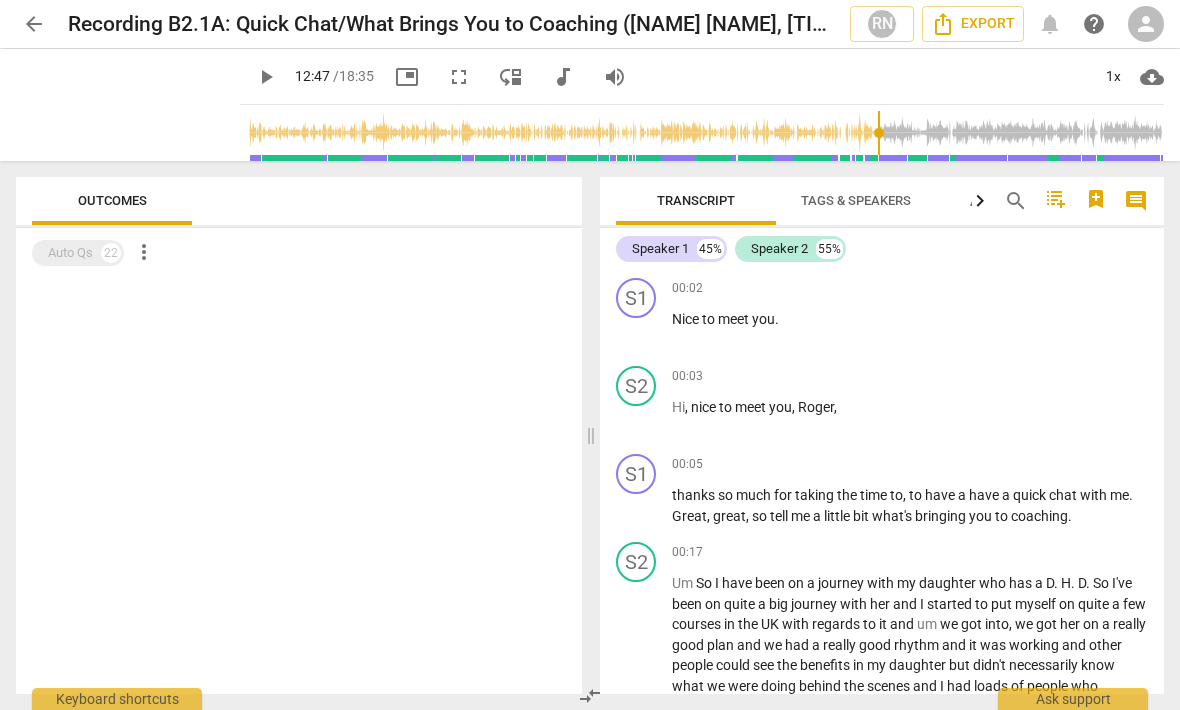 click on "play_arrow" at bounding box center (266, 77) 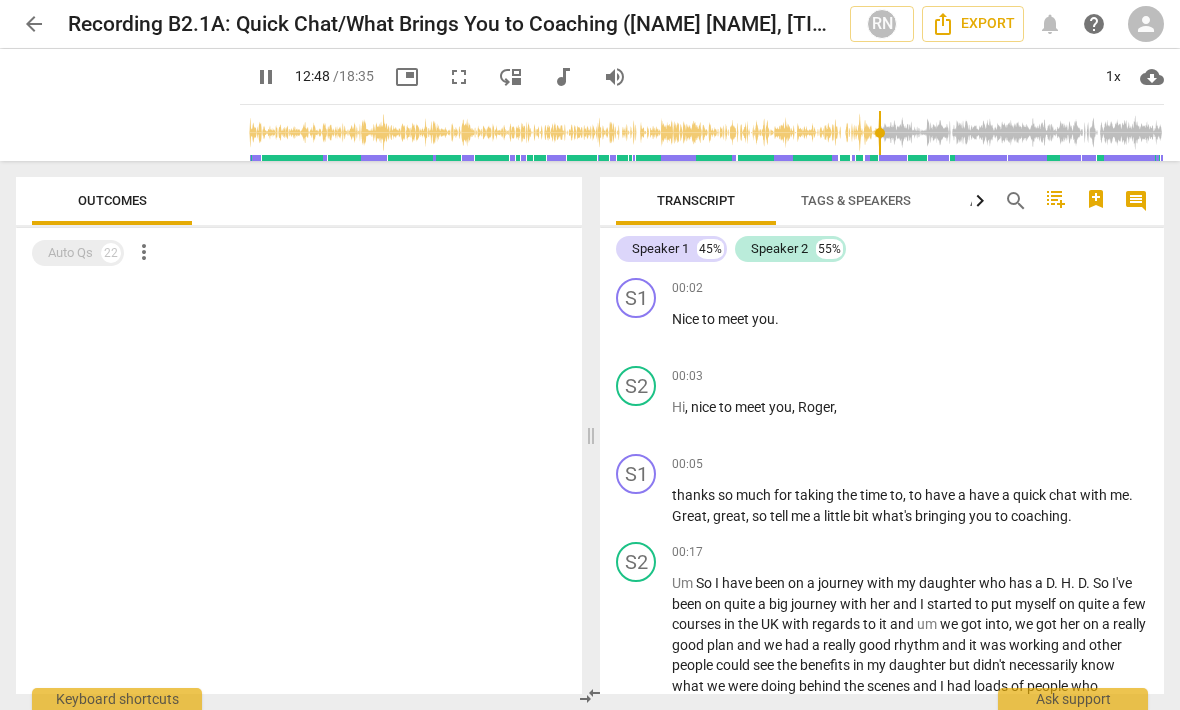 click on "fullscreen" at bounding box center (459, 77) 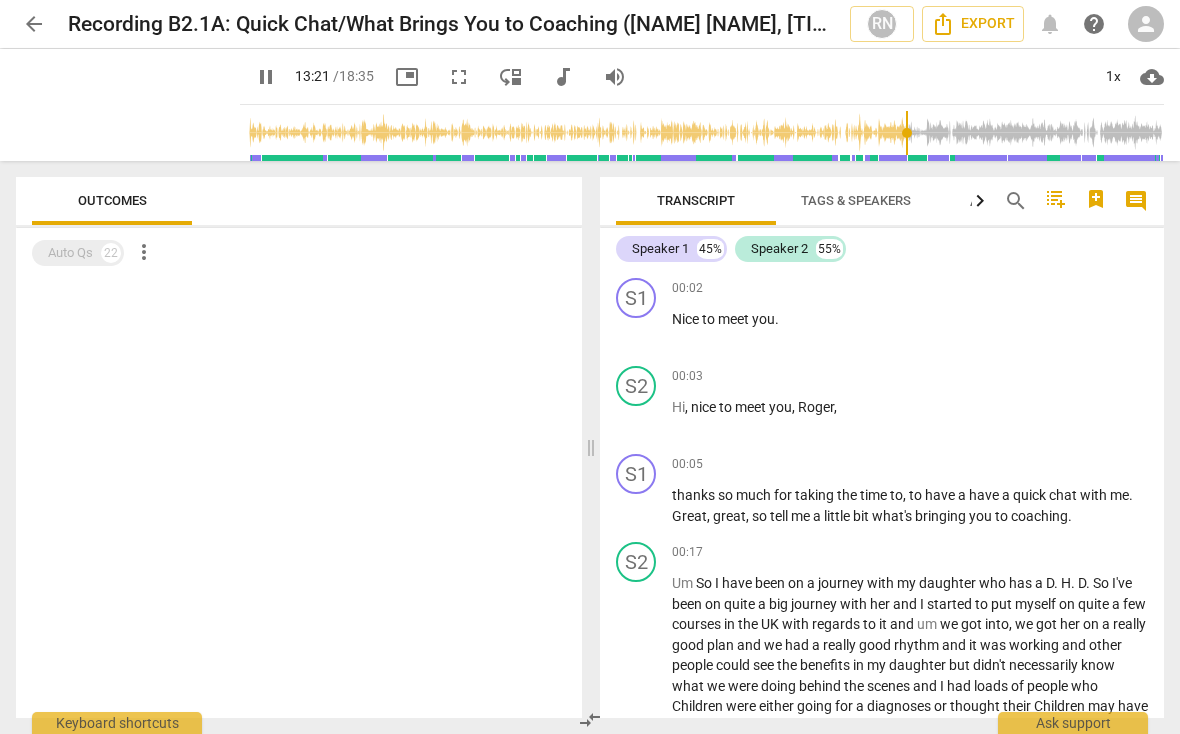 type on "802" 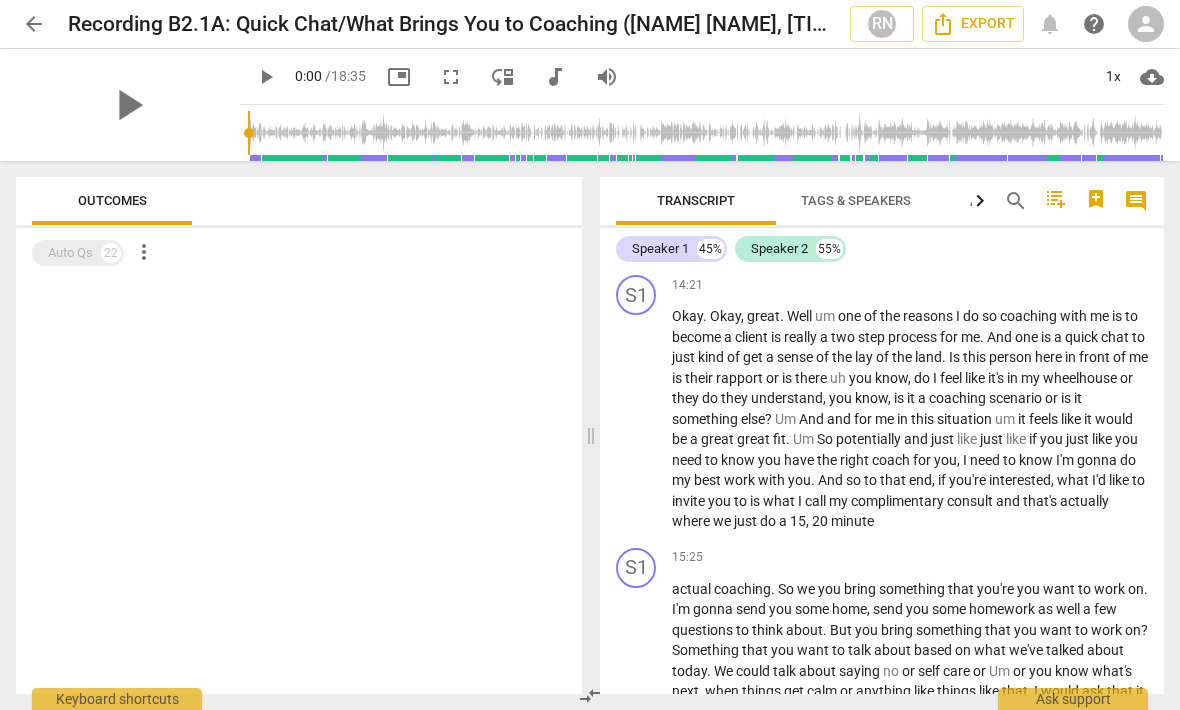 scroll, scrollTop: 5387, scrollLeft: 0, axis: vertical 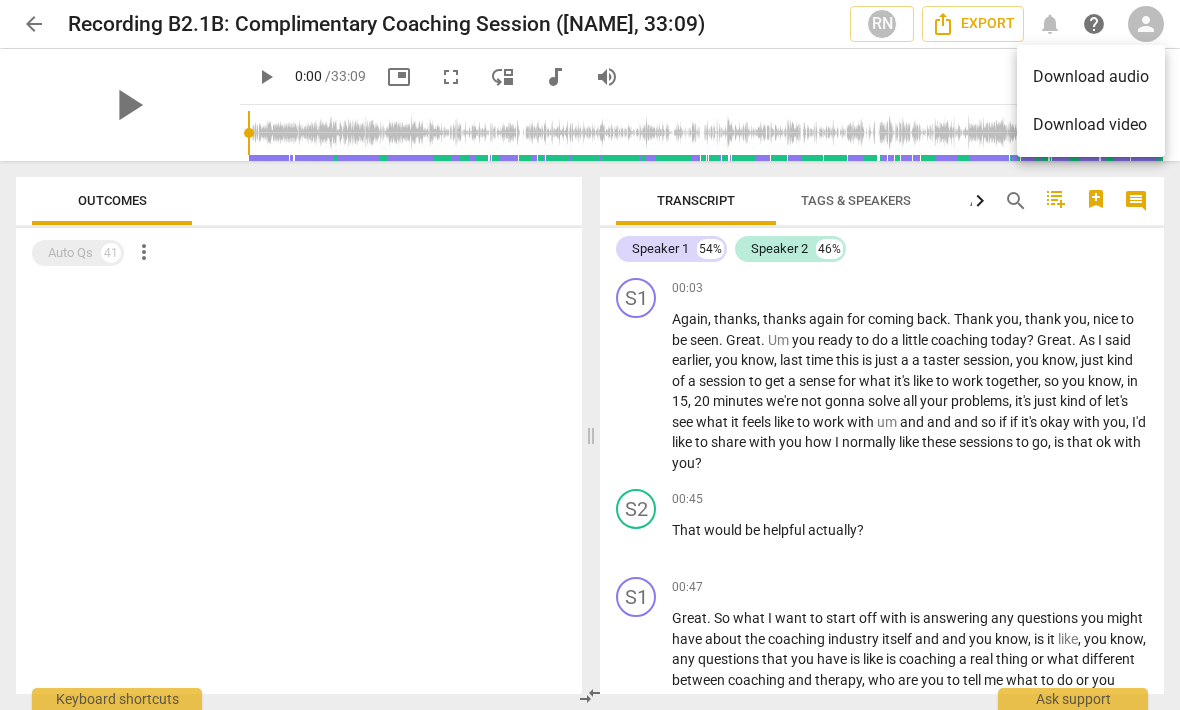 click on "Download video" at bounding box center [1091, 125] 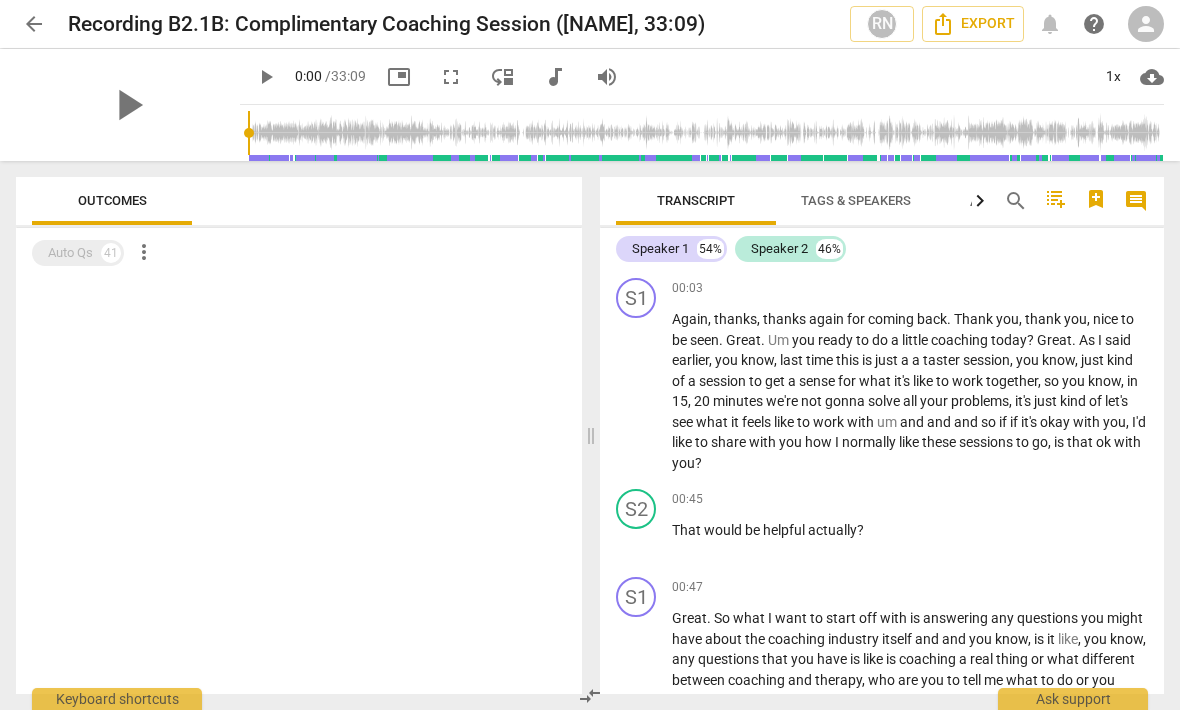 click on "cloud_download" at bounding box center (1152, 77) 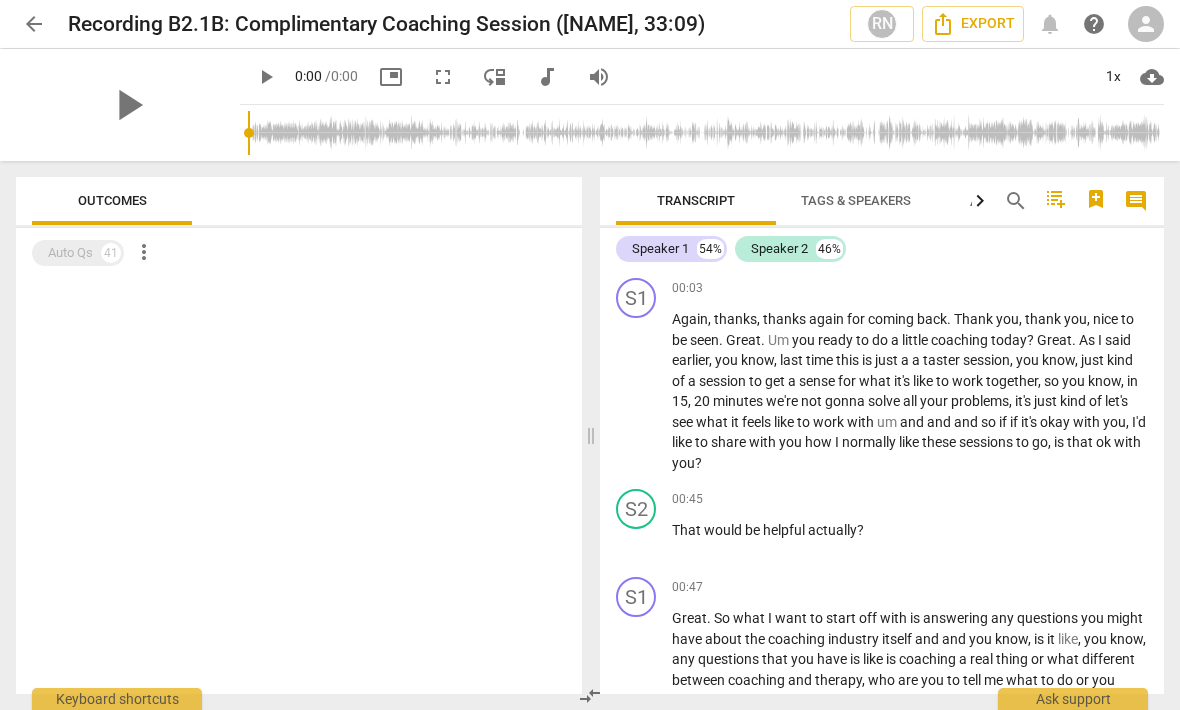 click on "cloud_download" at bounding box center (1152, 77) 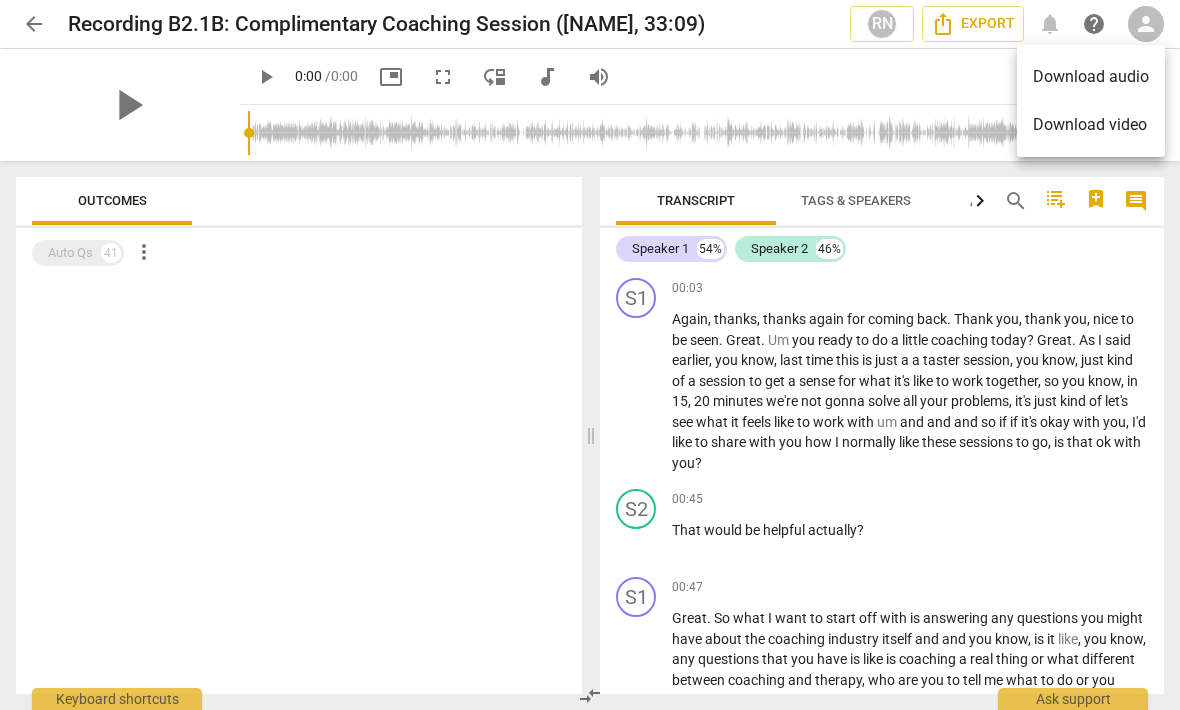 click on "Download audio" at bounding box center [1091, 77] 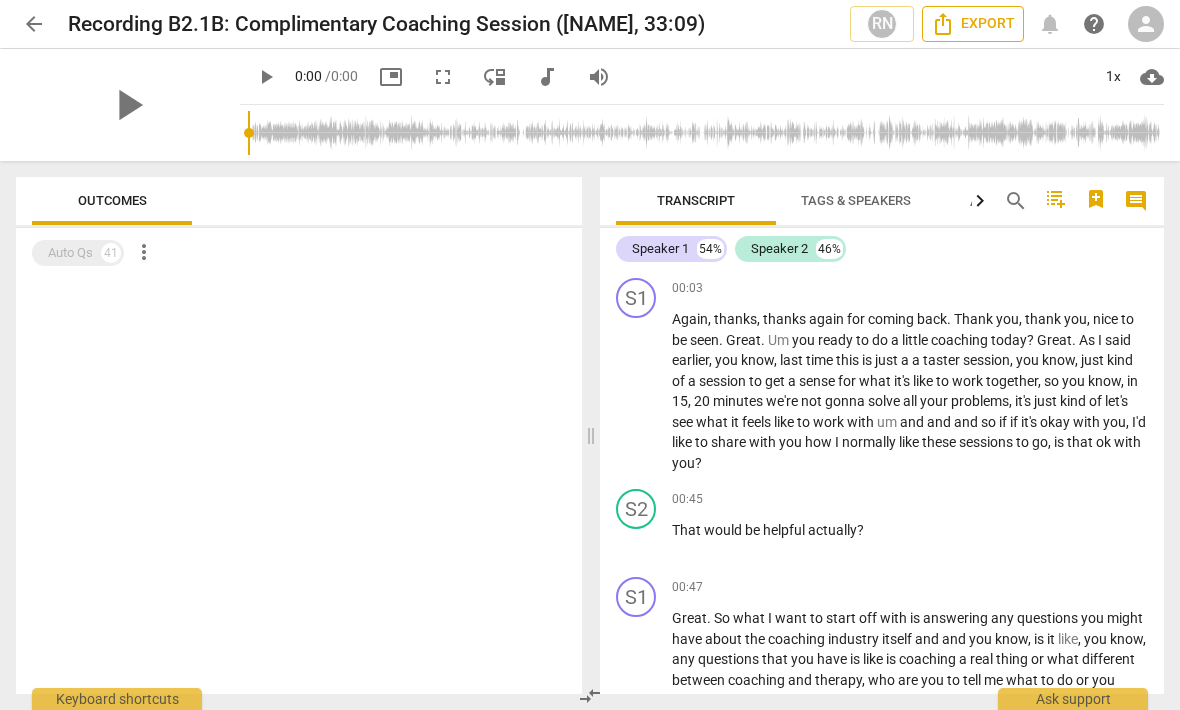 click on "Export" at bounding box center (973, 24) 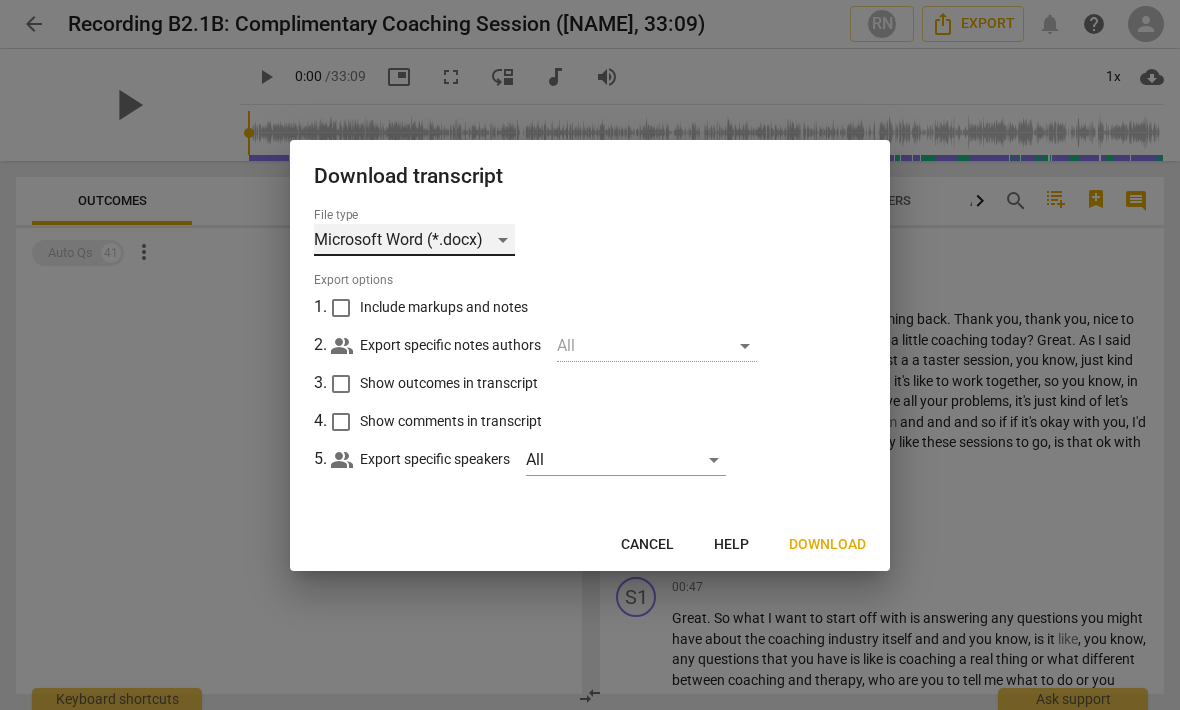 click on "Microsoft Word (*.docx)" at bounding box center [414, 240] 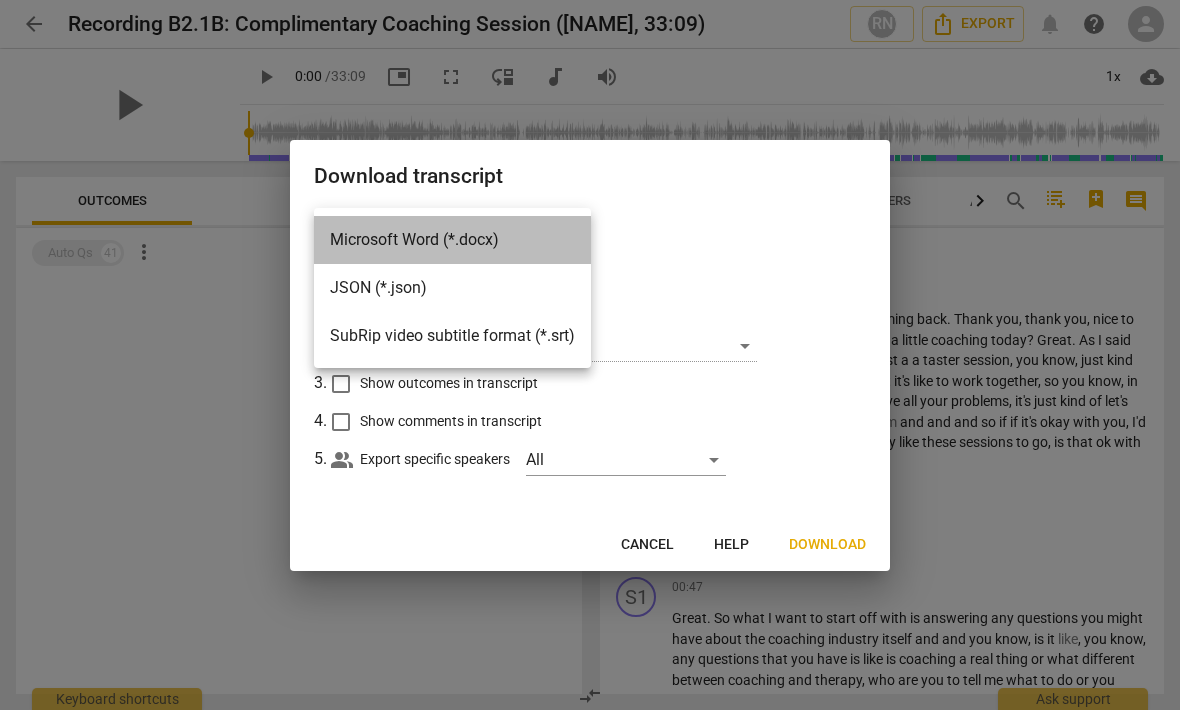 click on "Microsoft Word (*.docx)" at bounding box center [452, 240] 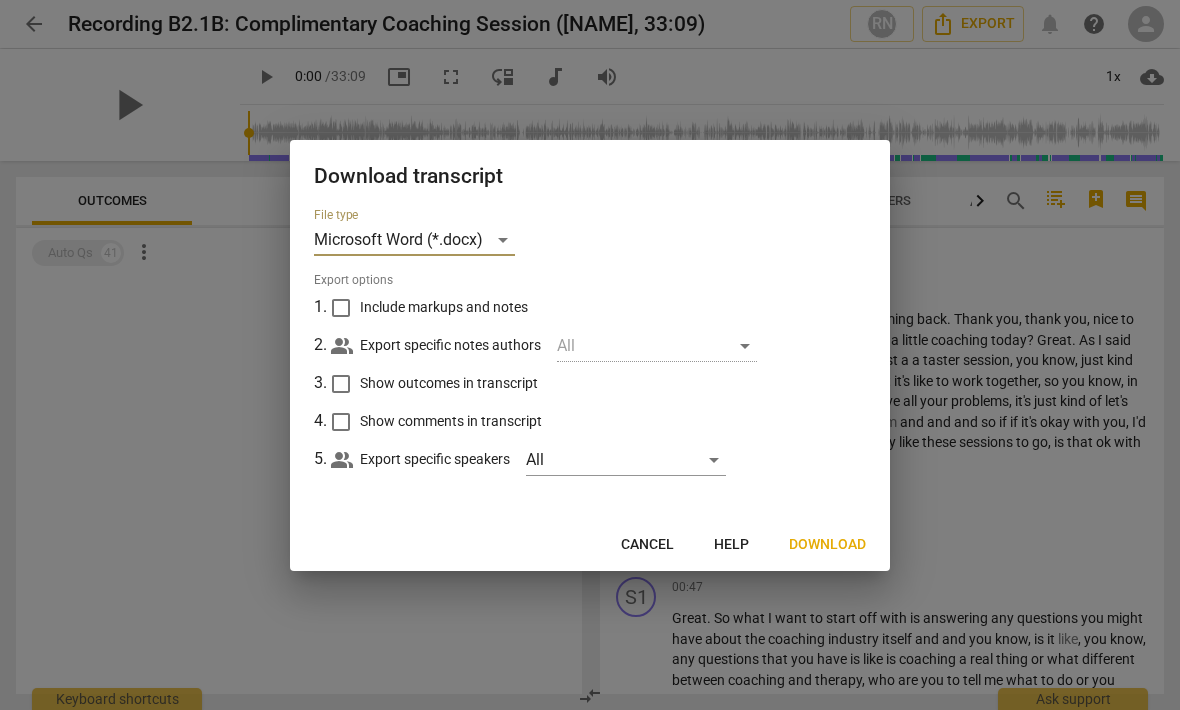 click on "Download" at bounding box center [827, 545] 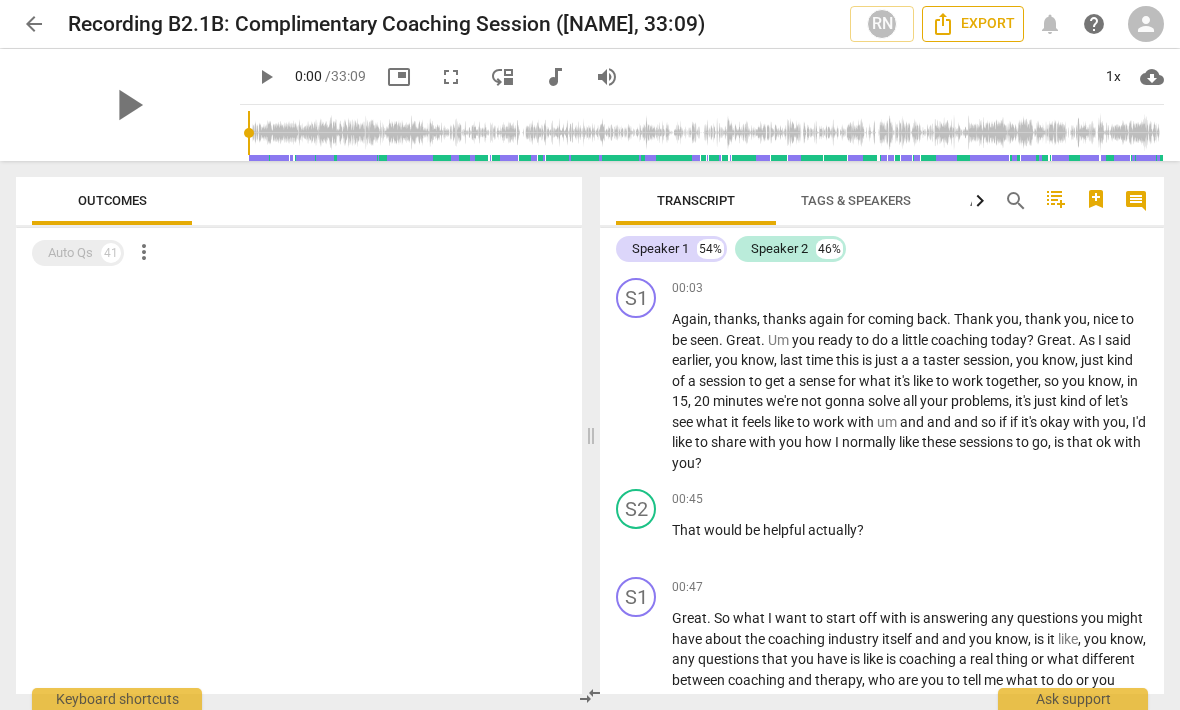 click on "Export" at bounding box center (973, 24) 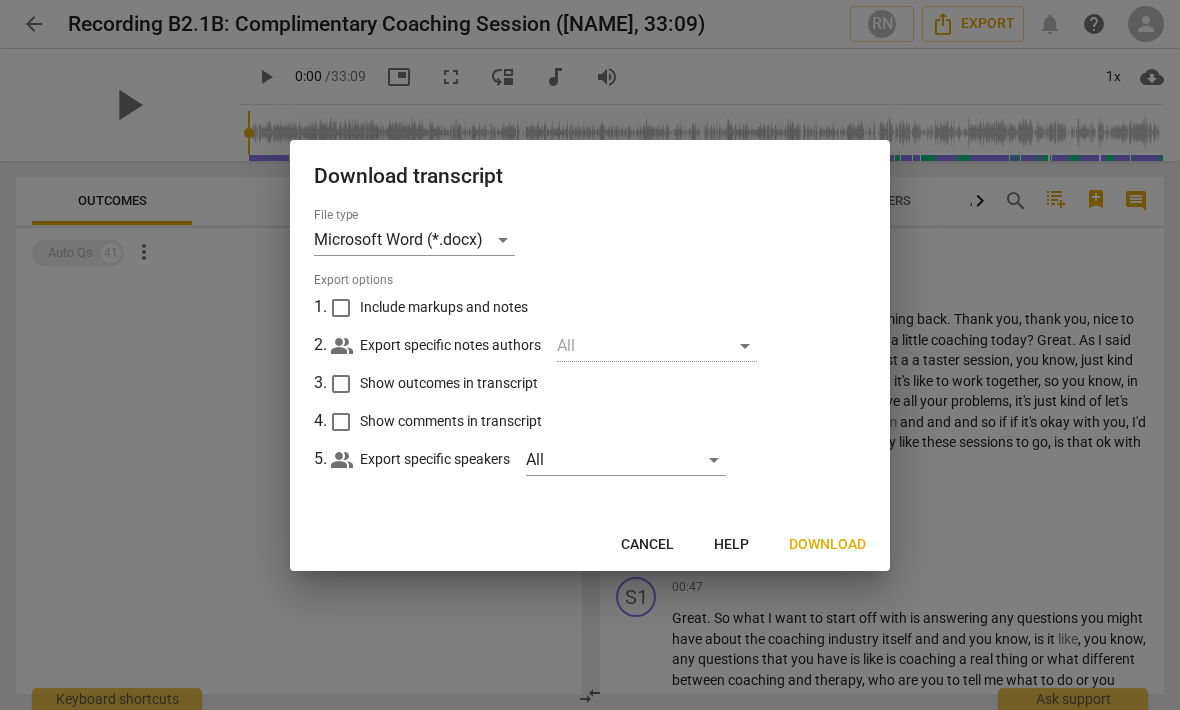 click on "Download" at bounding box center [827, 545] 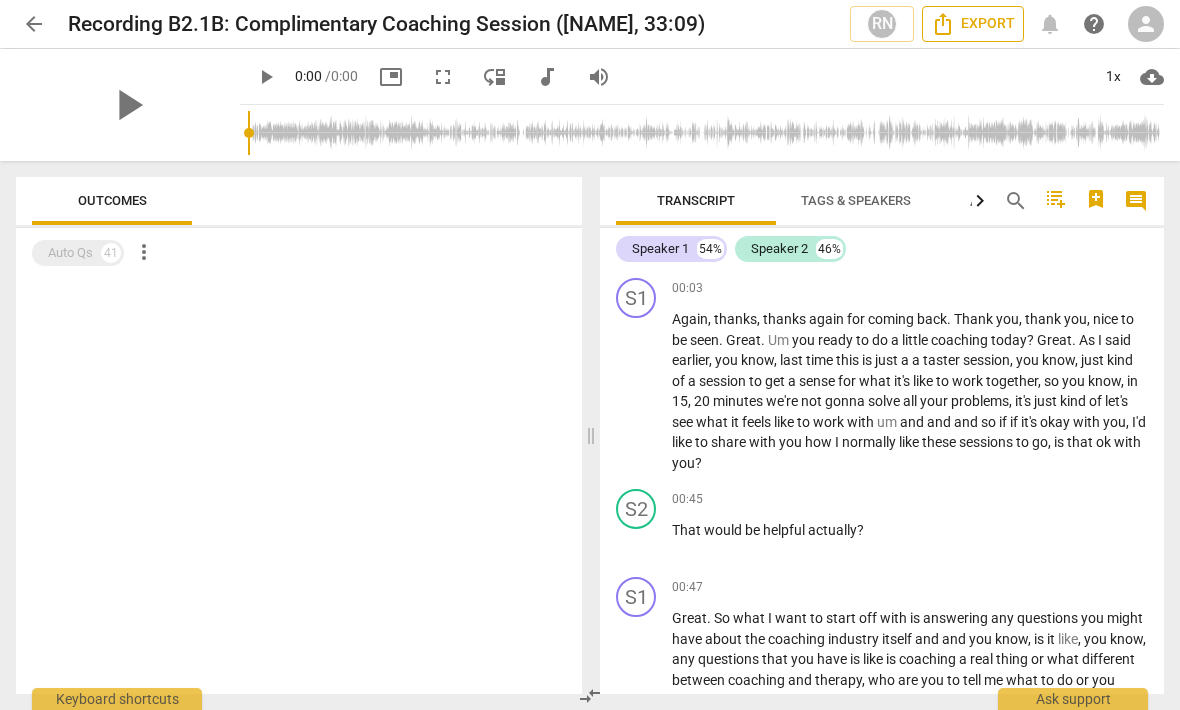 click on "Export" at bounding box center [973, 24] 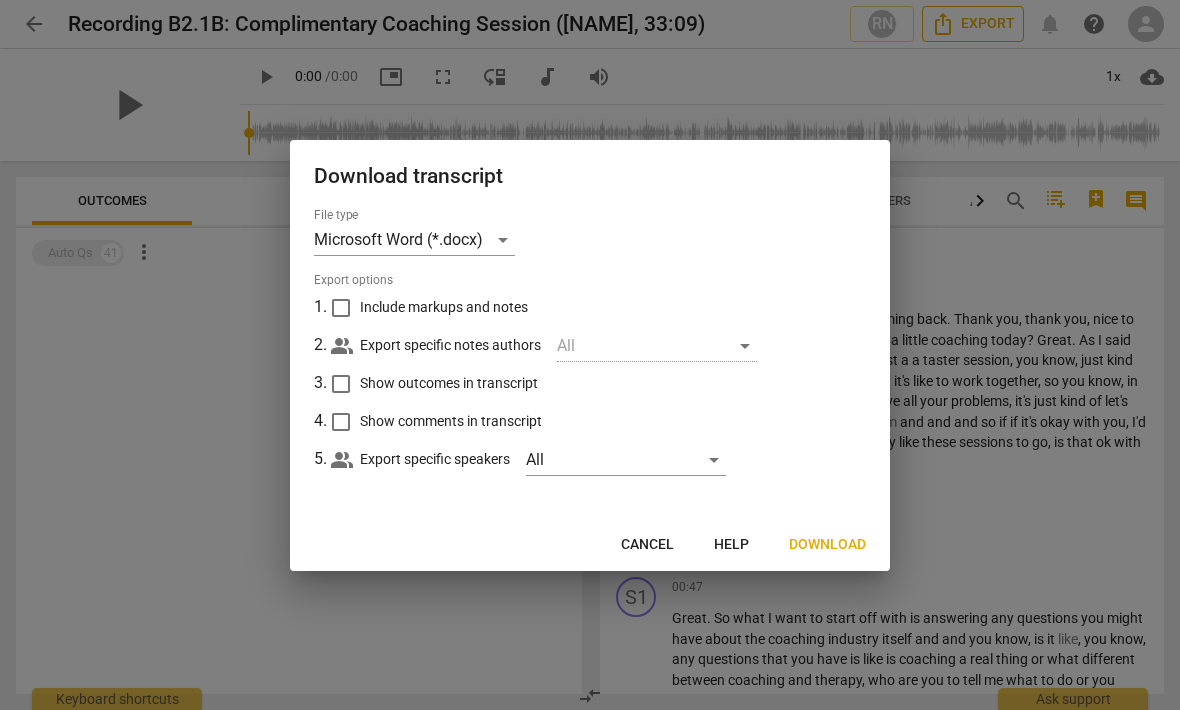 click on "Cancel" at bounding box center (647, 545) 